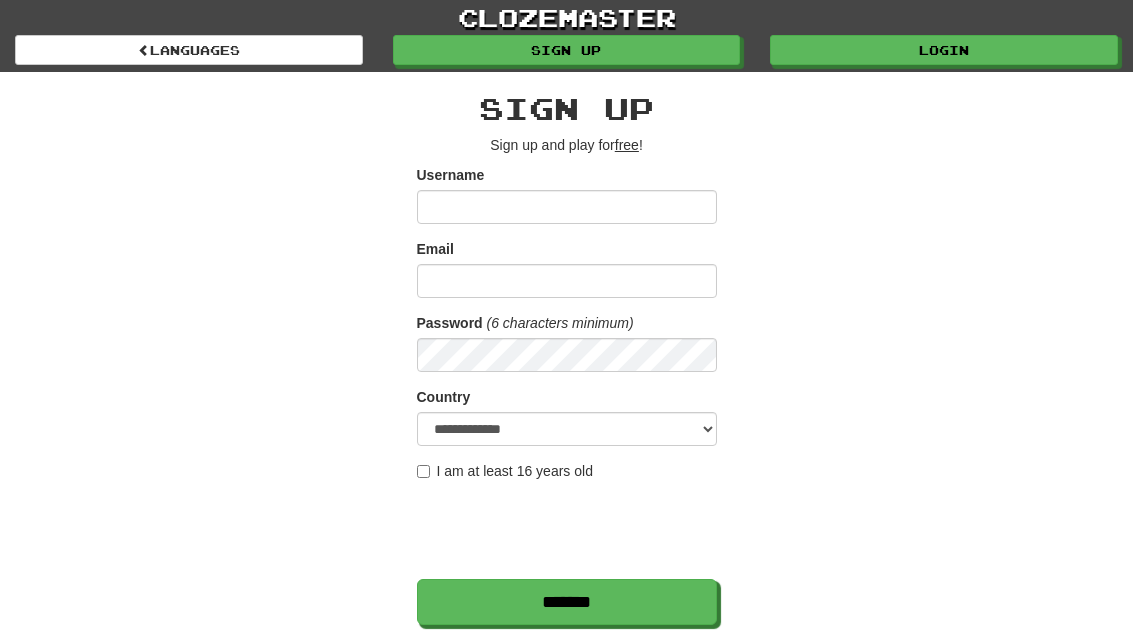 scroll, scrollTop: 0, scrollLeft: 0, axis: both 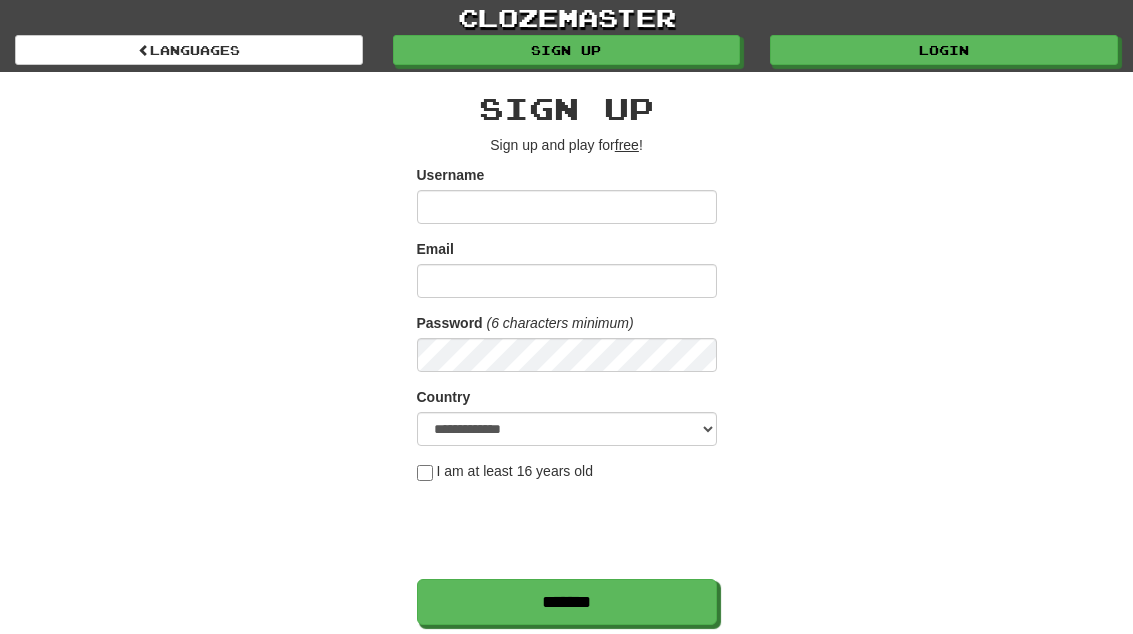 click on "Login" at bounding box center (944, 50) 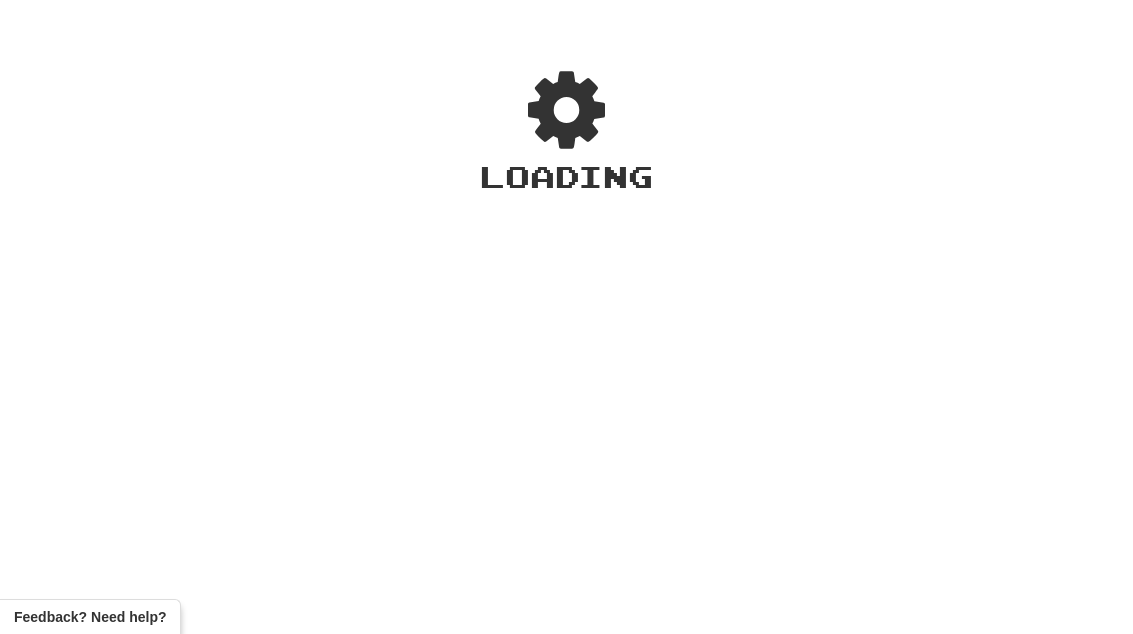 scroll, scrollTop: 0, scrollLeft: 0, axis: both 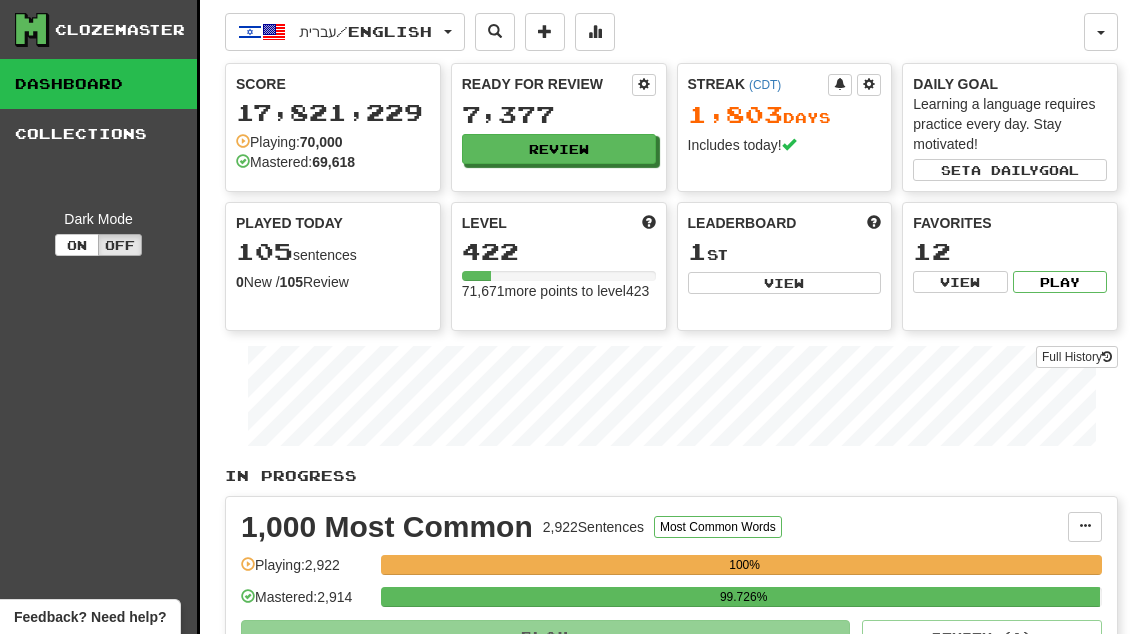 click on "Review" at bounding box center (559, 149) 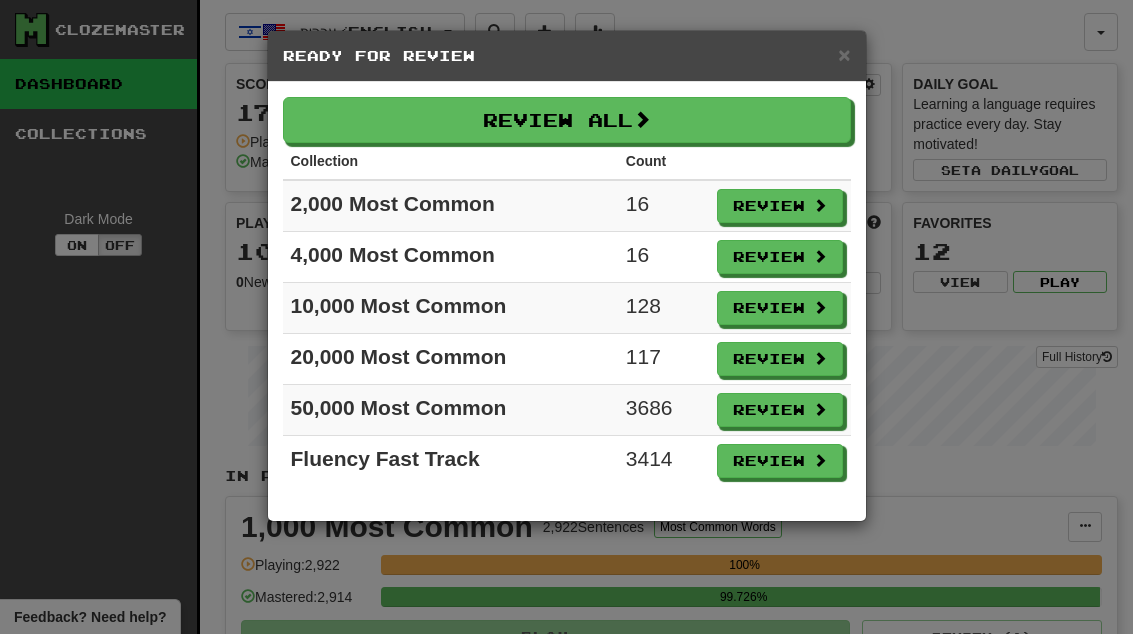 click on "Review" at bounding box center (780, 359) 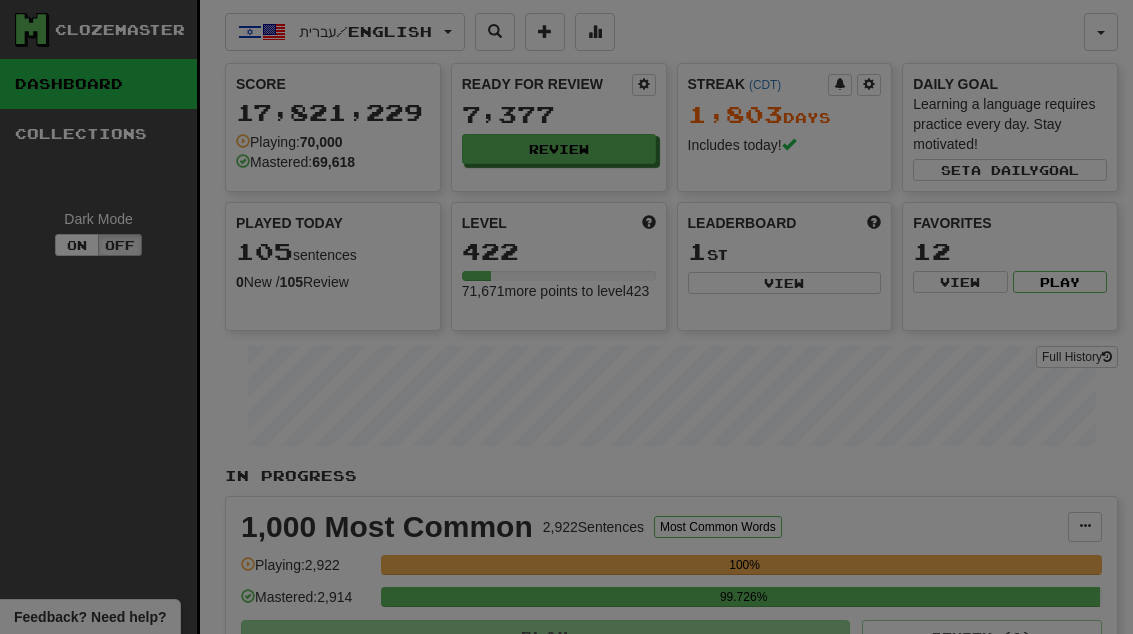 select on "**" 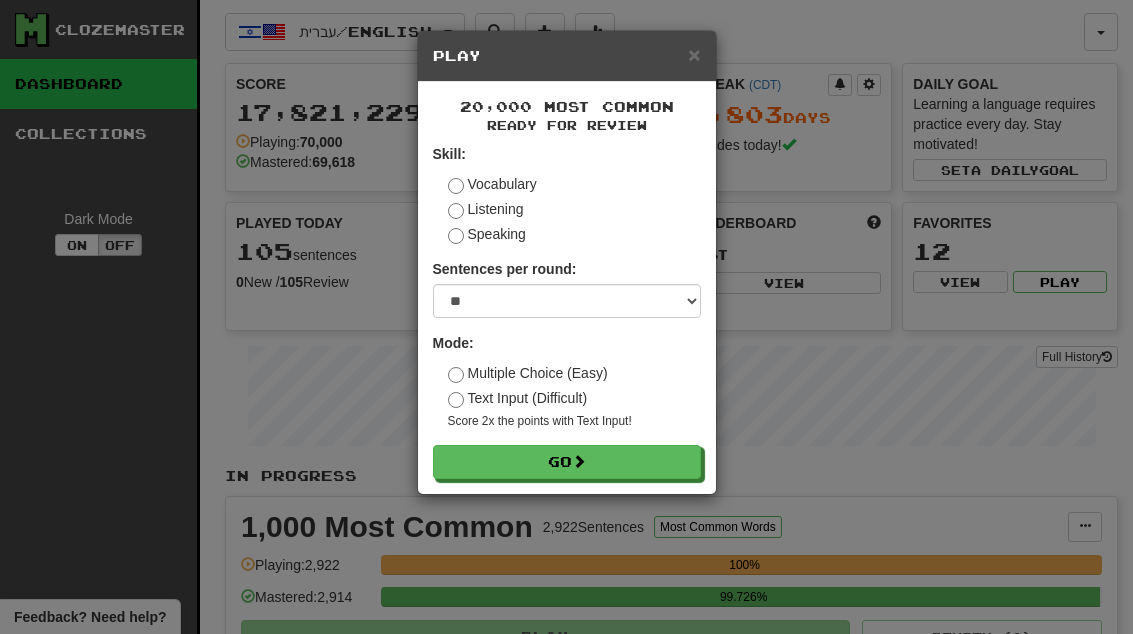click on "Go" at bounding box center [567, 462] 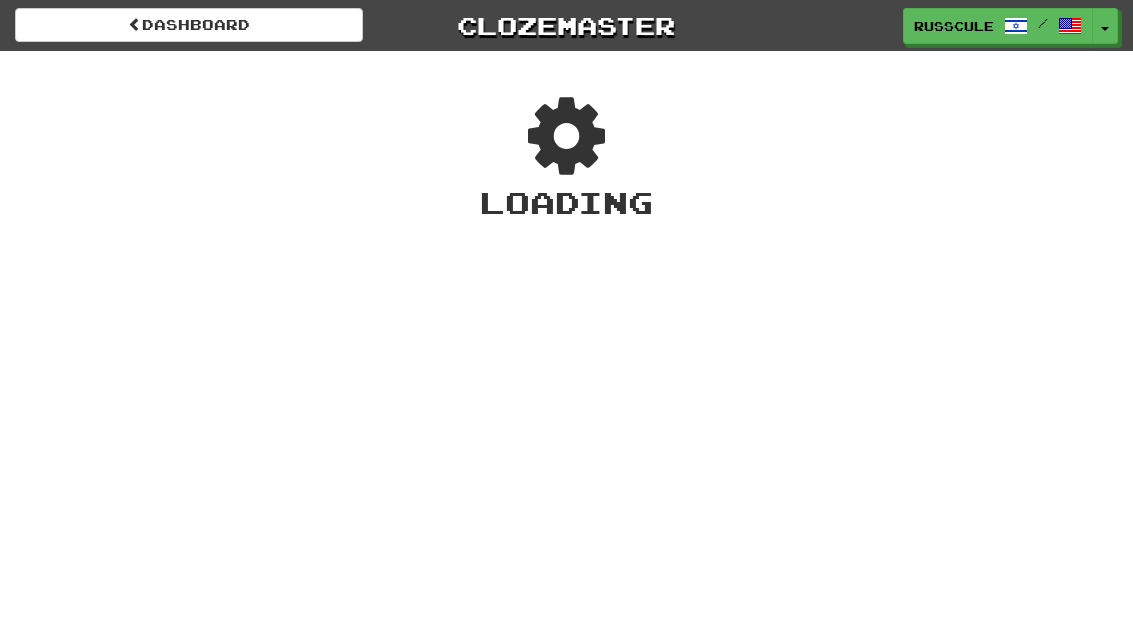 scroll, scrollTop: 0, scrollLeft: 0, axis: both 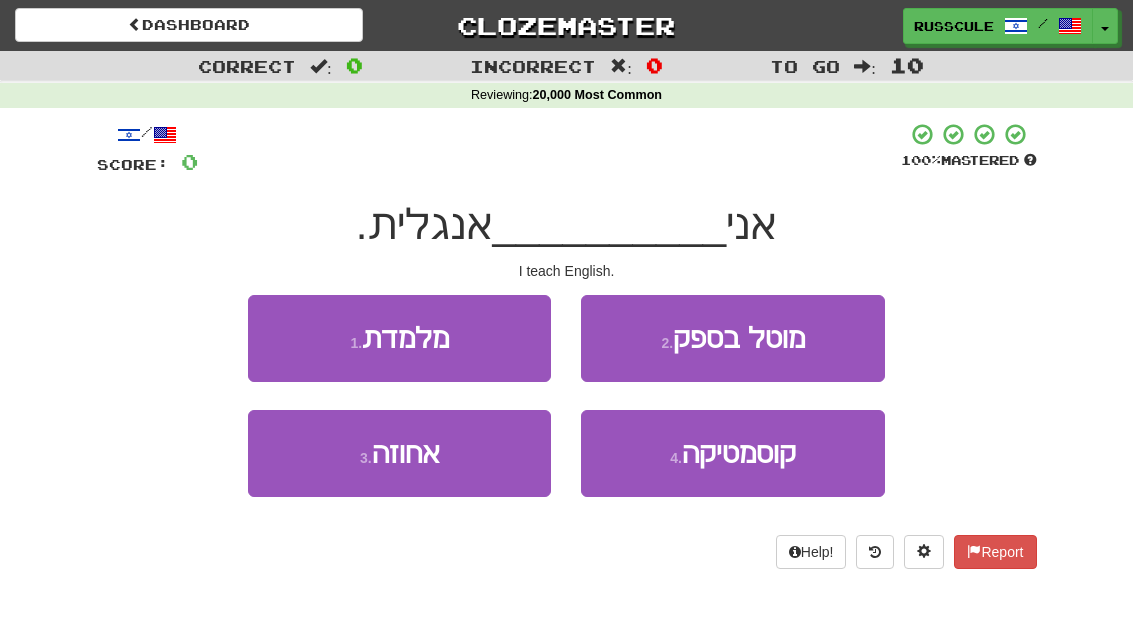 click on "1 .  מלמדת" at bounding box center [399, 338] 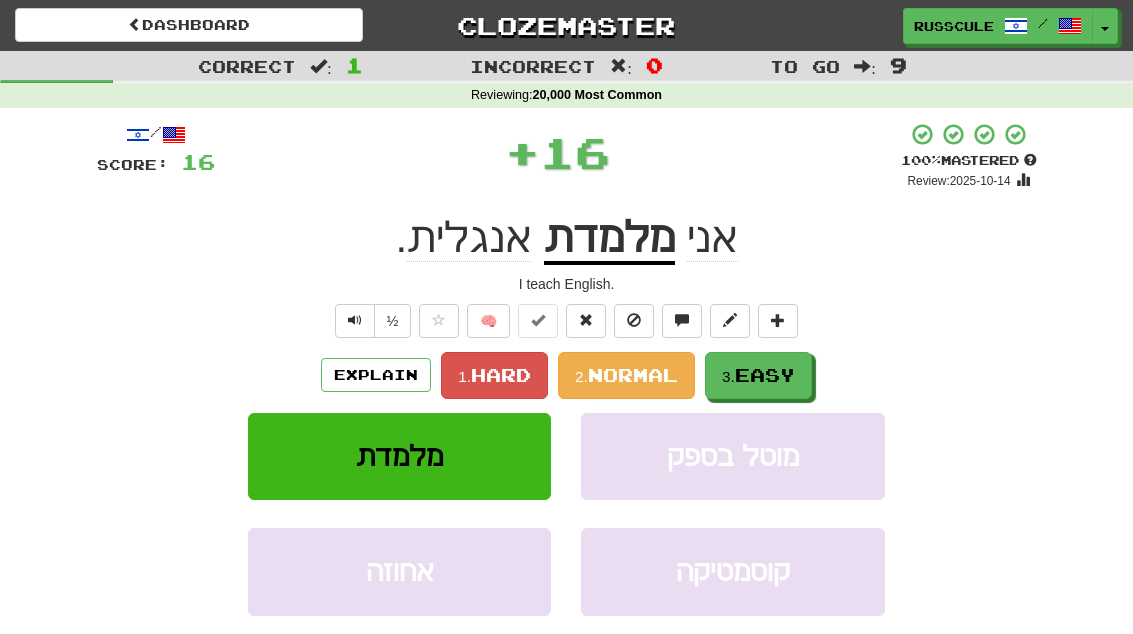click on "Easy" at bounding box center (765, 375) 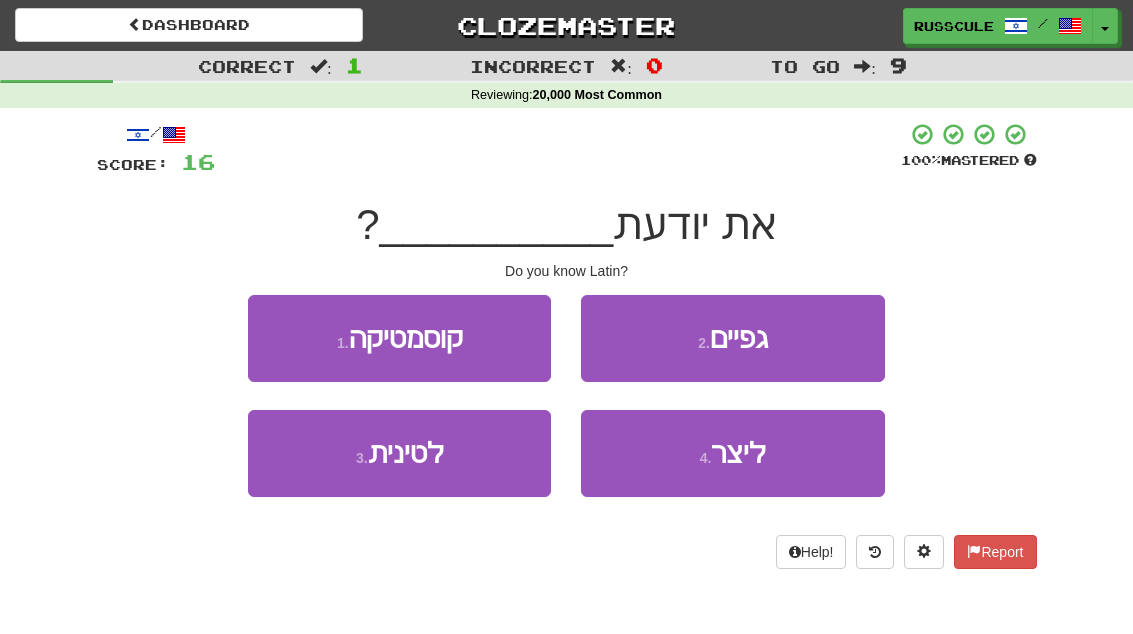 click on "3 .  לטינית" at bounding box center (399, 453) 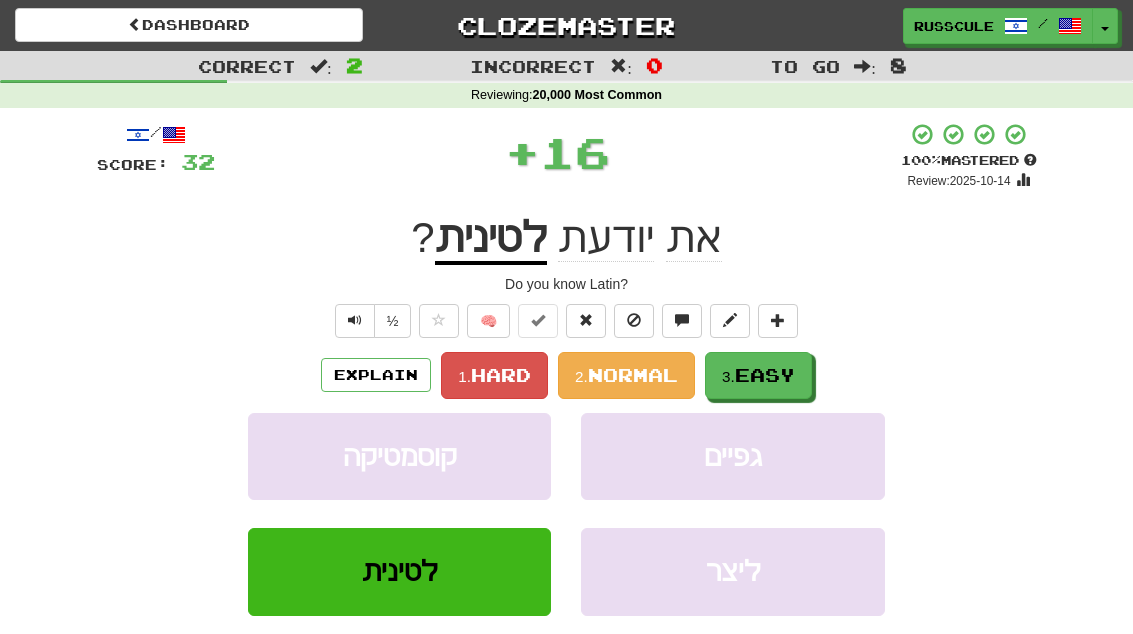 click on "Easy" at bounding box center (765, 375) 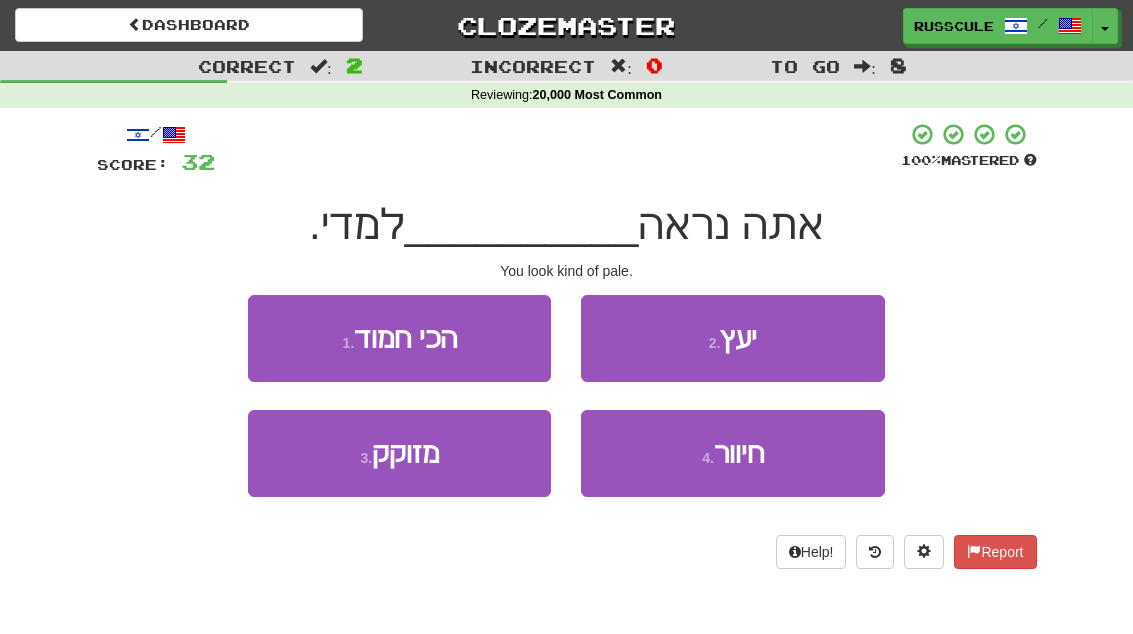 click on "4 .  חיוור" at bounding box center [732, 453] 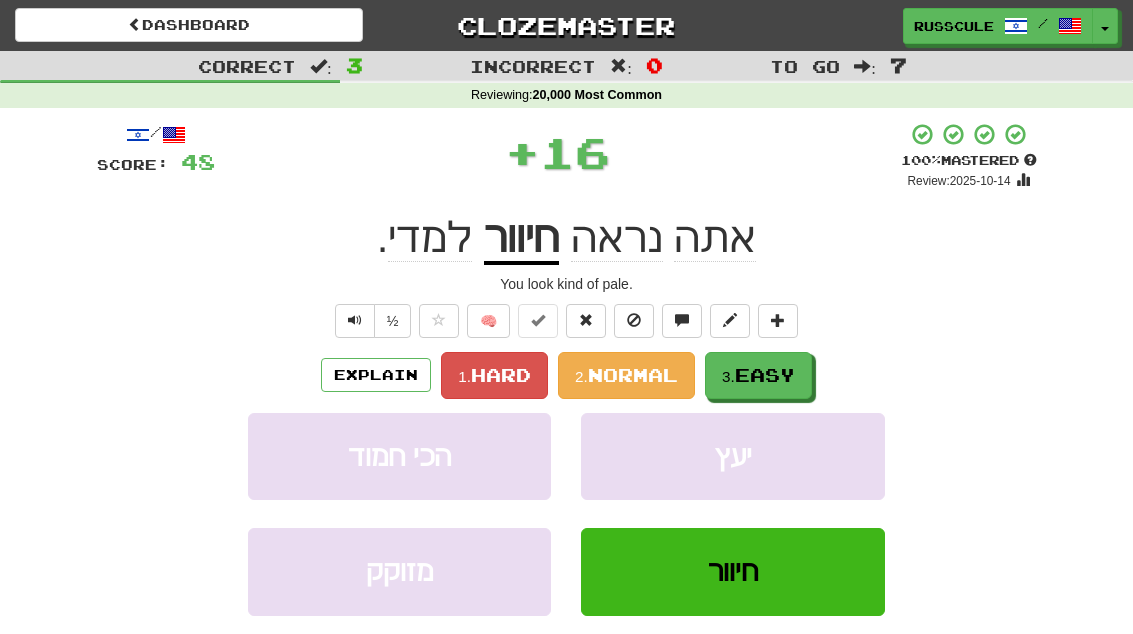 click on "Easy" at bounding box center [765, 375] 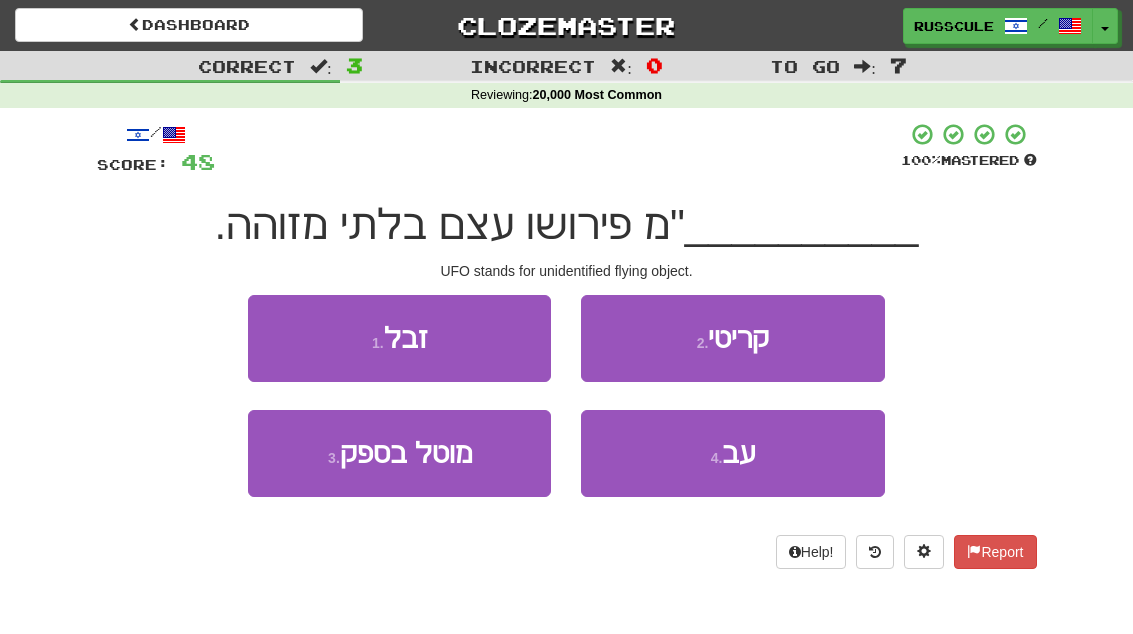 click on "4 .  עב" at bounding box center [732, 453] 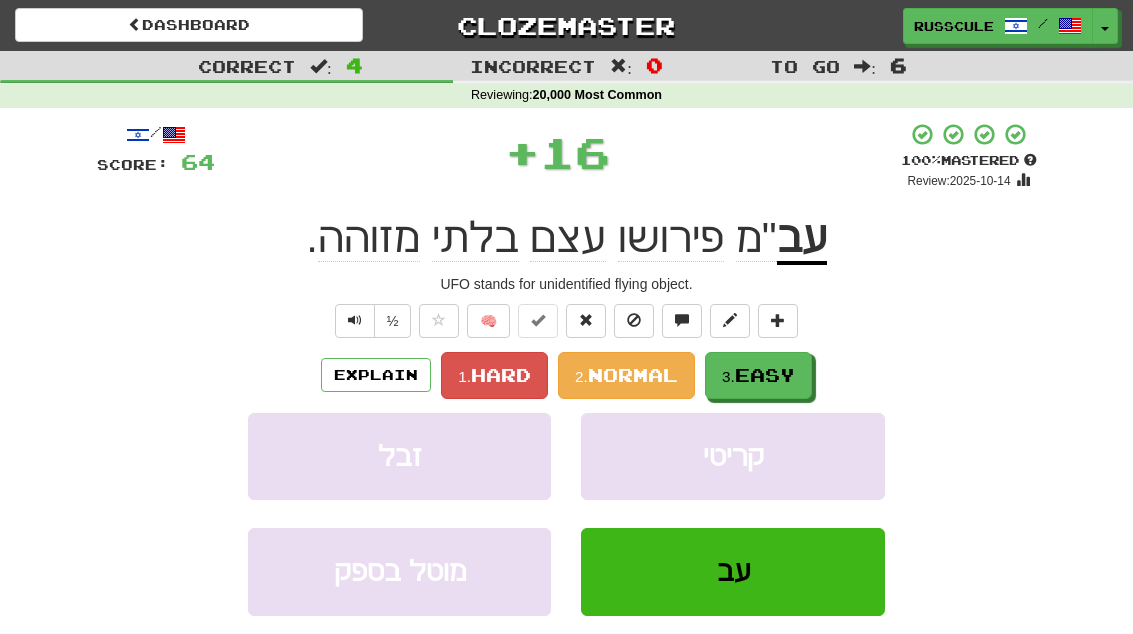 click on "Easy" at bounding box center [765, 375] 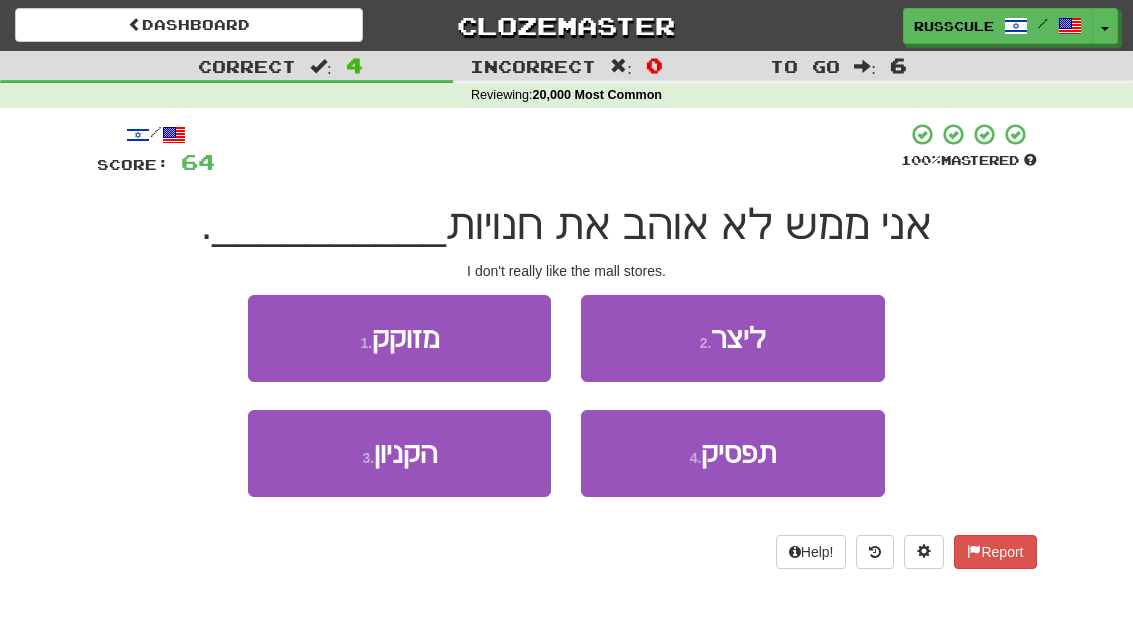 click on "3 .  הקניון" at bounding box center (399, 453) 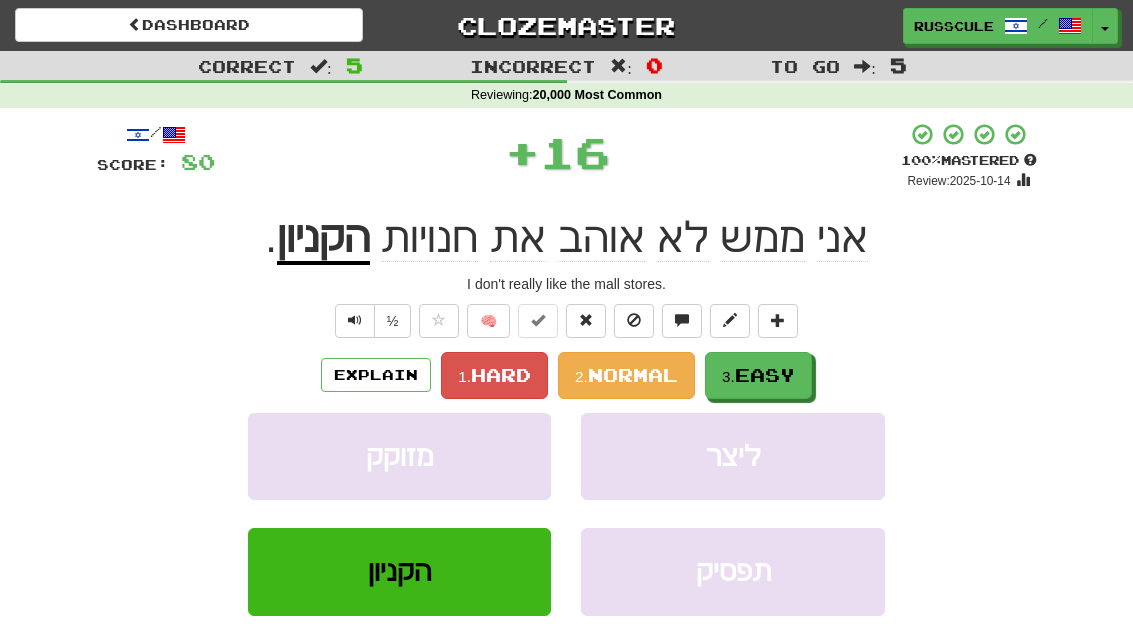 click on "3.  Easy" at bounding box center (758, 375) 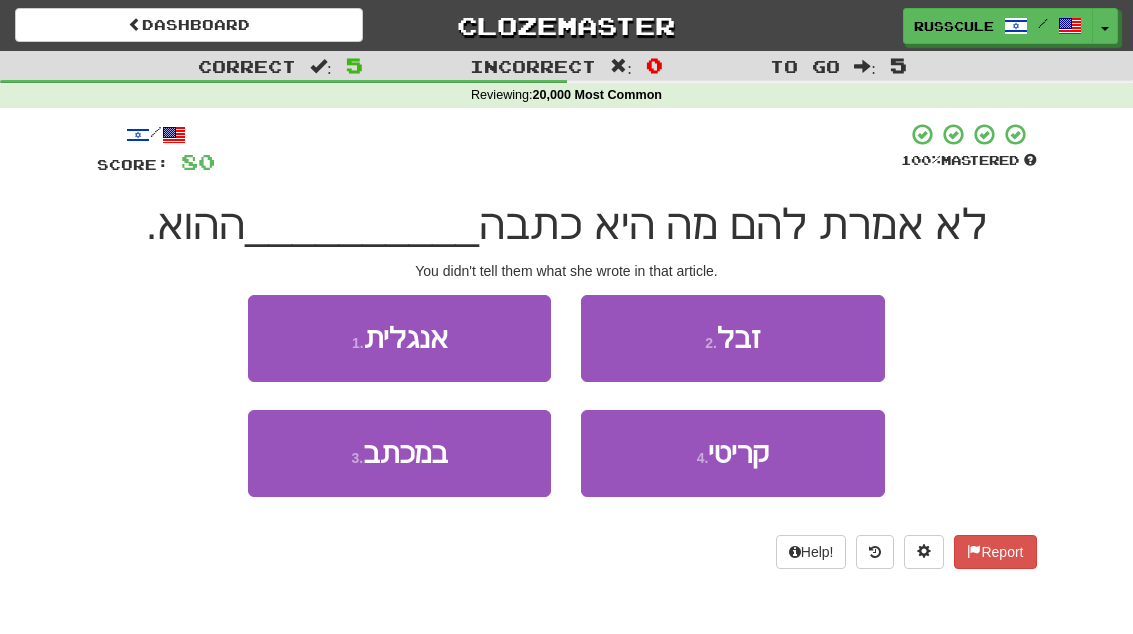 click on "3 .  במכתב" at bounding box center [399, 453] 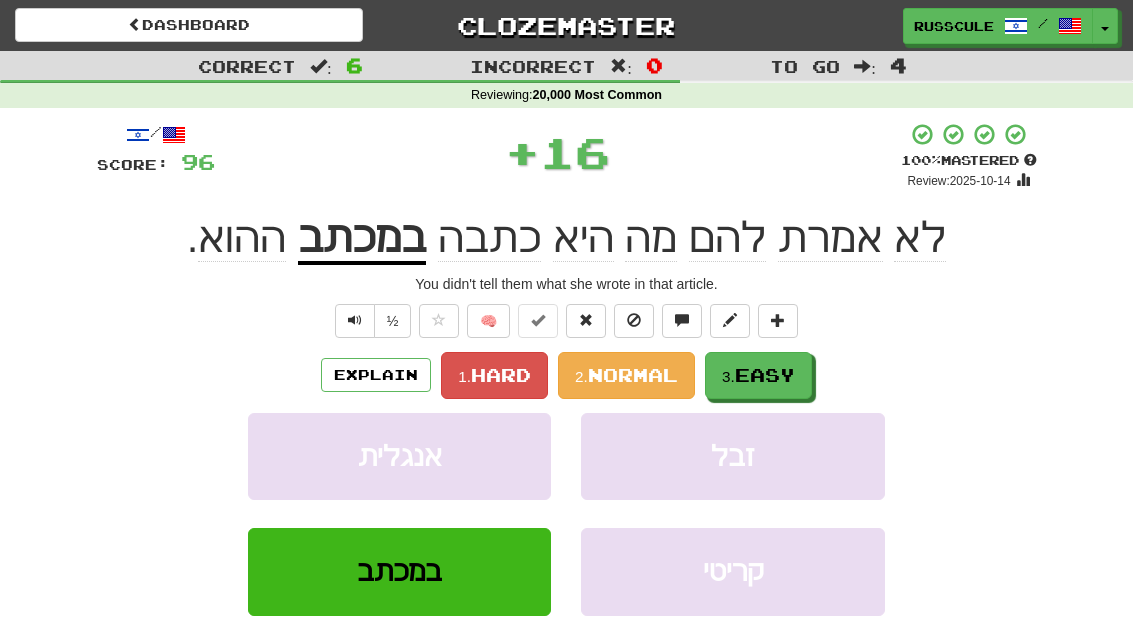 click on "3.  Easy" at bounding box center [758, 375] 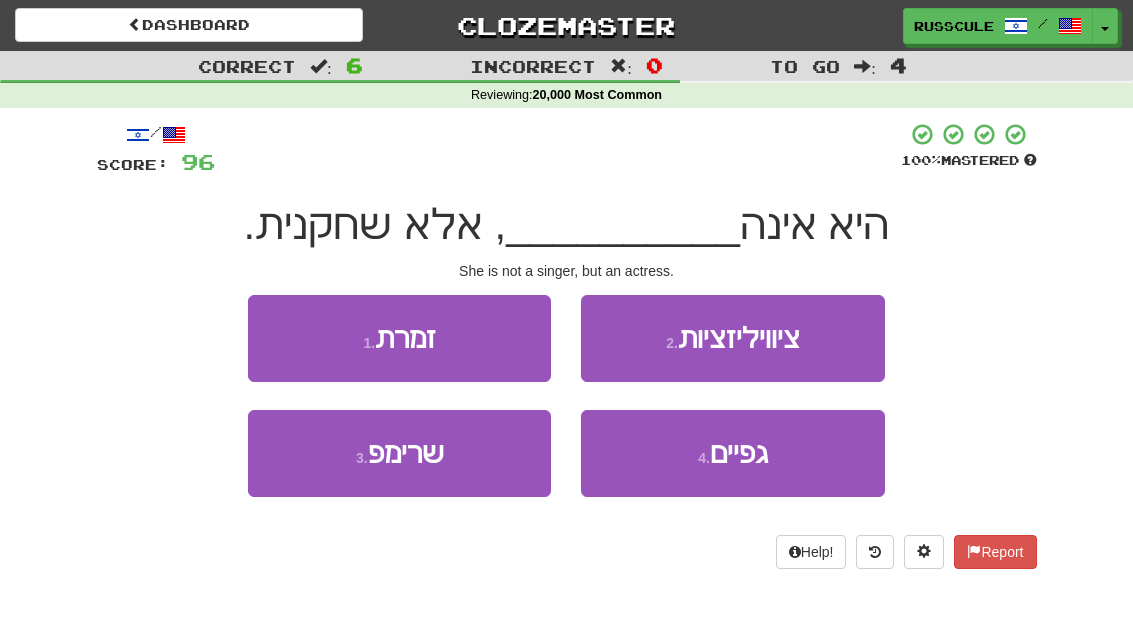 click on "1 .  זמרת" at bounding box center (399, 338) 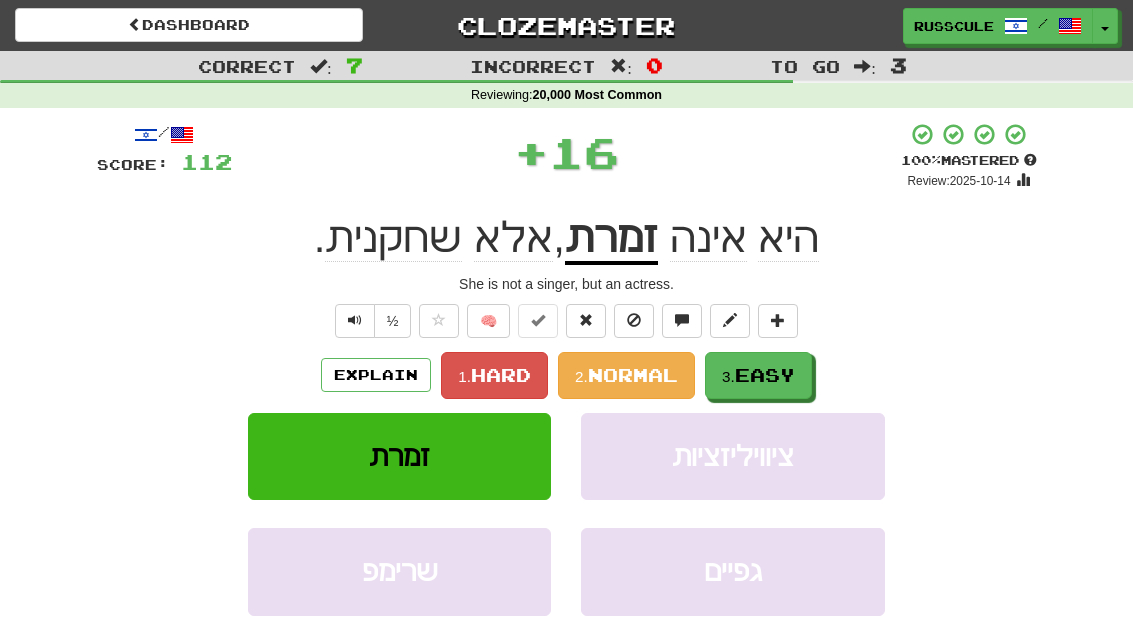 click on "Easy" at bounding box center [765, 375] 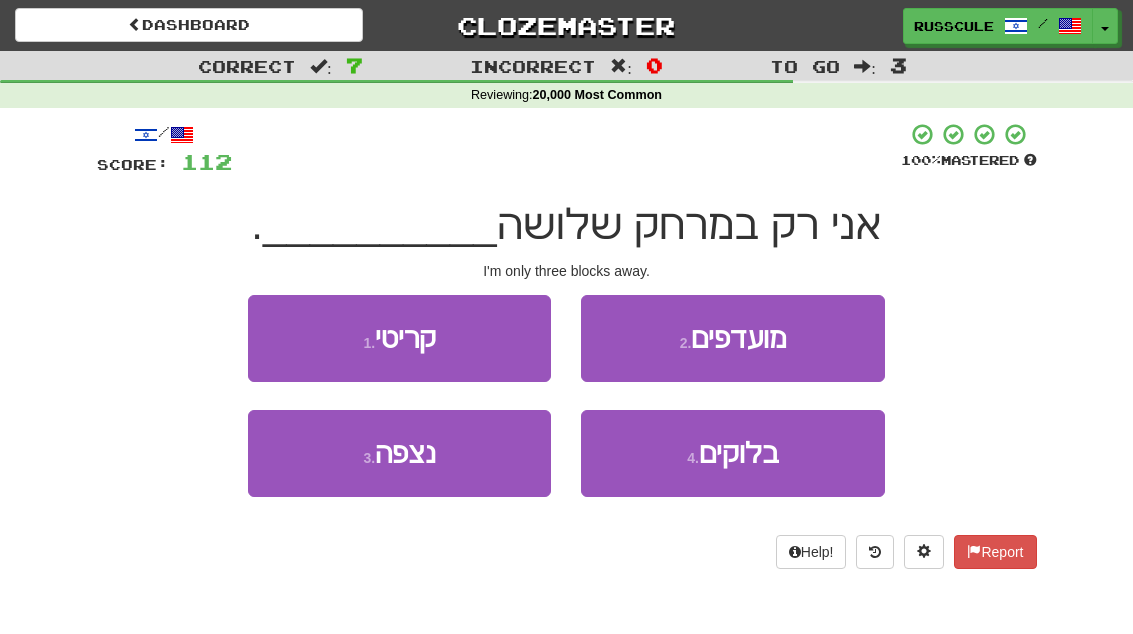 click on "4 .  בלוקים" at bounding box center (732, 453) 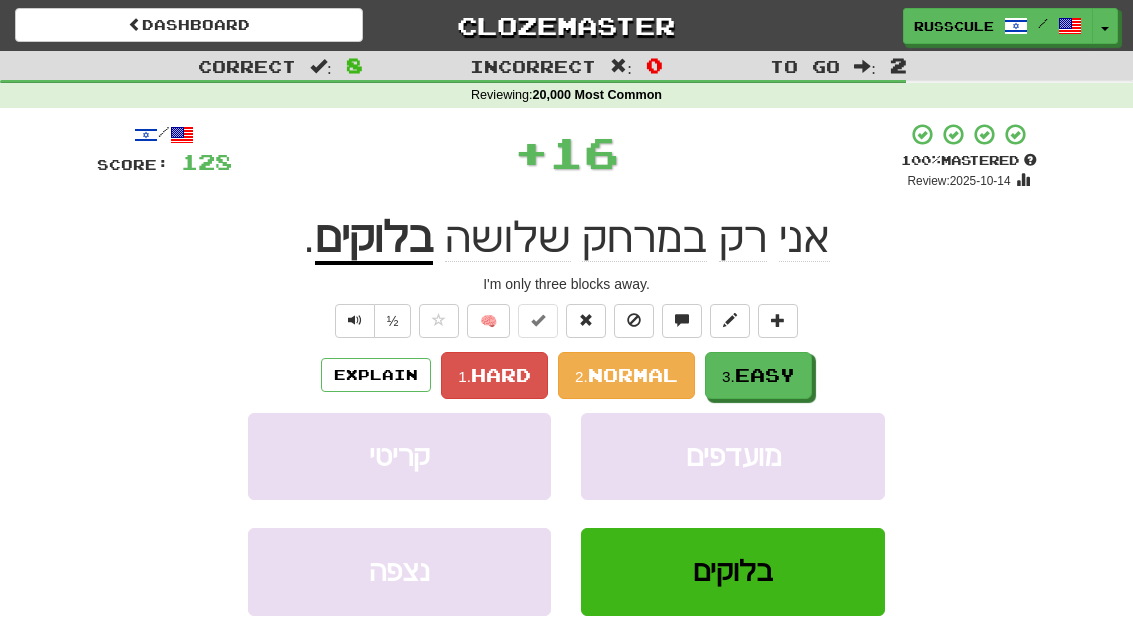 click on "3.  Easy" at bounding box center (758, 375) 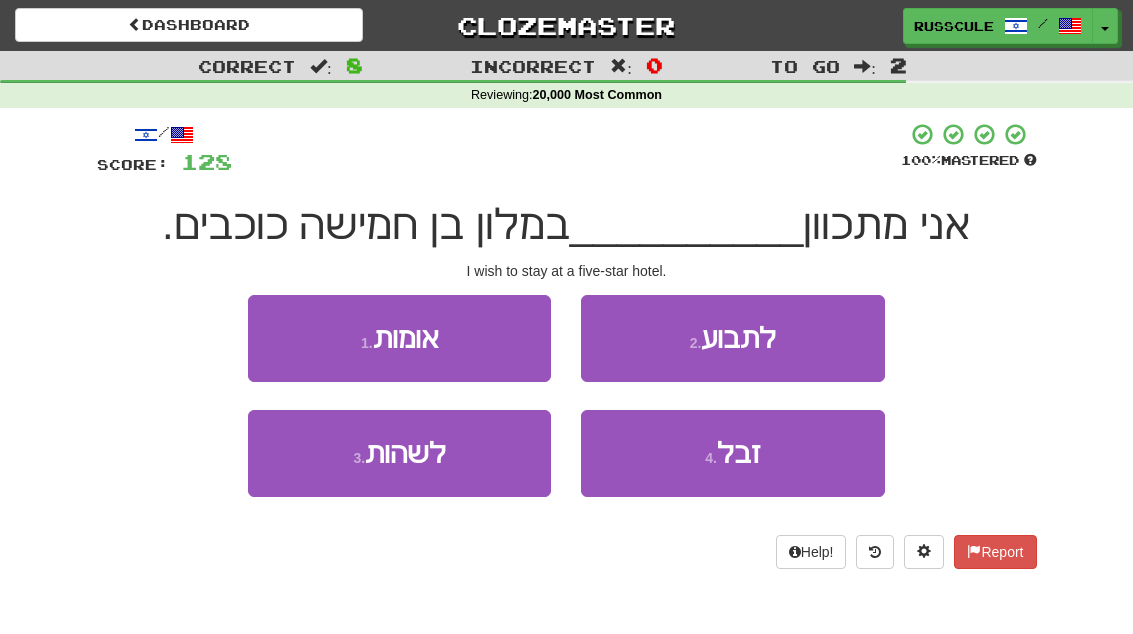 click on "3 .  לשהות" at bounding box center (399, 453) 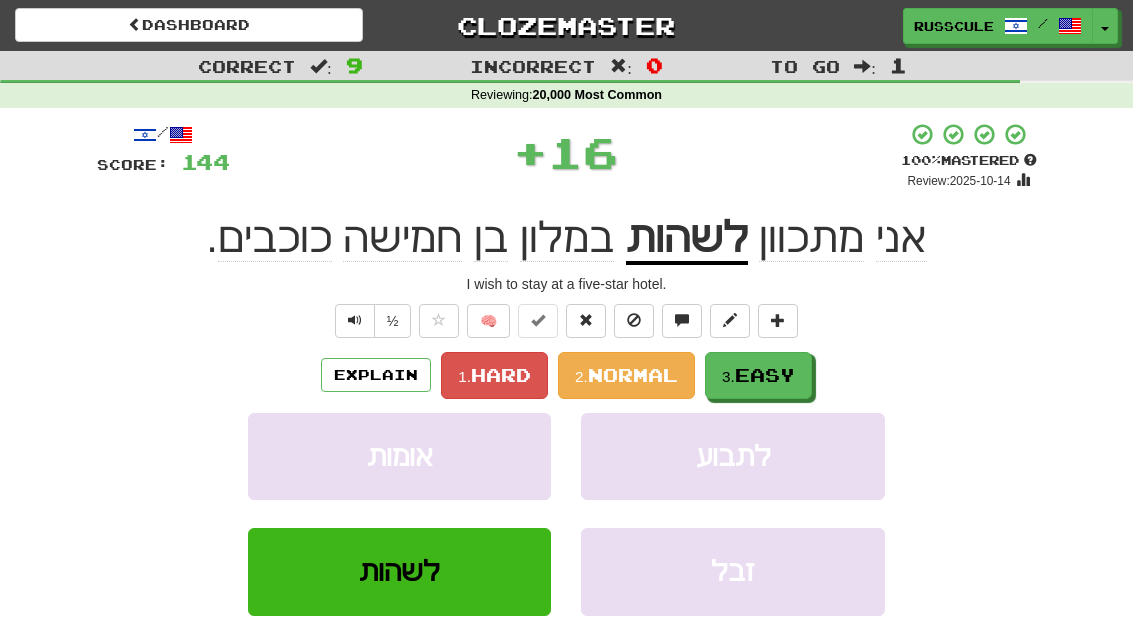 click on "3.  Easy" at bounding box center (758, 375) 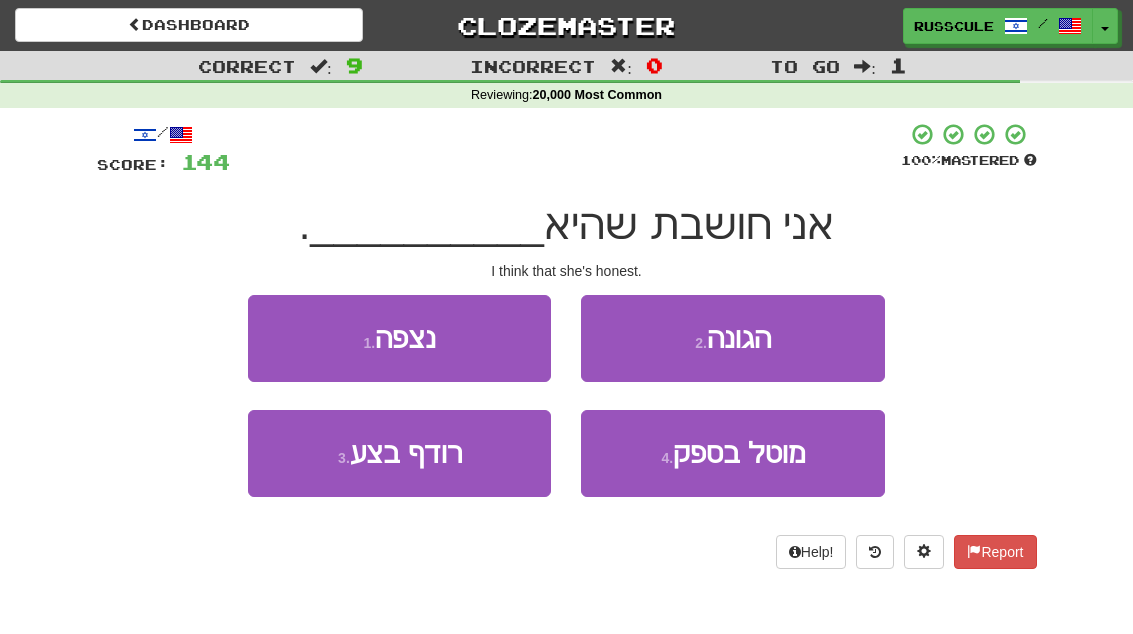 click on "2 .  הגונה" at bounding box center (732, 338) 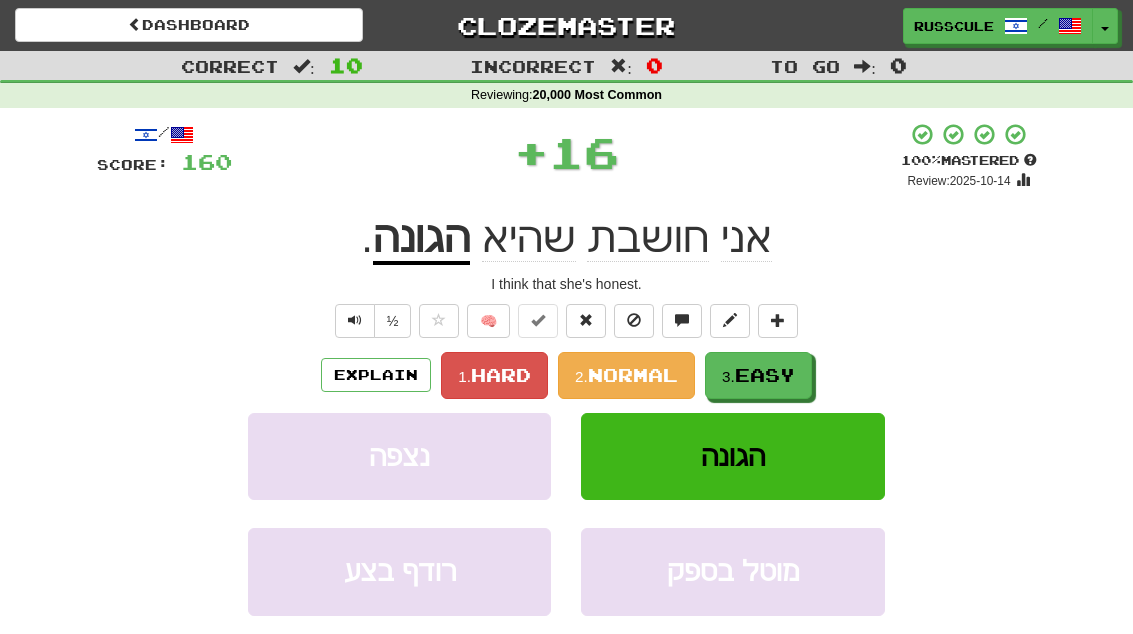 click on "Easy" at bounding box center (765, 375) 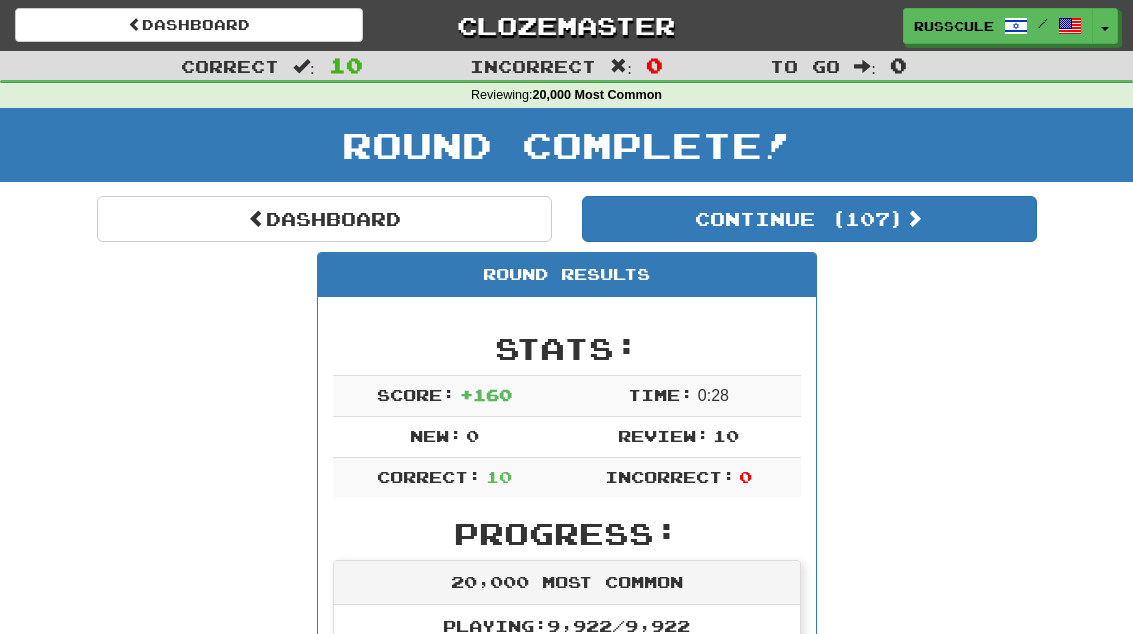 click on "Continue ( 107 )" at bounding box center [809, 219] 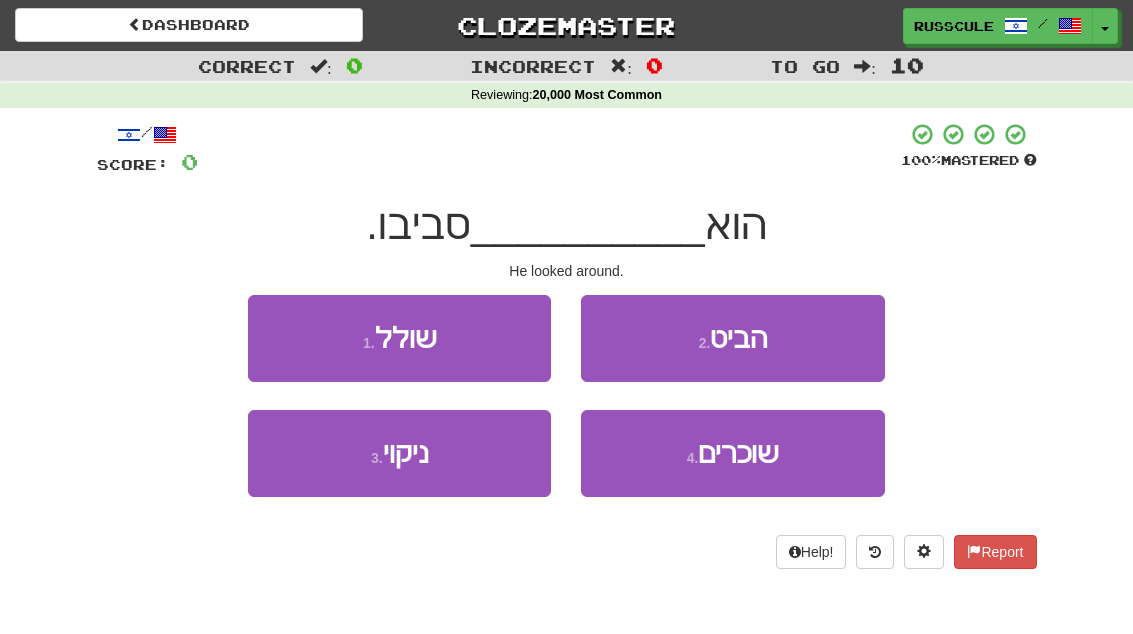 click on "2 .  הביט" at bounding box center [732, 338] 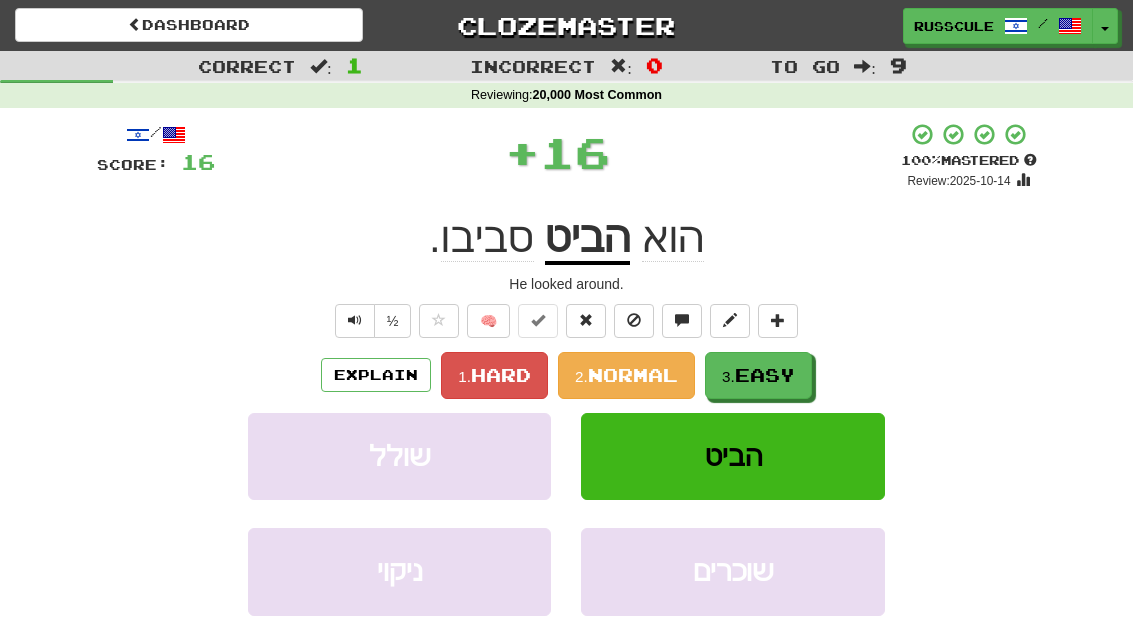 click on "3.  Easy" at bounding box center (758, 375) 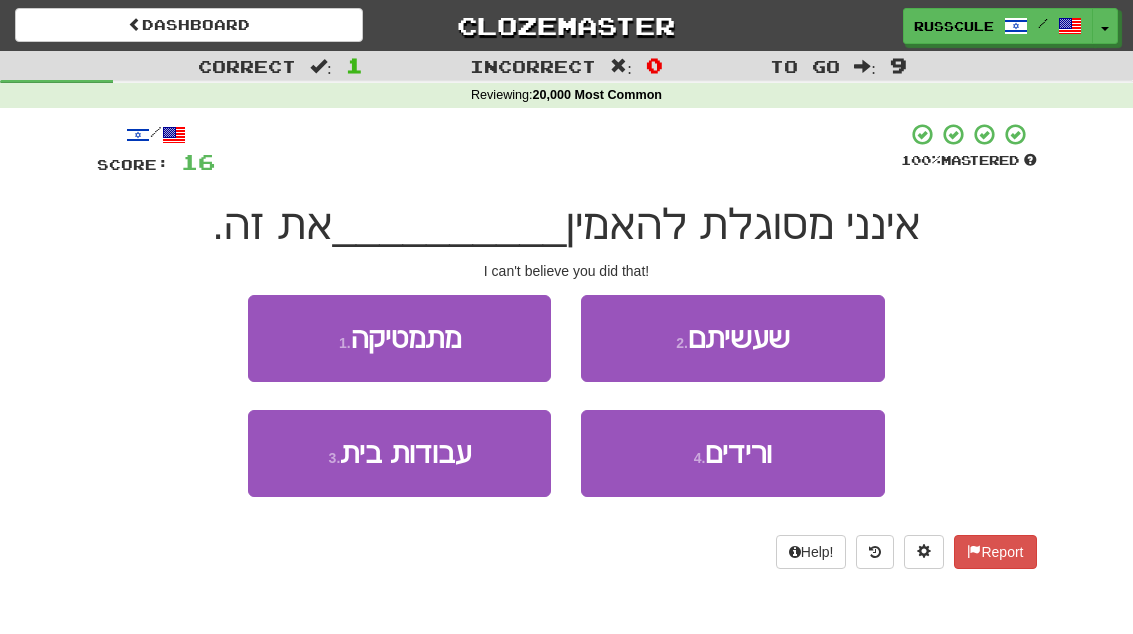 click on "2 .  שעשיתם" at bounding box center (732, 338) 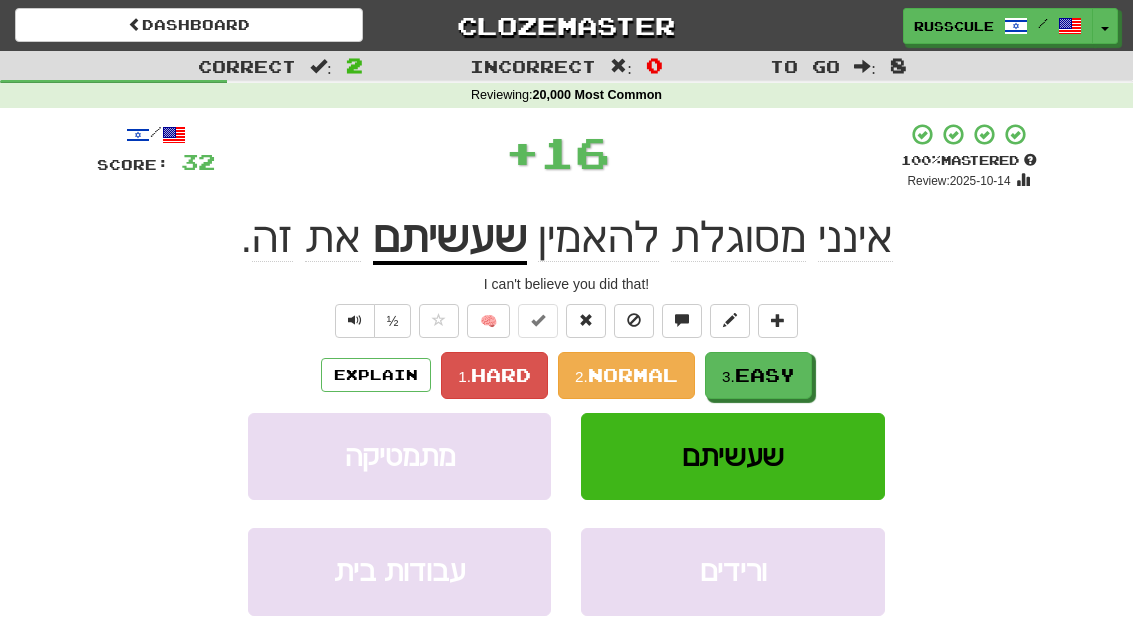 click on "3.  Easy" at bounding box center [758, 375] 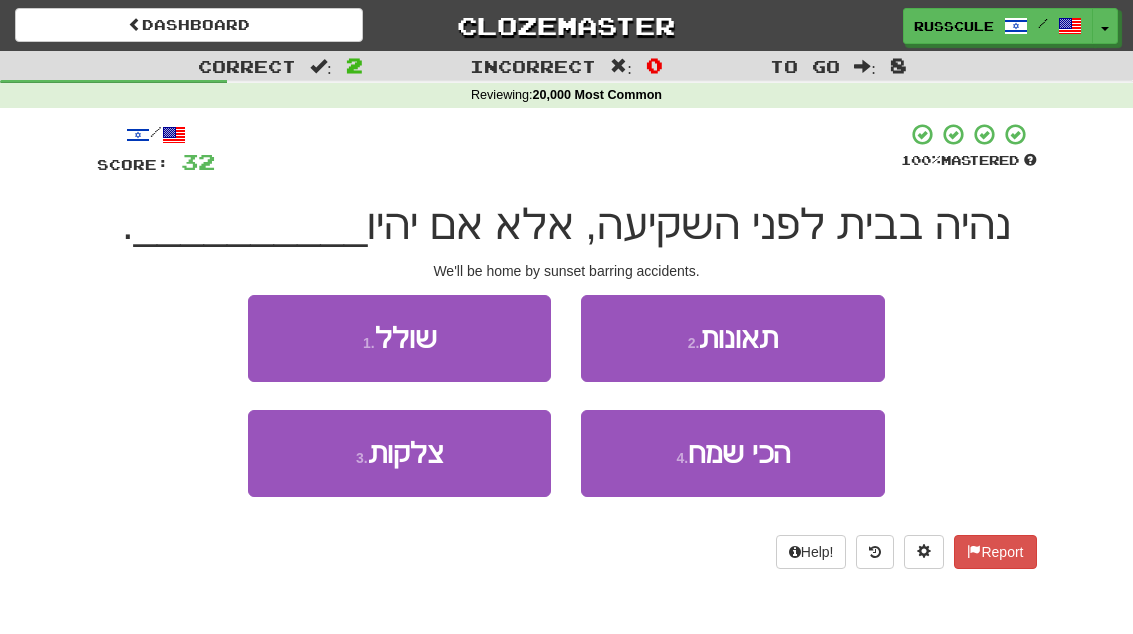 click on "2 . תאונות" at bounding box center [732, 338] 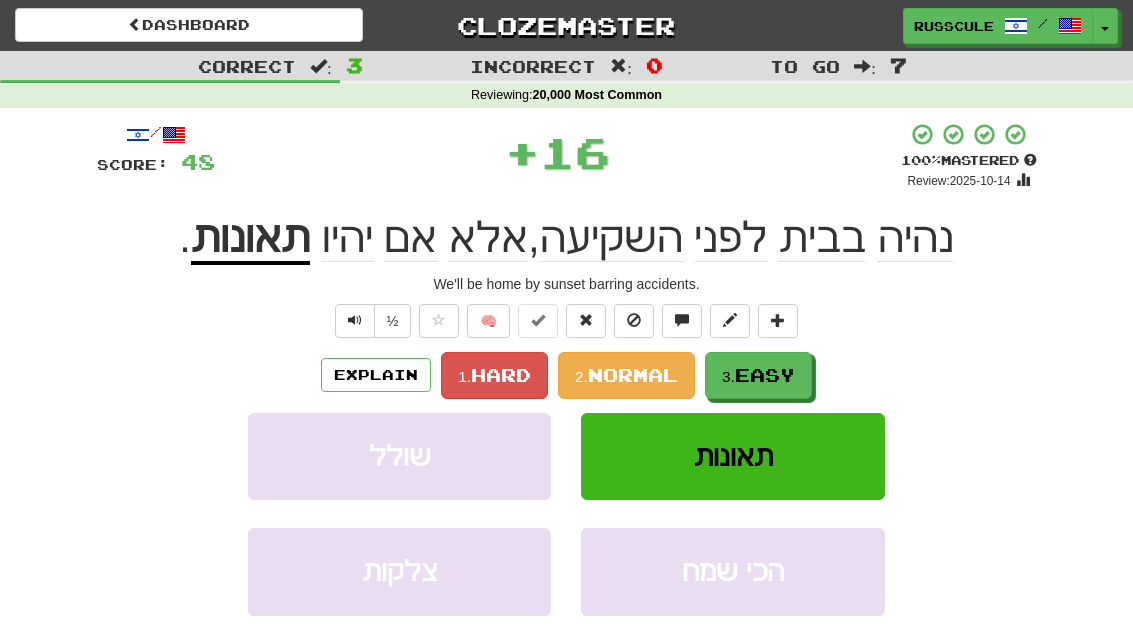 click on "3.  Easy" at bounding box center [758, 375] 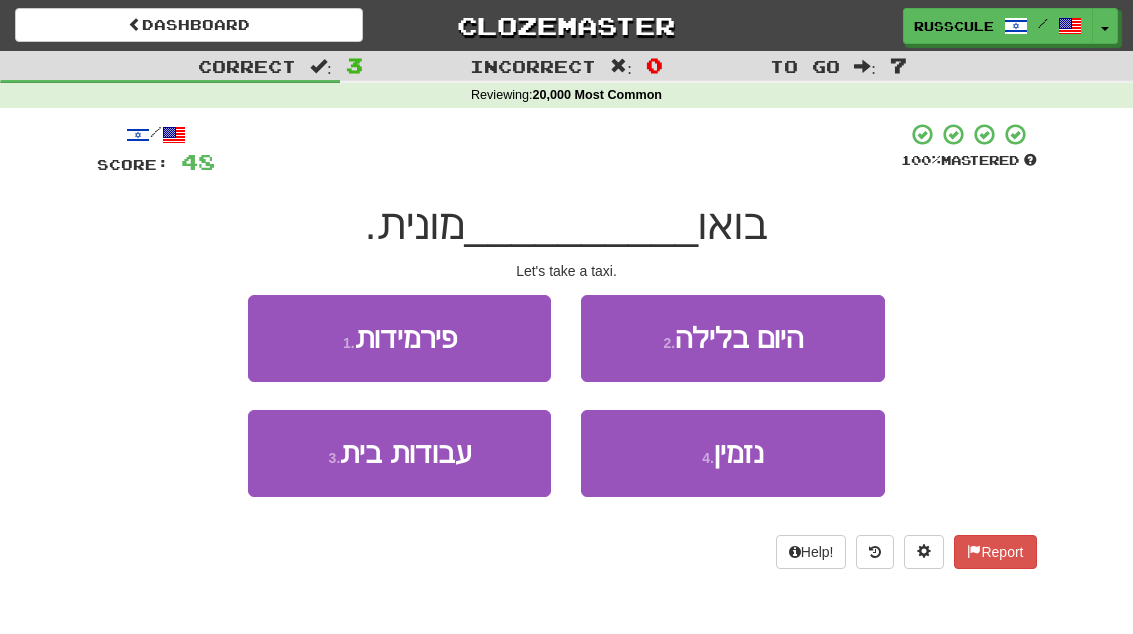 click on "4 .  נזמין" at bounding box center [732, 453] 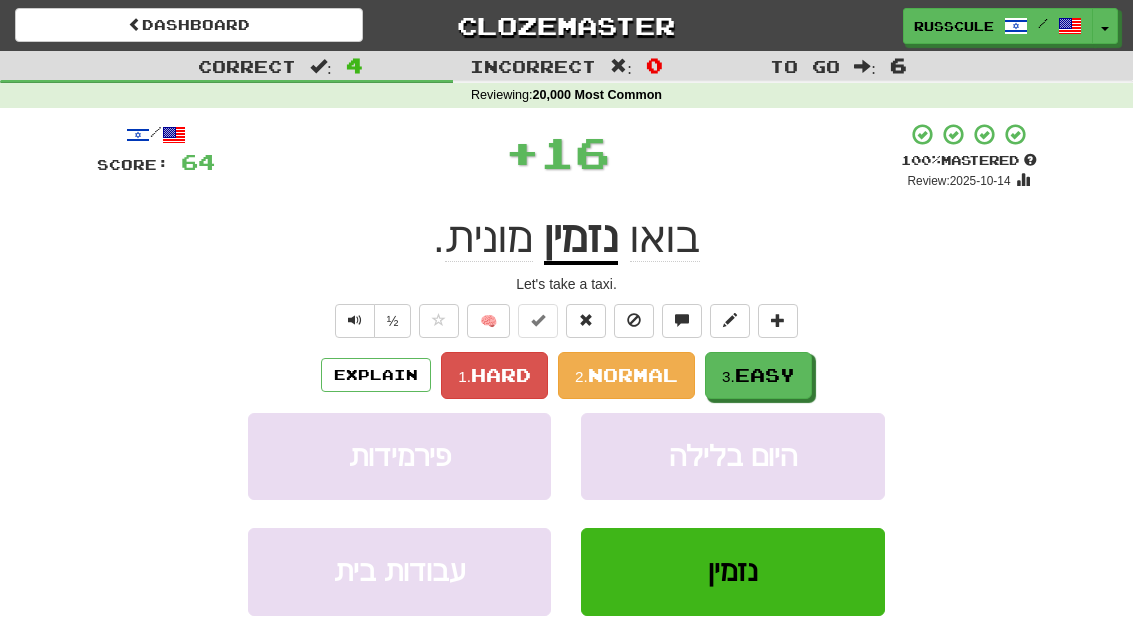click on "3.  Easy" at bounding box center [758, 375] 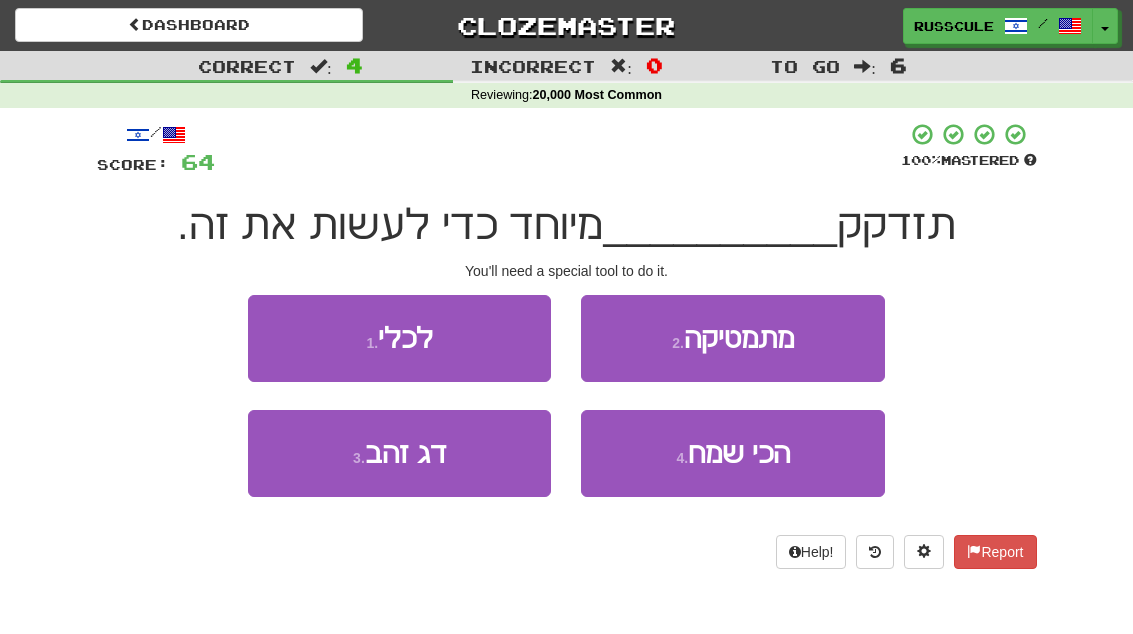 click on "1 .  לכלי" at bounding box center (399, 338) 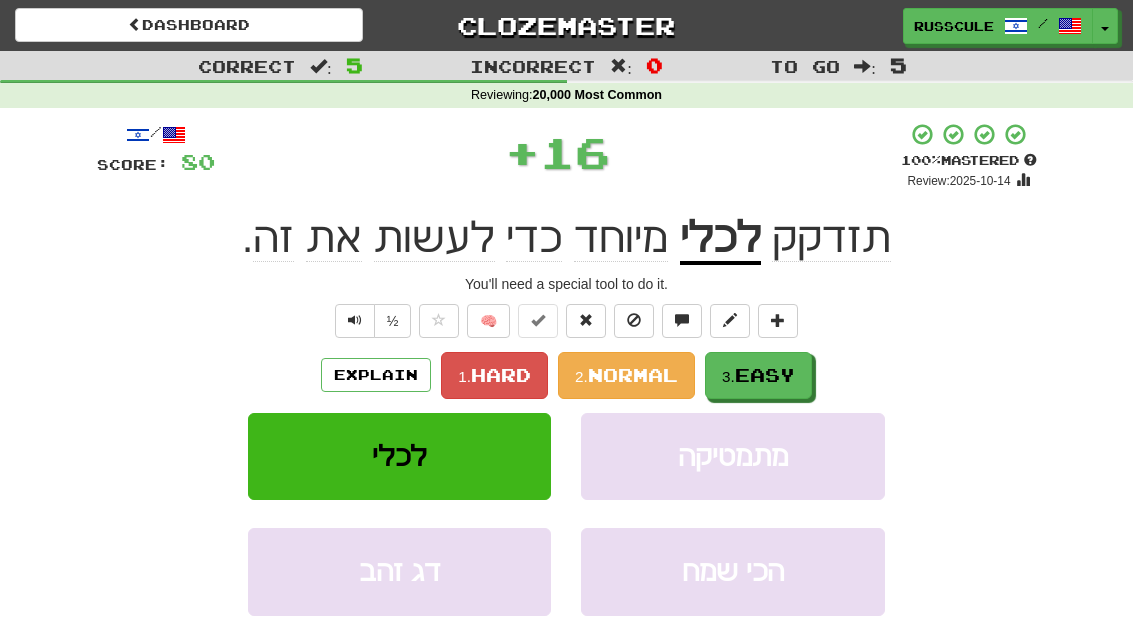 click on "3.  Easy" at bounding box center [758, 375] 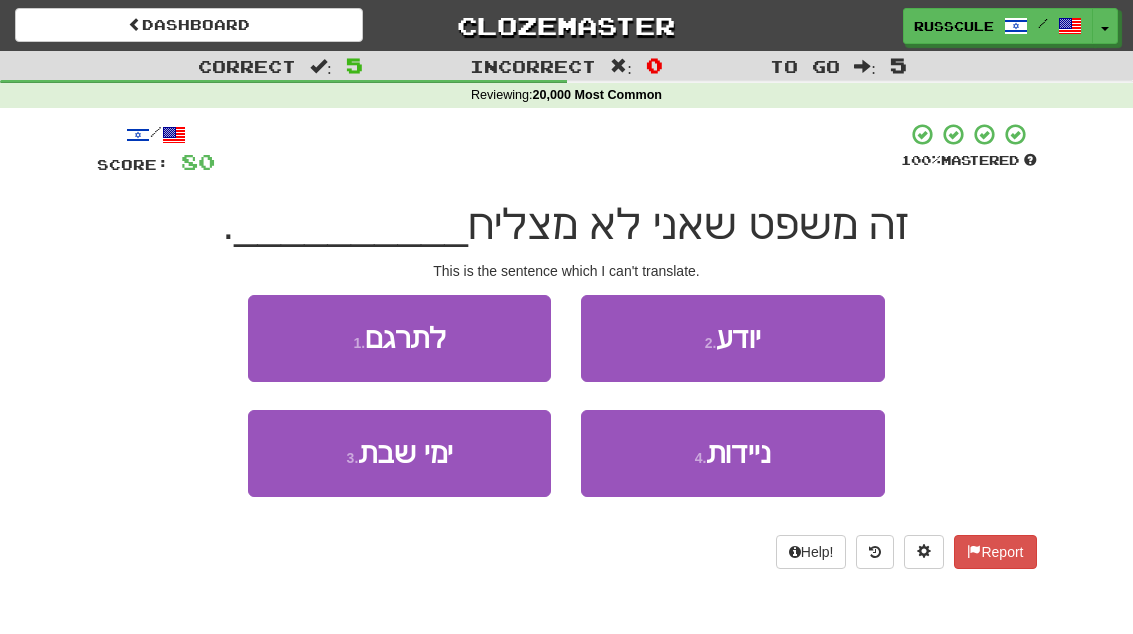click on "1 .  לתרגם" at bounding box center (399, 338) 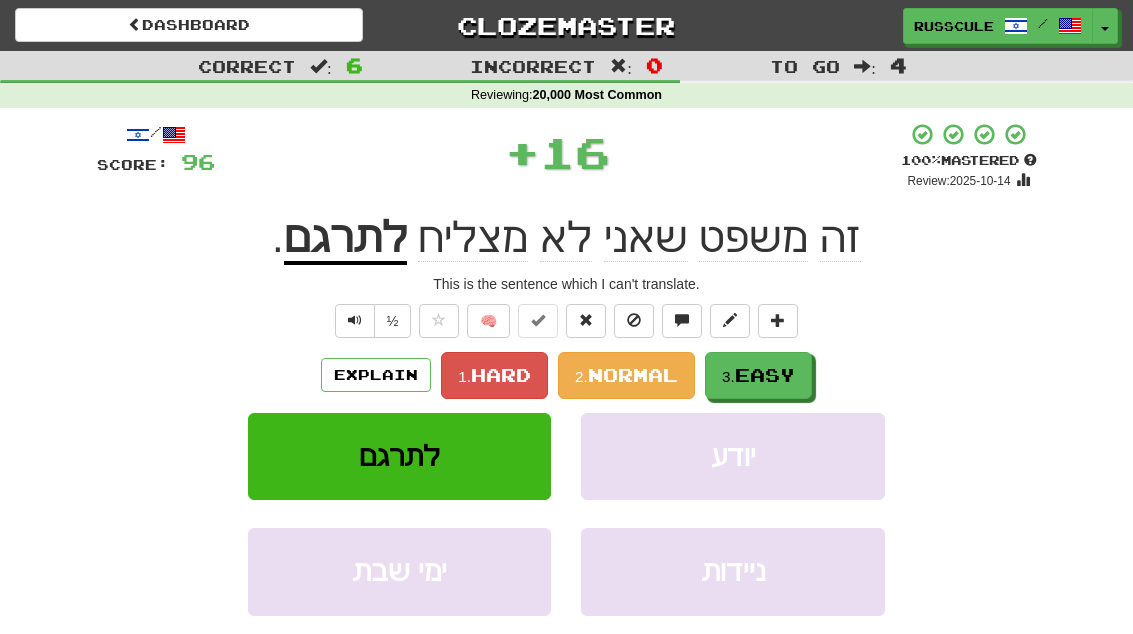 click on "3.  Easy" at bounding box center (758, 375) 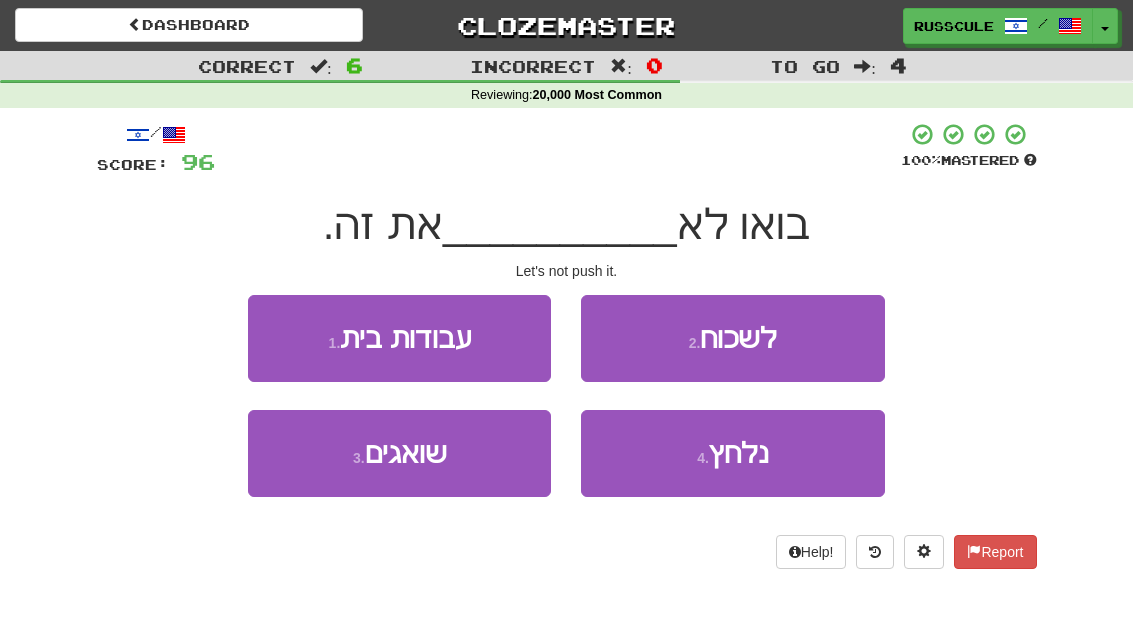 click on "4 .  נלחץ" at bounding box center (732, 453) 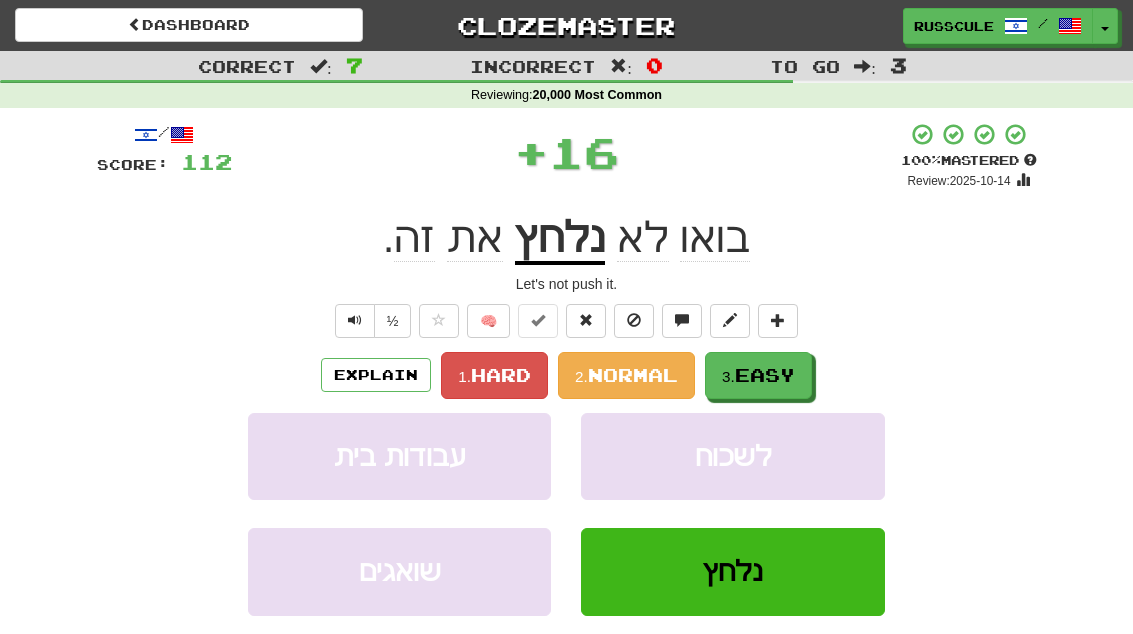 click on "3.  Easy" at bounding box center [758, 375] 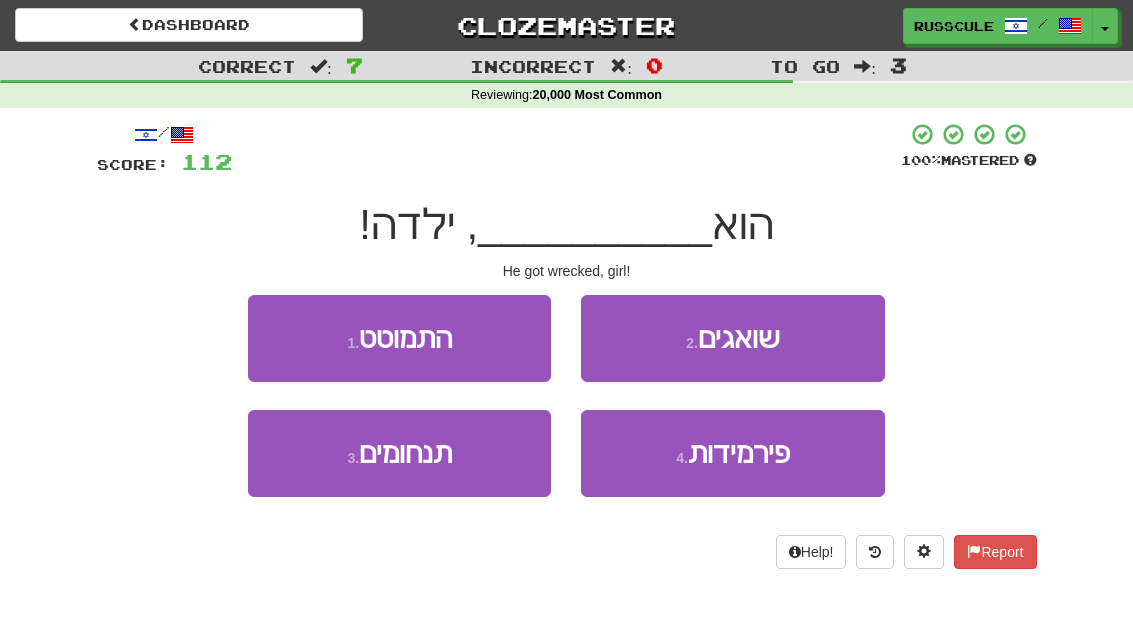 click on "1 .  התמוטט" at bounding box center (399, 338) 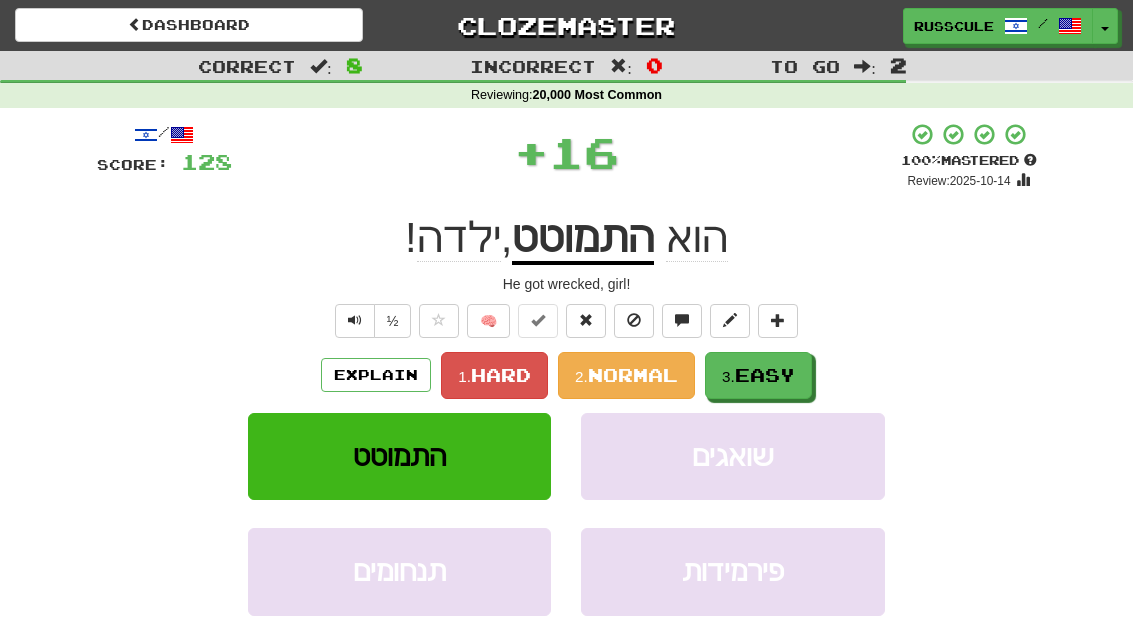click on "3.  Easy" at bounding box center (758, 375) 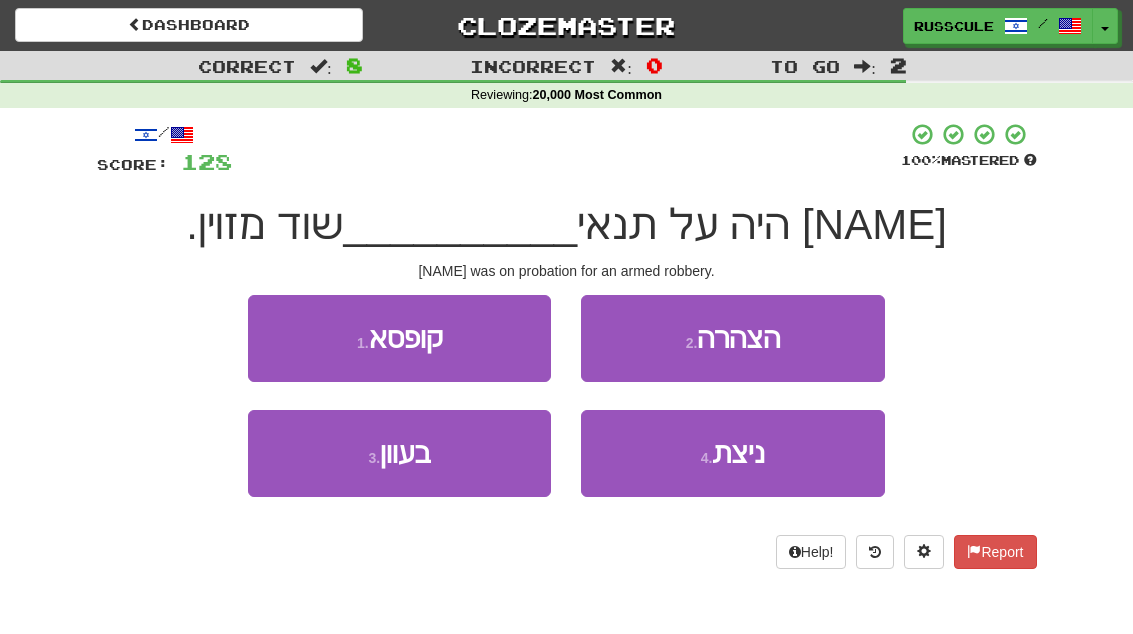 click on "3 .  בעוון" at bounding box center [399, 453] 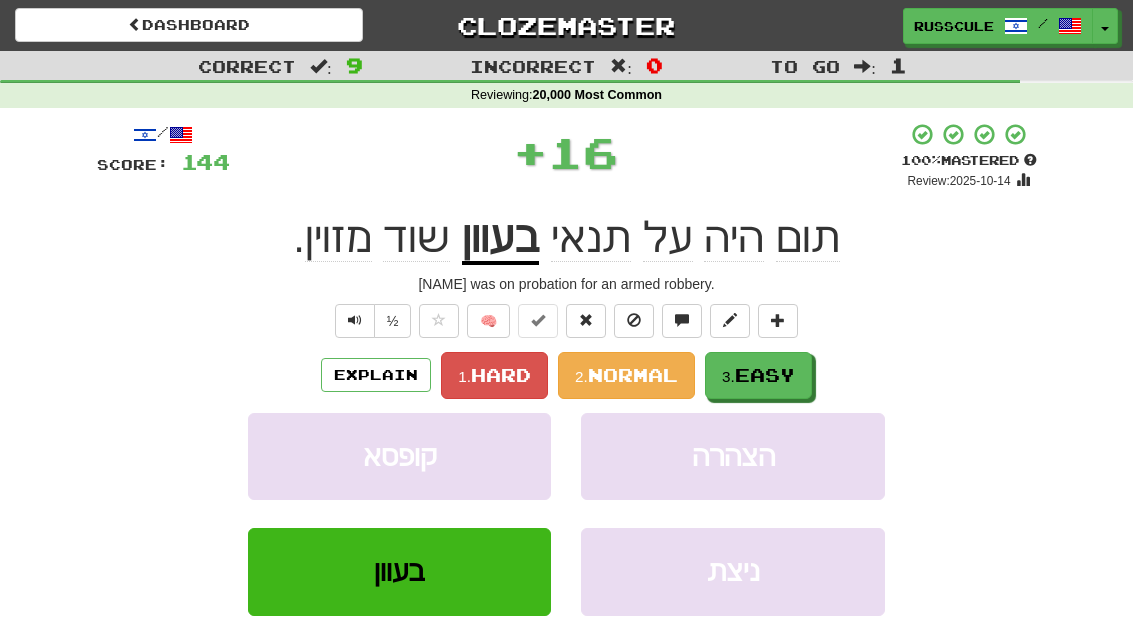click on "Easy" at bounding box center (765, 375) 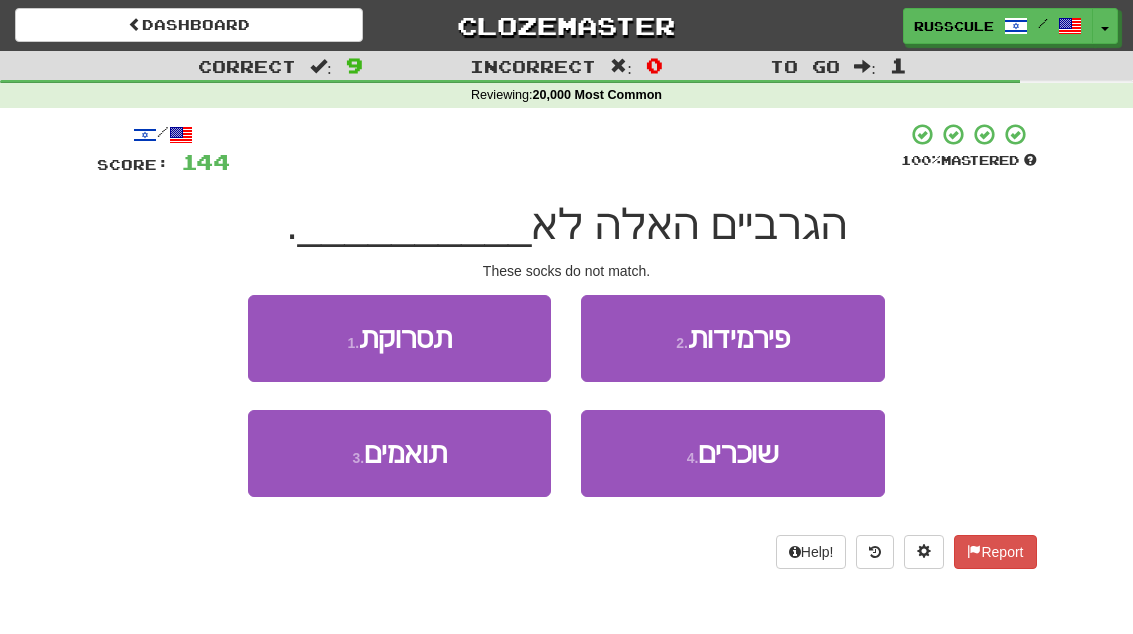 click on "3 .  תואמים" at bounding box center (399, 453) 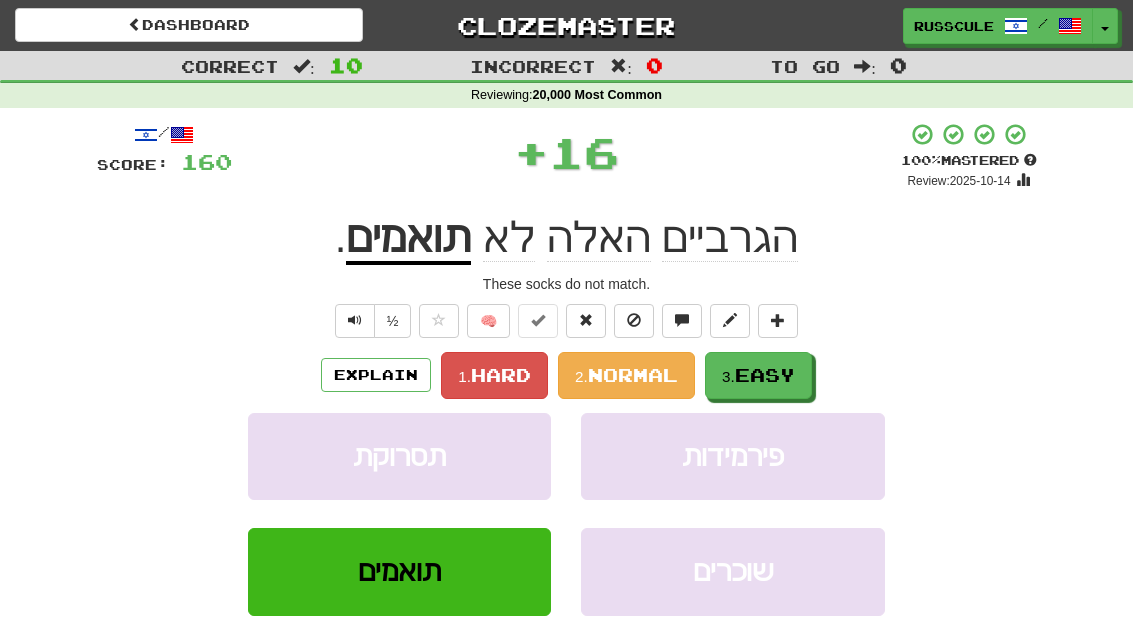 click on "Easy" at bounding box center (765, 375) 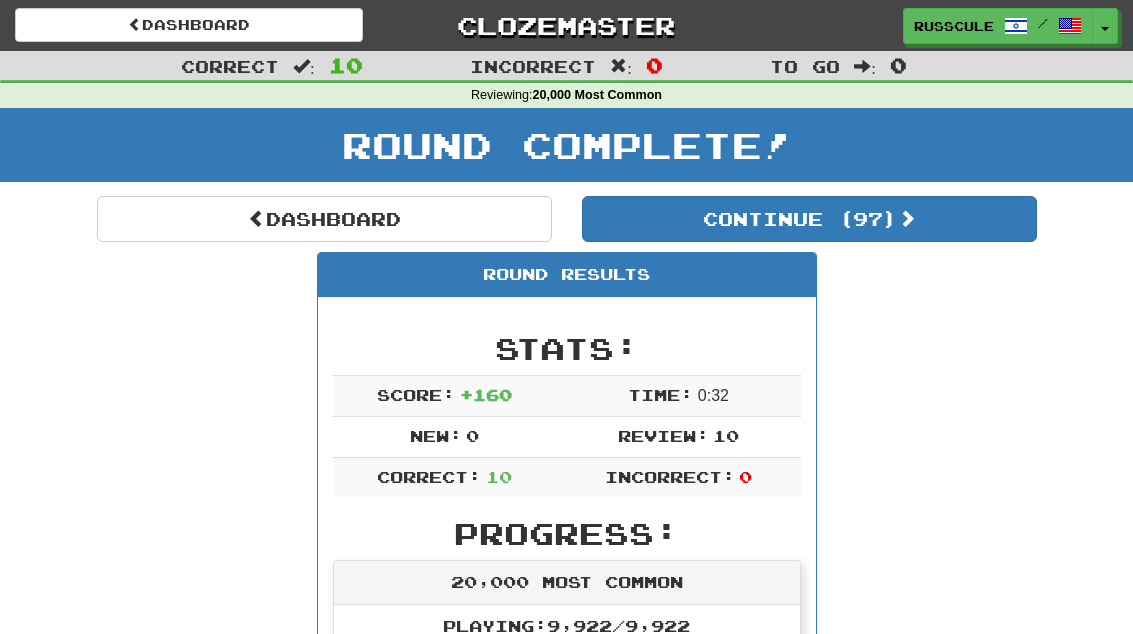 click on "Continue ( 97 )" at bounding box center [809, 219] 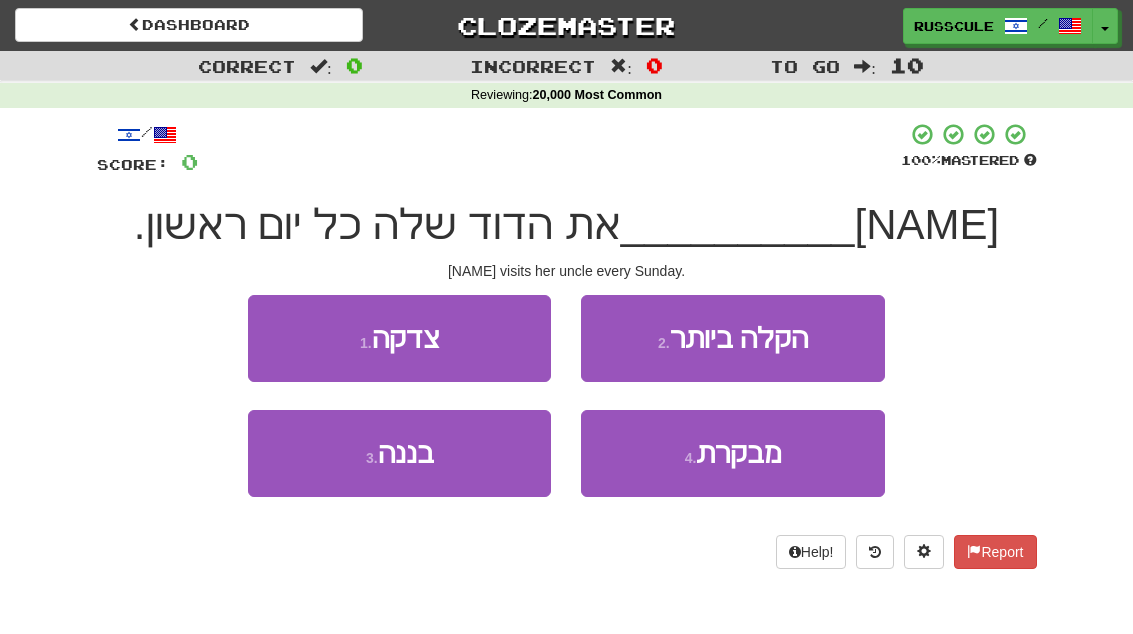 click on "4 .  מבקרת" at bounding box center [732, 453] 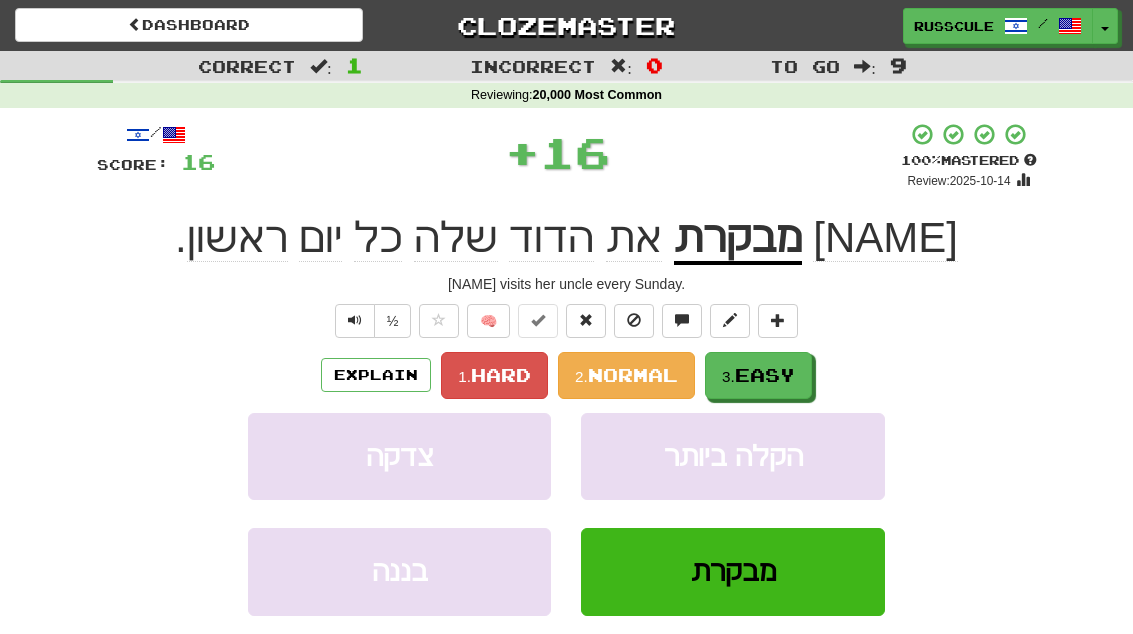 click on "3.  Easy" at bounding box center [758, 375] 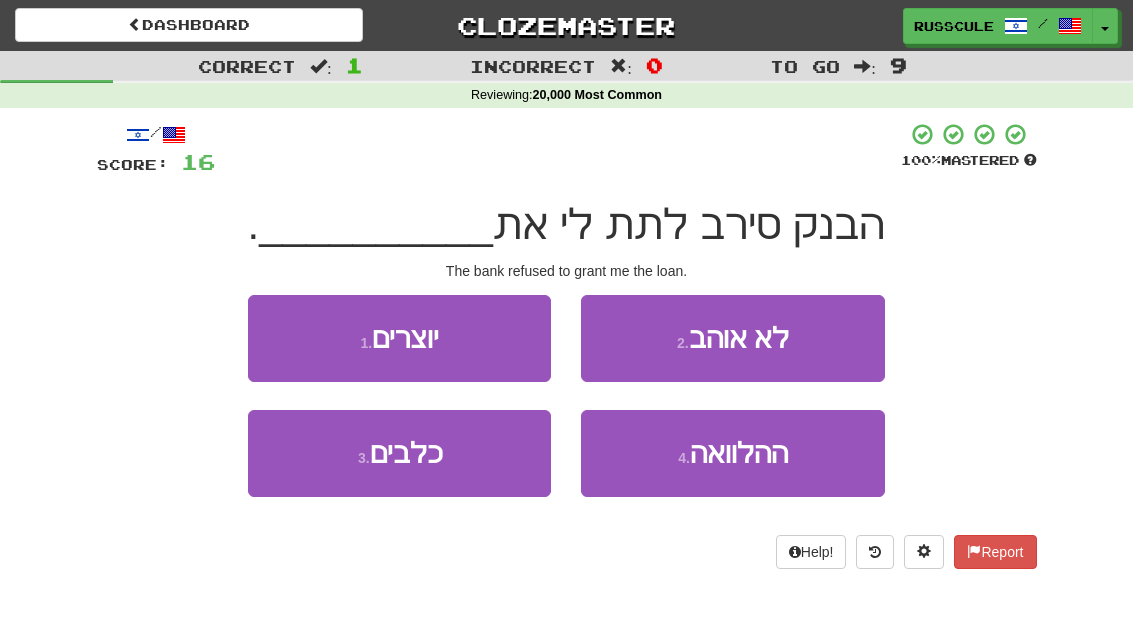 click on "4 .  ההלוואה" at bounding box center [732, 453] 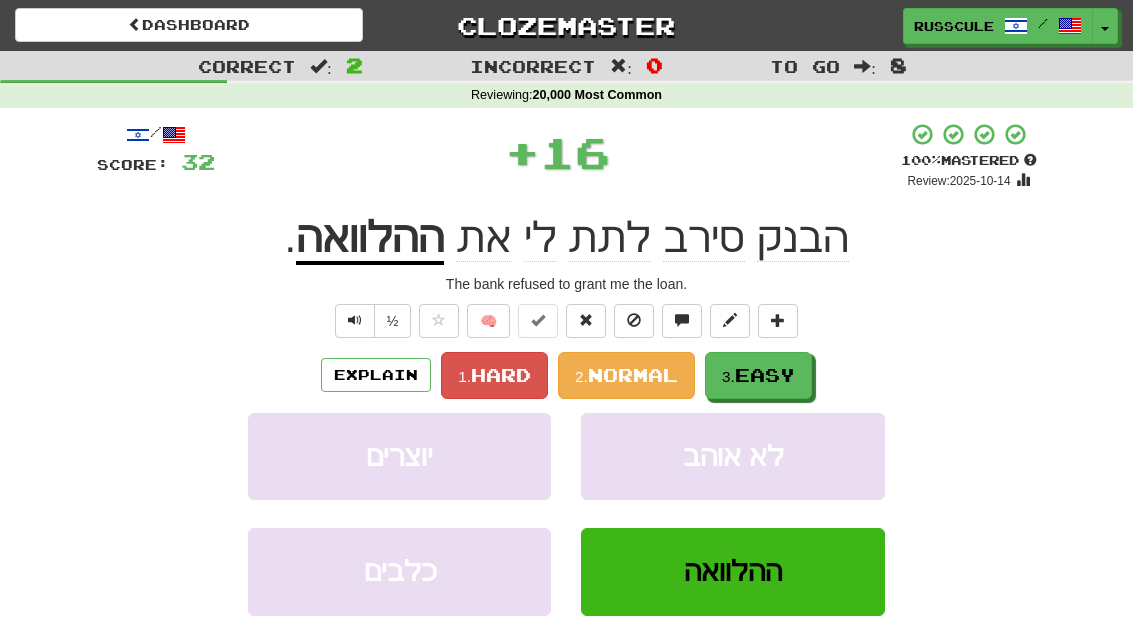 click on "3.  Easy" at bounding box center (758, 375) 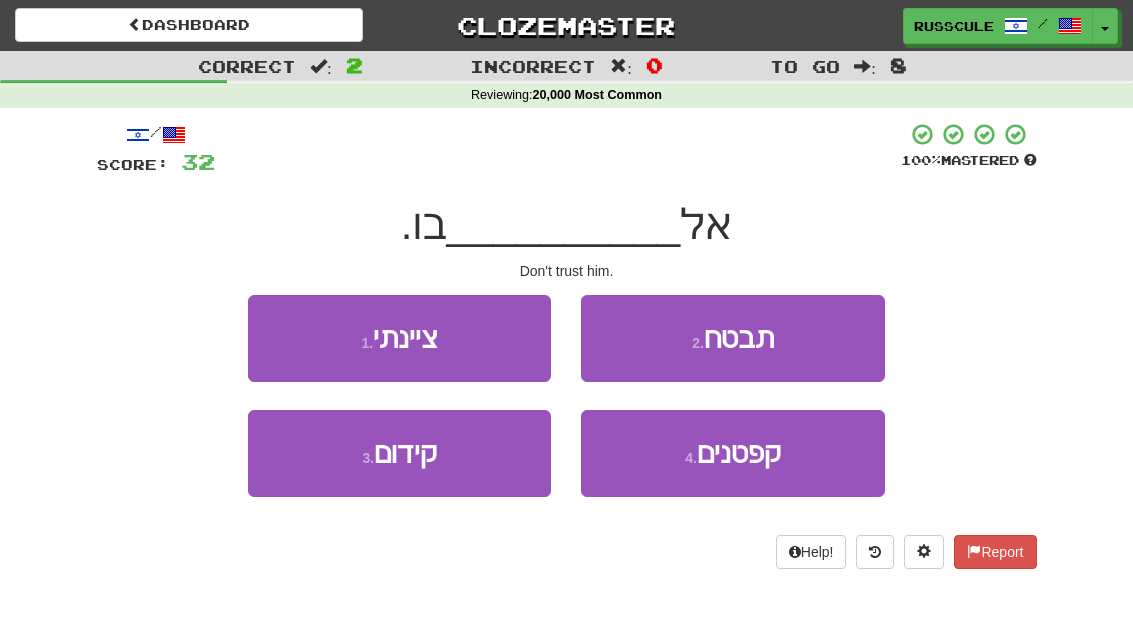 click on "2 .  תבטח" at bounding box center [732, 338] 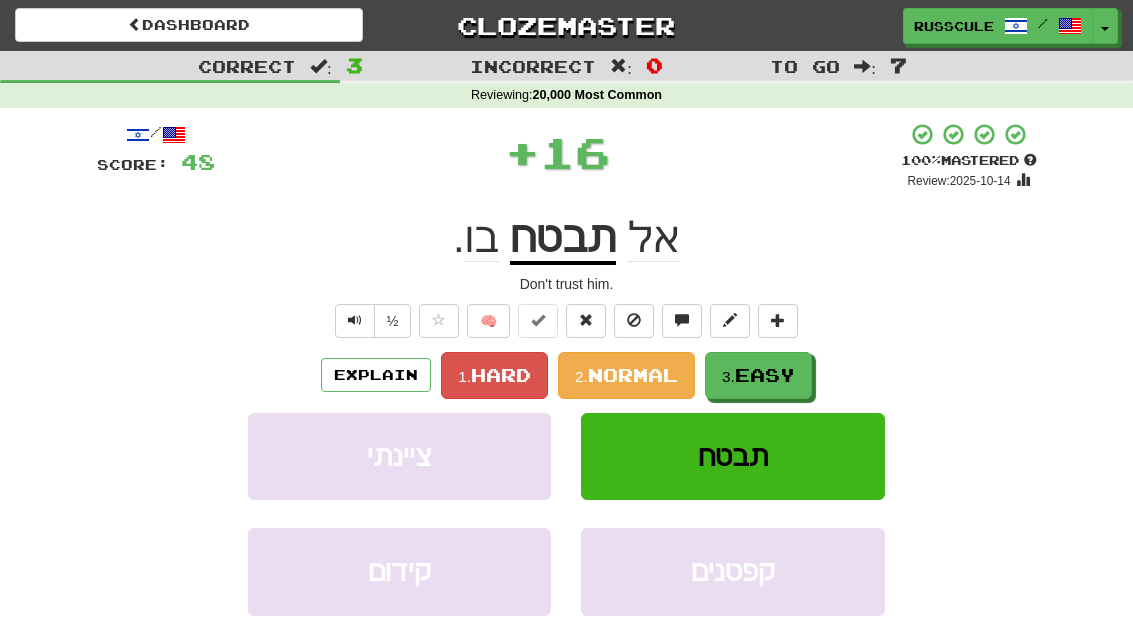 click on "3.  Easy" at bounding box center (758, 375) 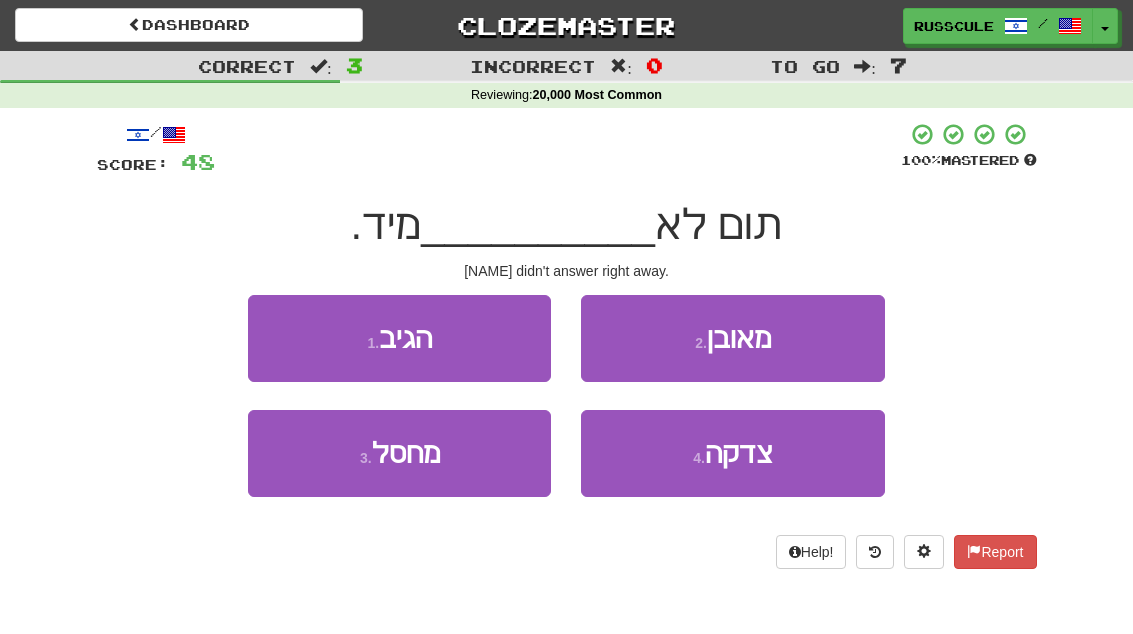 click on "1 .  הגיב" at bounding box center [399, 338] 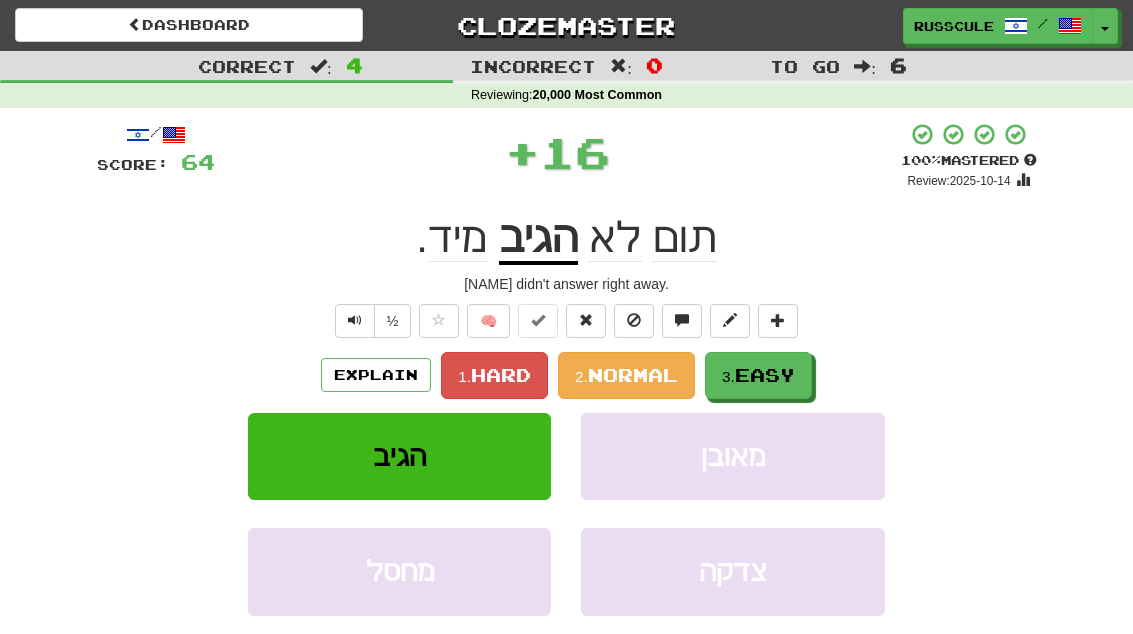 click on "Easy" at bounding box center (765, 375) 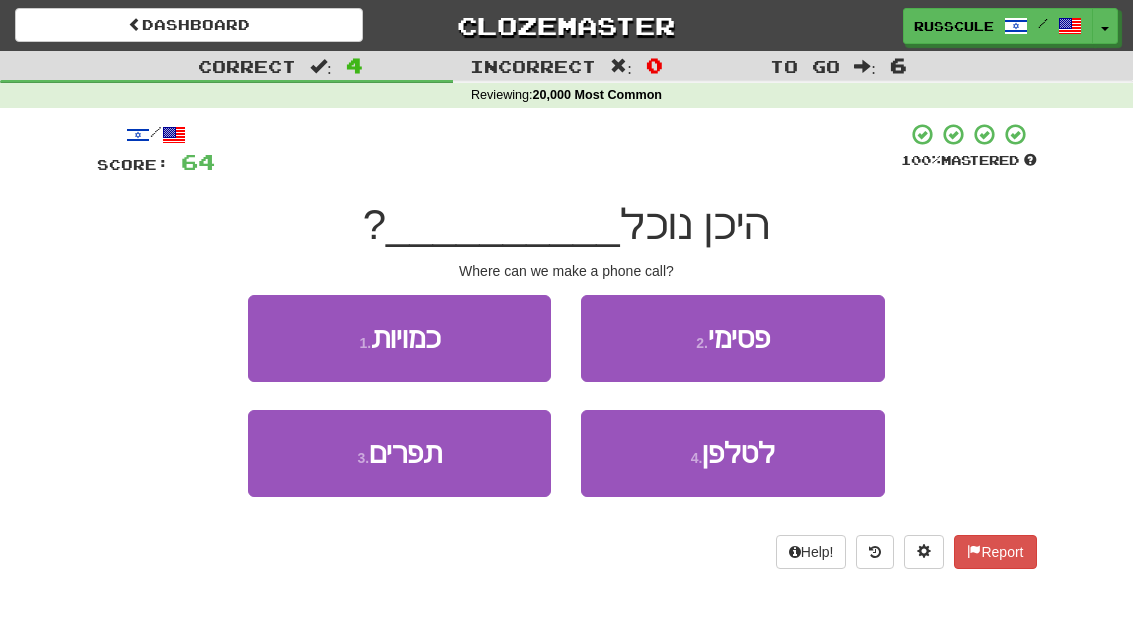 click on "לטלפן" at bounding box center [738, 453] 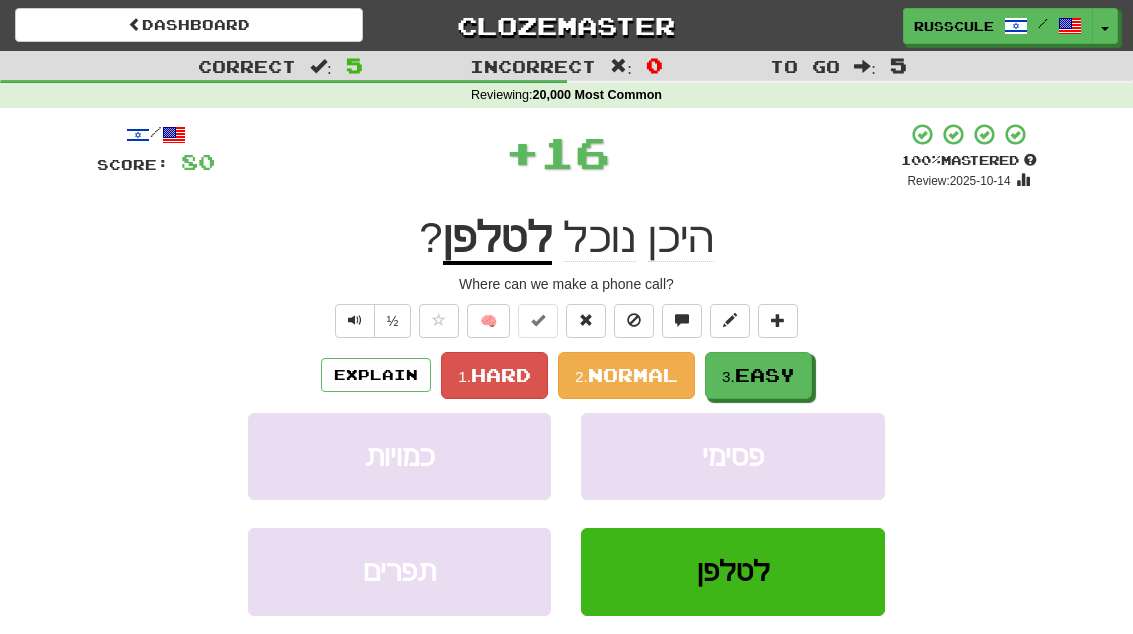 click on "3.  Easy" at bounding box center [758, 375] 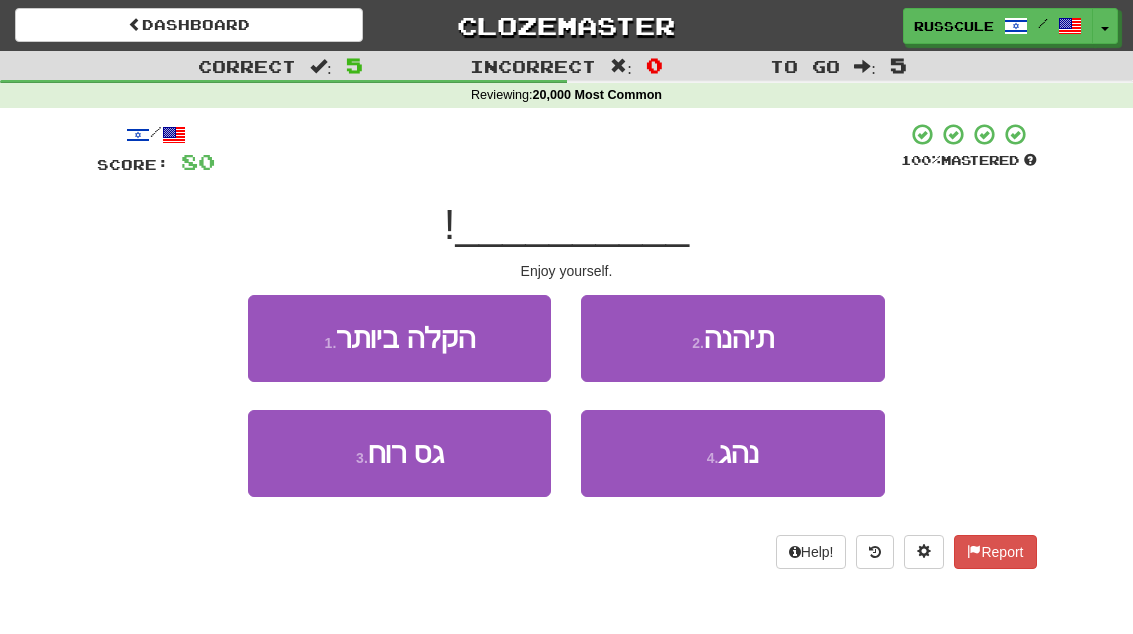click on "2 .  תיהנה" at bounding box center [732, 338] 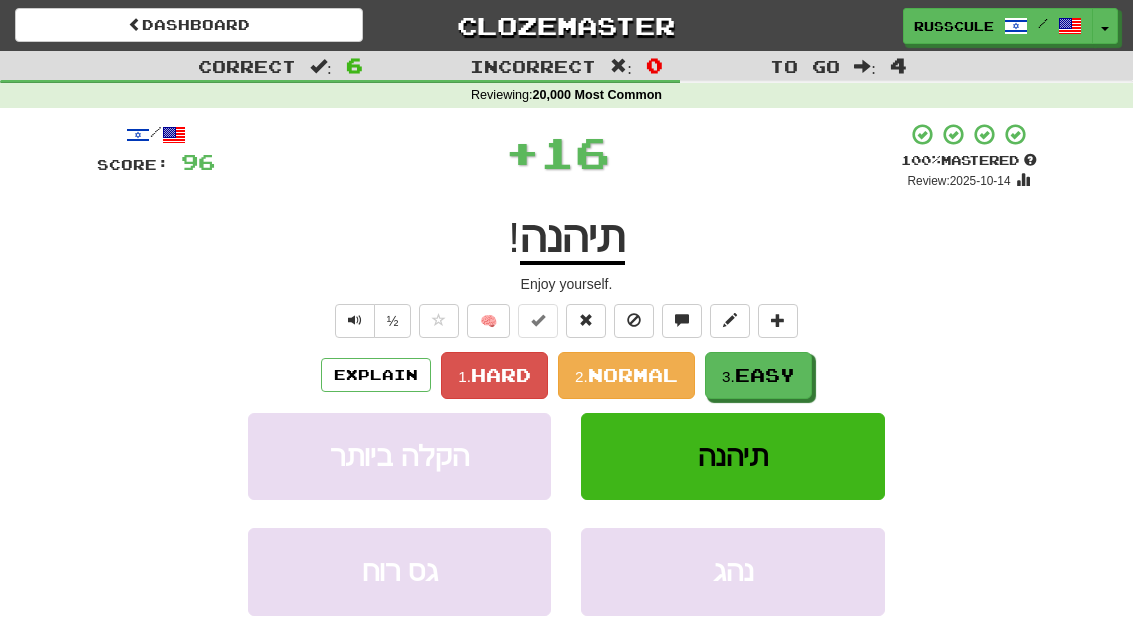 click on "3.  Easy" at bounding box center [758, 375] 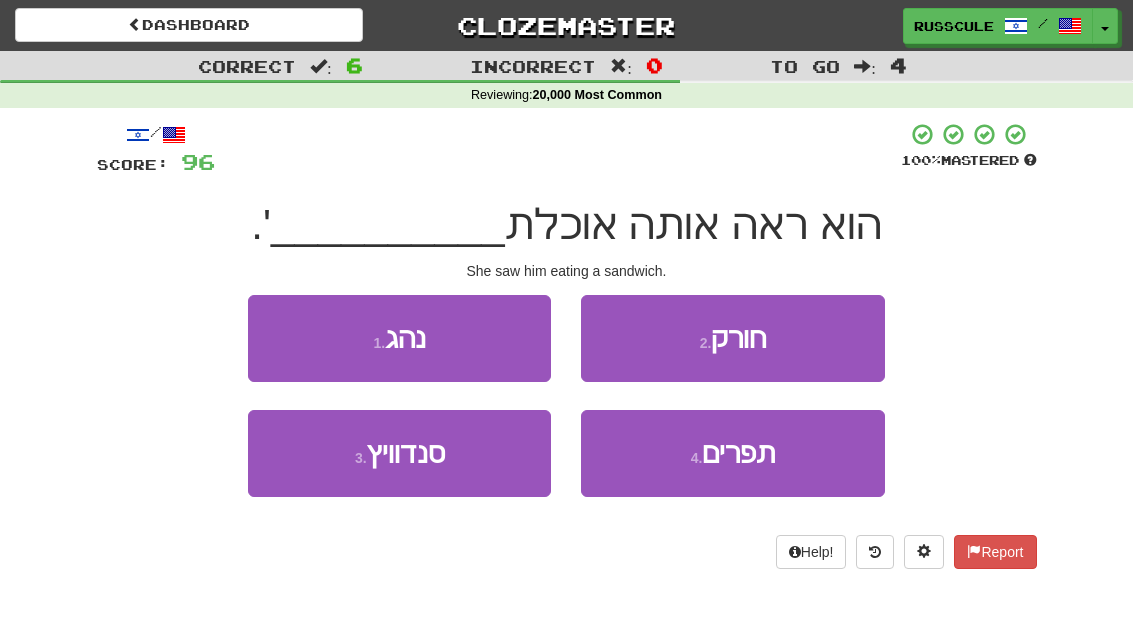 click on "3 .  סנדוויץ" at bounding box center (399, 453) 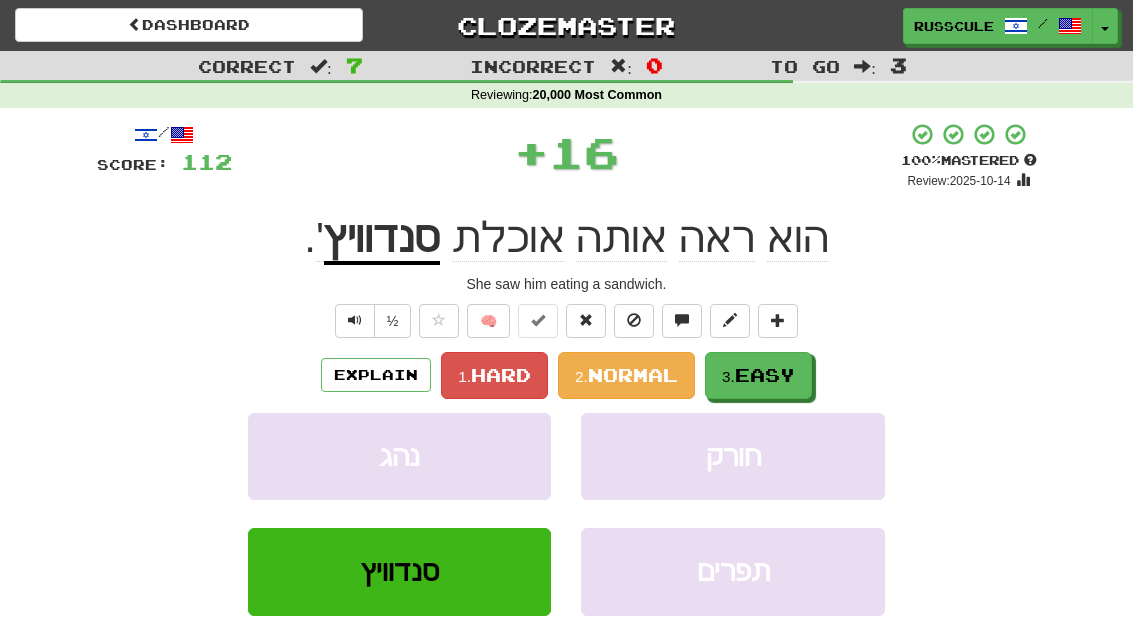 click on "Easy" at bounding box center [765, 375] 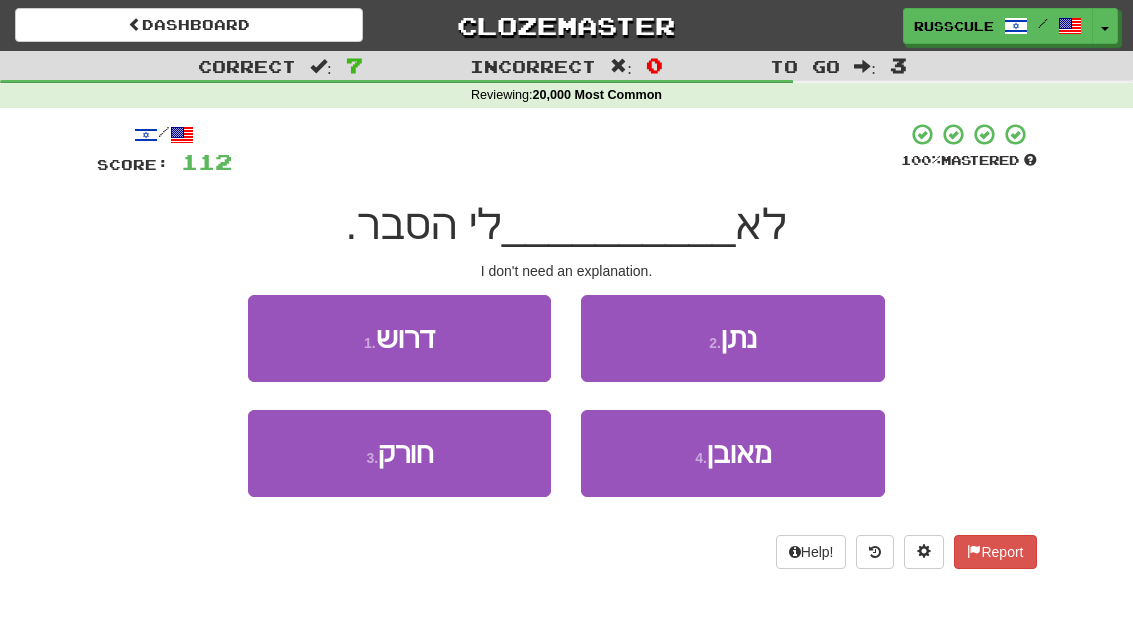 click on "1 . דרוש" at bounding box center (399, 338) 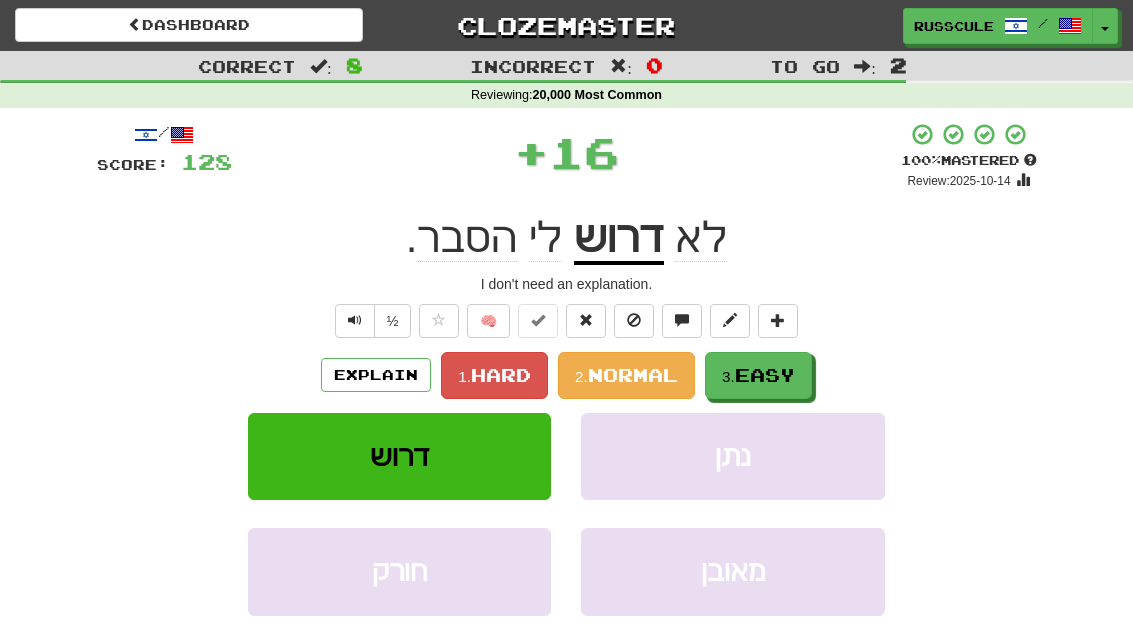 click on "Easy" at bounding box center (765, 375) 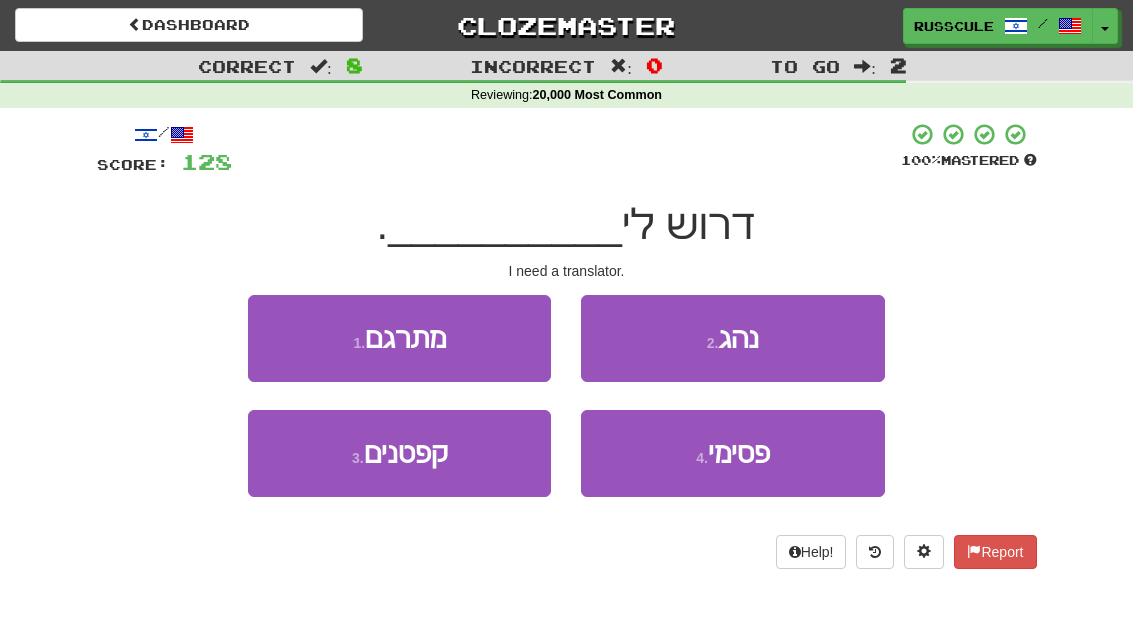 click on "1 .  מתרגם" at bounding box center [399, 338] 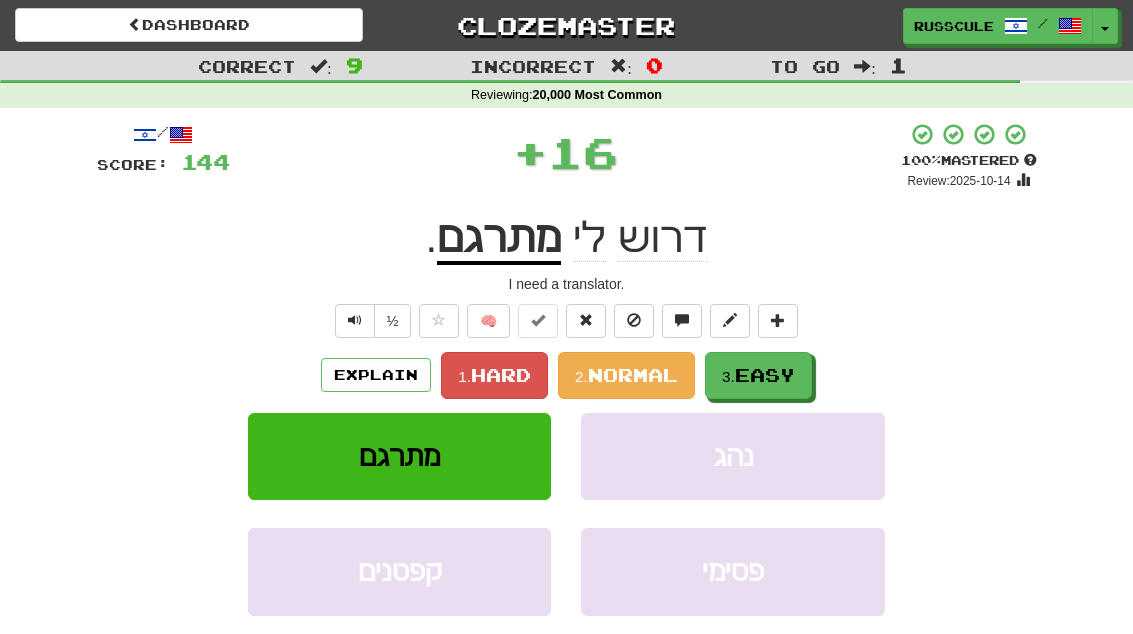 click on "Easy" at bounding box center (765, 375) 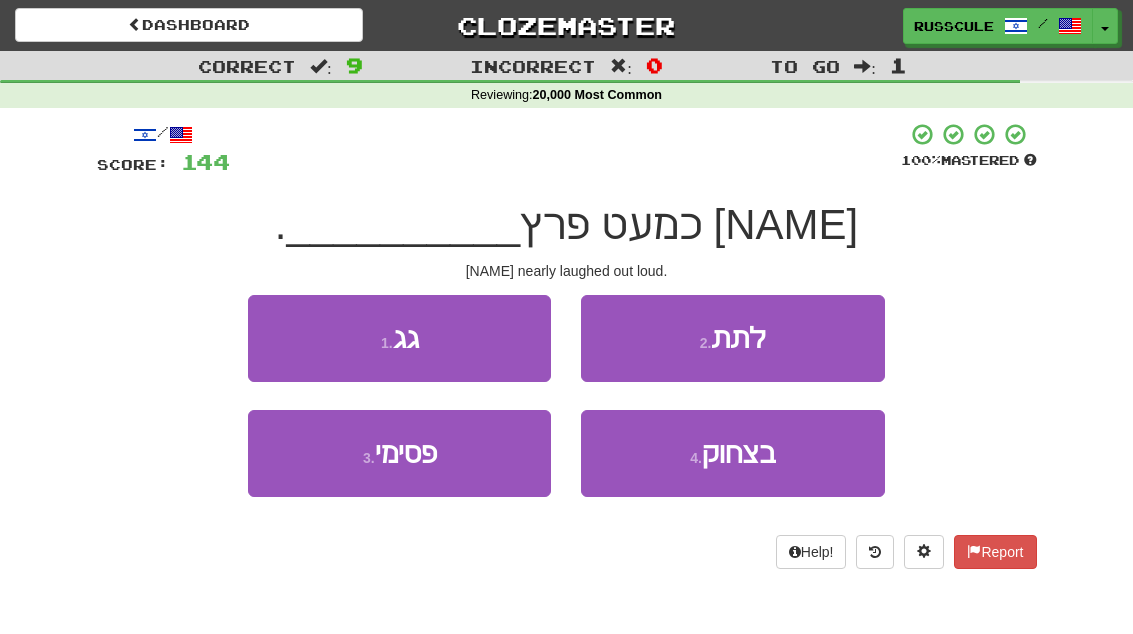 click on "בצחוק" at bounding box center (739, 453) 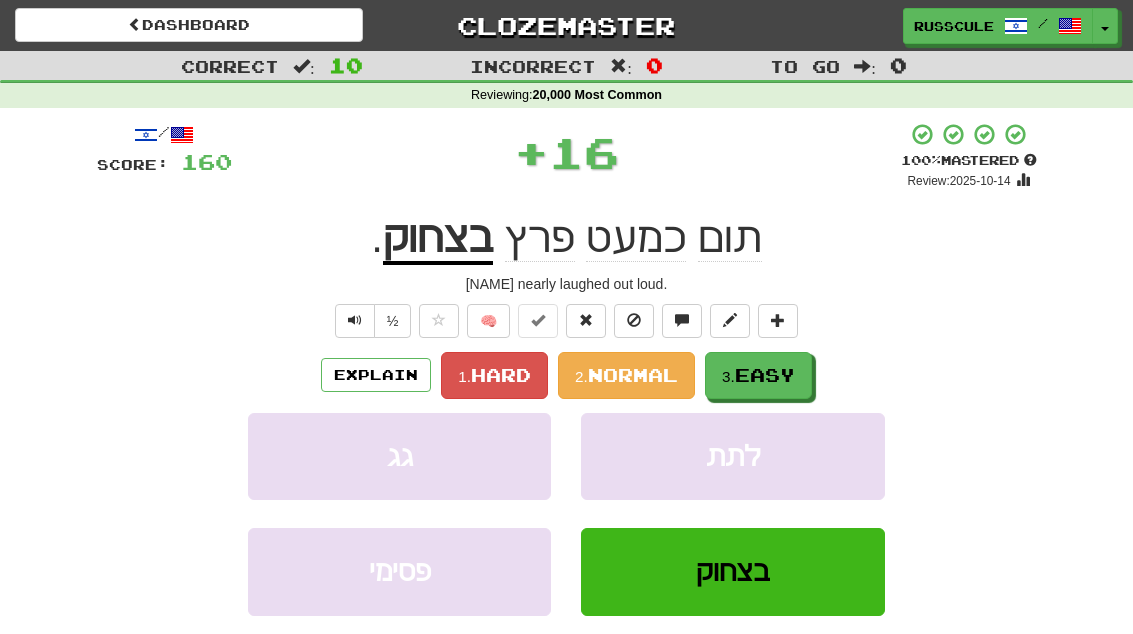 click on "3.  Easy" at bounding box center (758, 375) 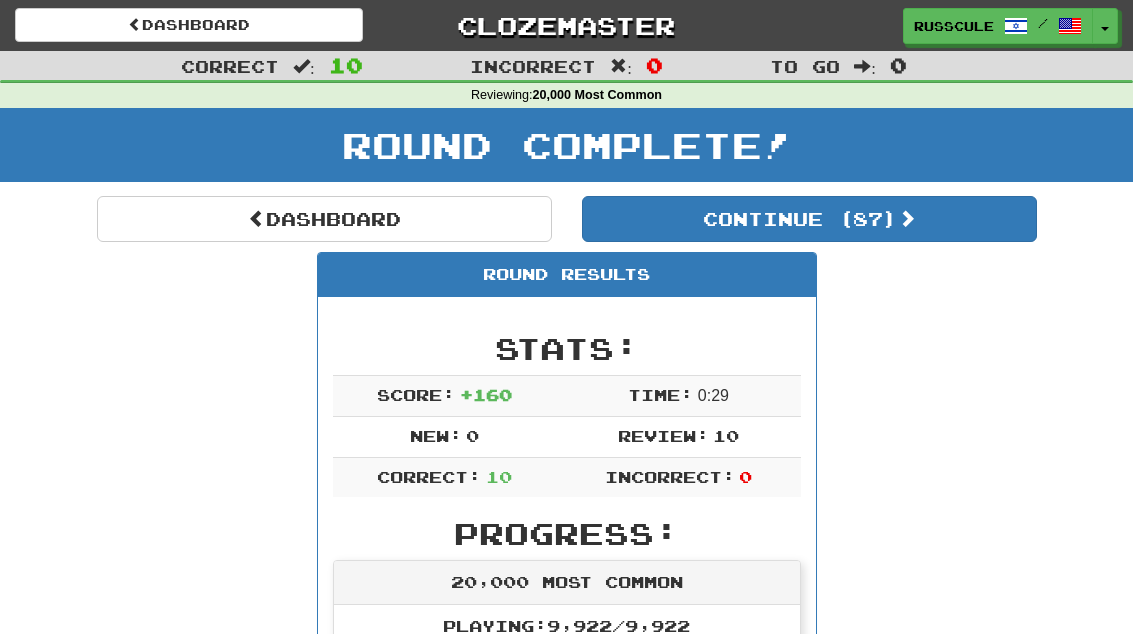 click on "Continue ( 87 )" at bounding box center [809, 219] 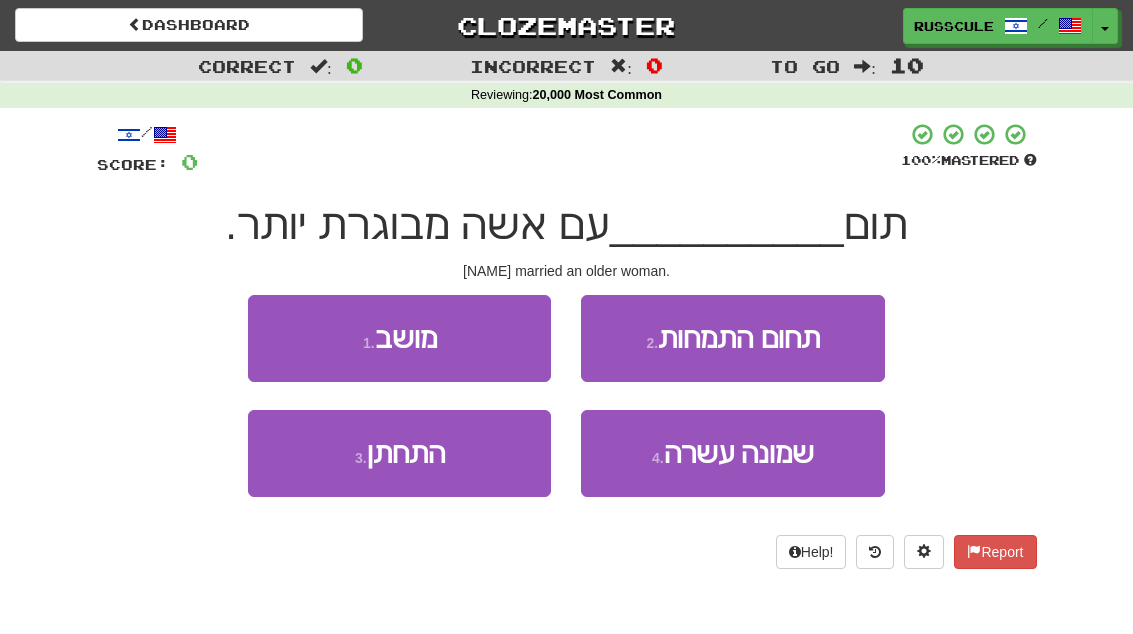 click on "3 .  התחתן" at bounding box center [399, 453] 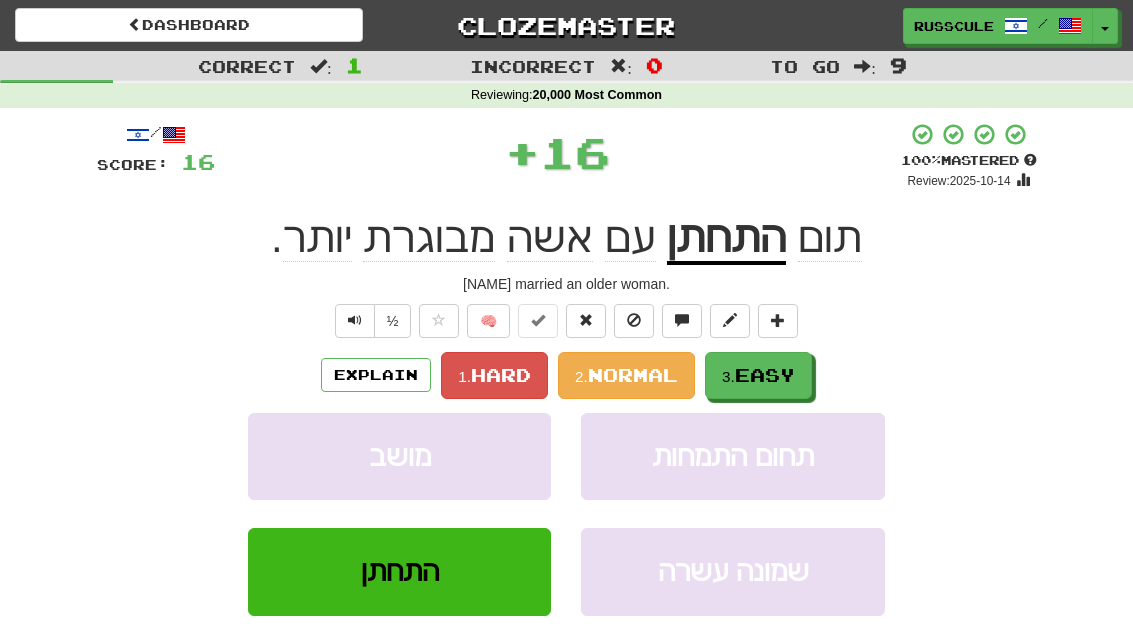 click on "3.  Easy" at bounding box center [758, 375] 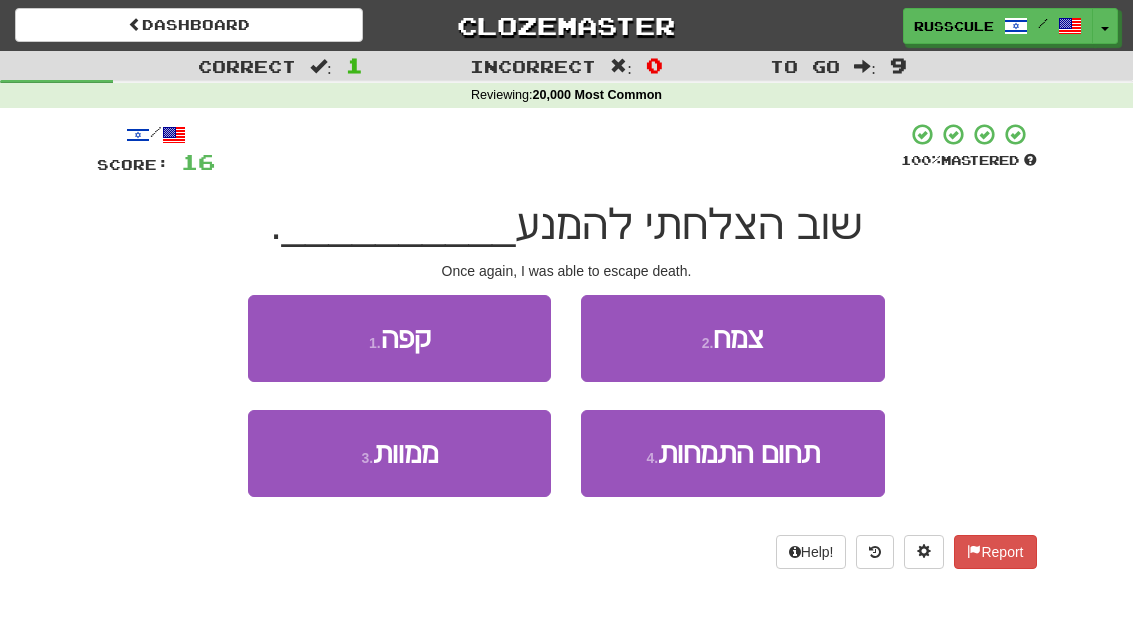 click on "3 .  ממוות" at bounding box center (399, 453) 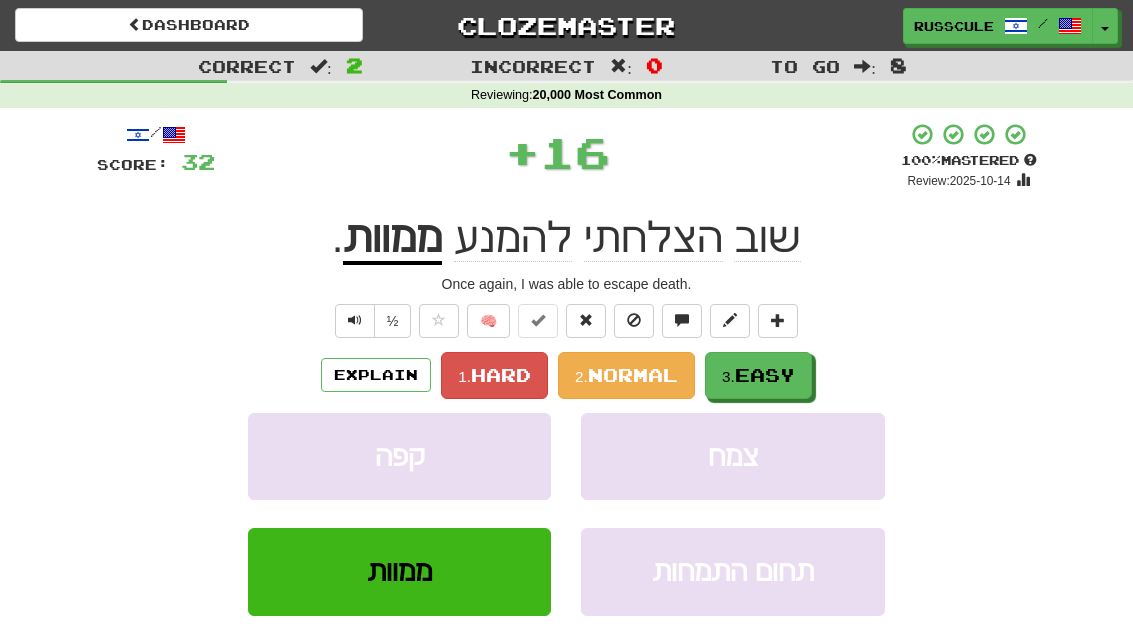 click on "3.  Easy" at bounding box center [758, 375] 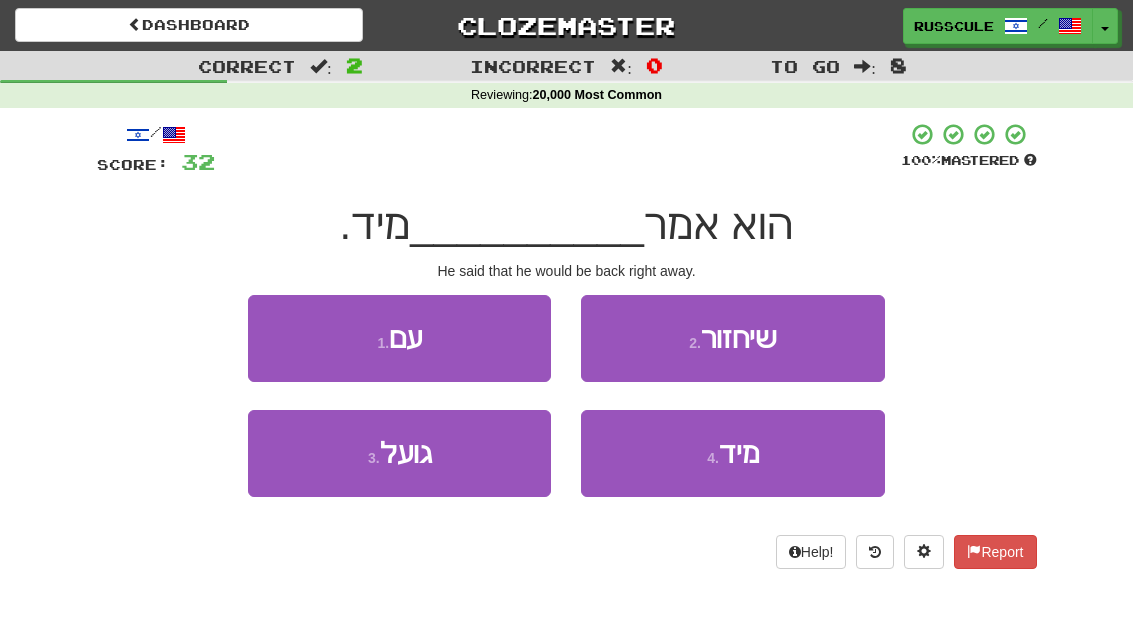 click on "4 .  מיד" at bounding box center [732, 453] 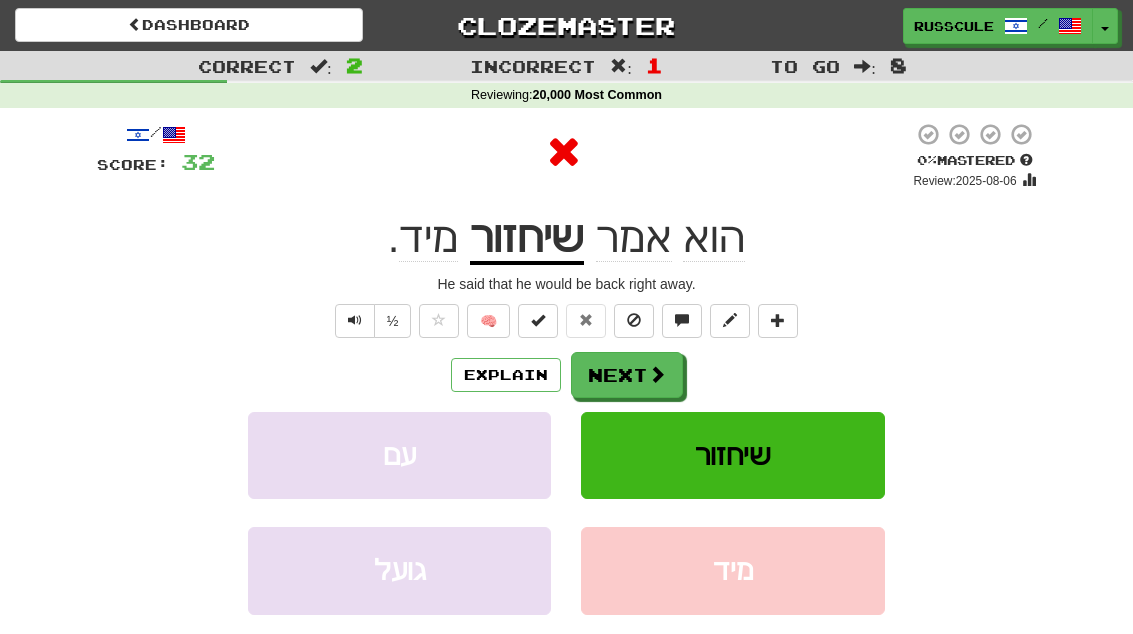 click on "Next" at bounding box center [627, 375] 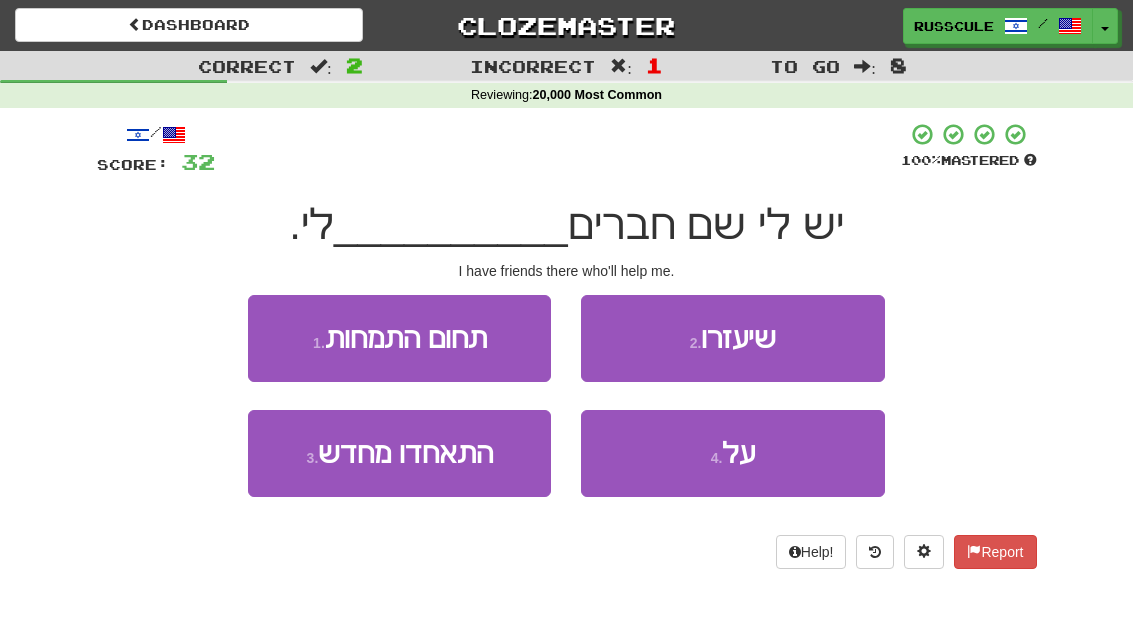 click on "2 .  שיעזרו" at bounding box center [732, 338] 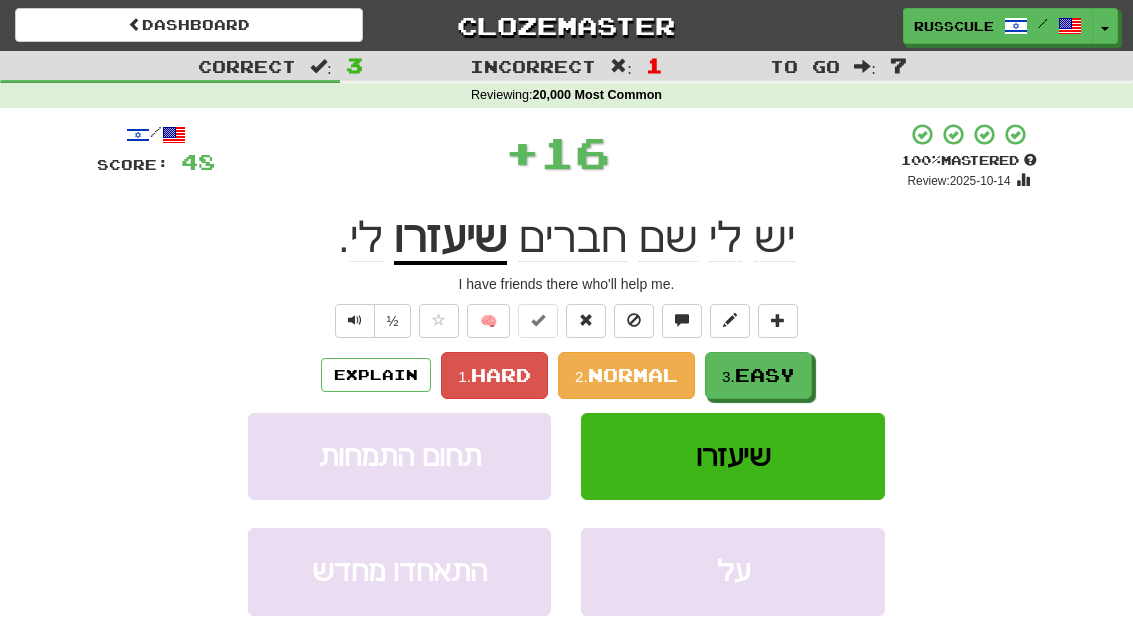 click on "3.  Easy" at bounding box center (758, 375) 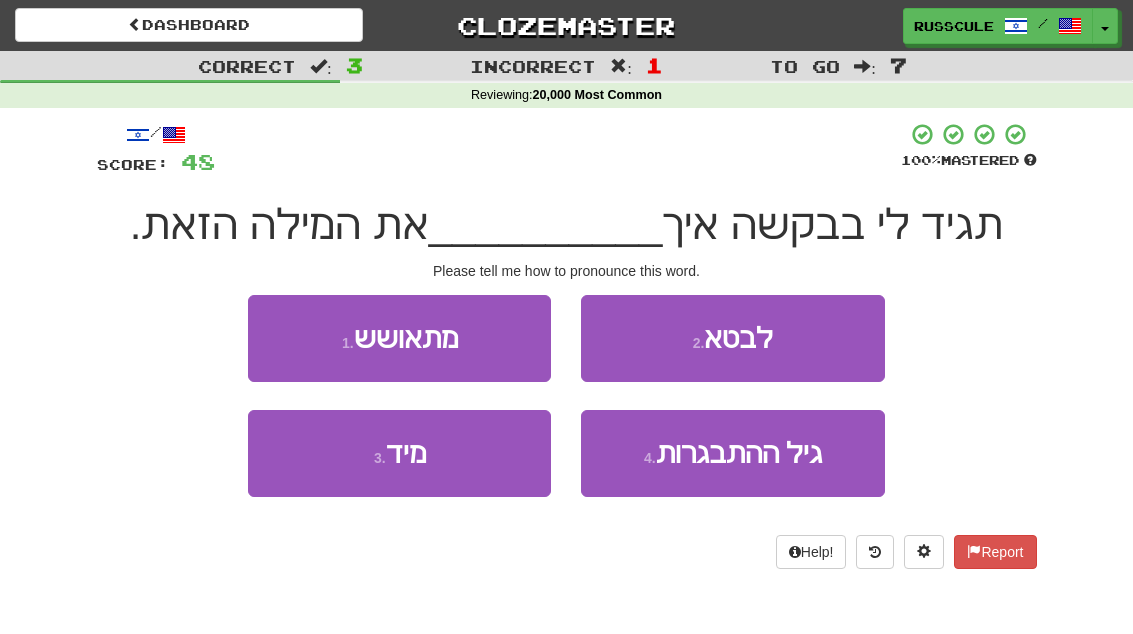 click on "2 .  לבטא" at bounding box center (732, 338) 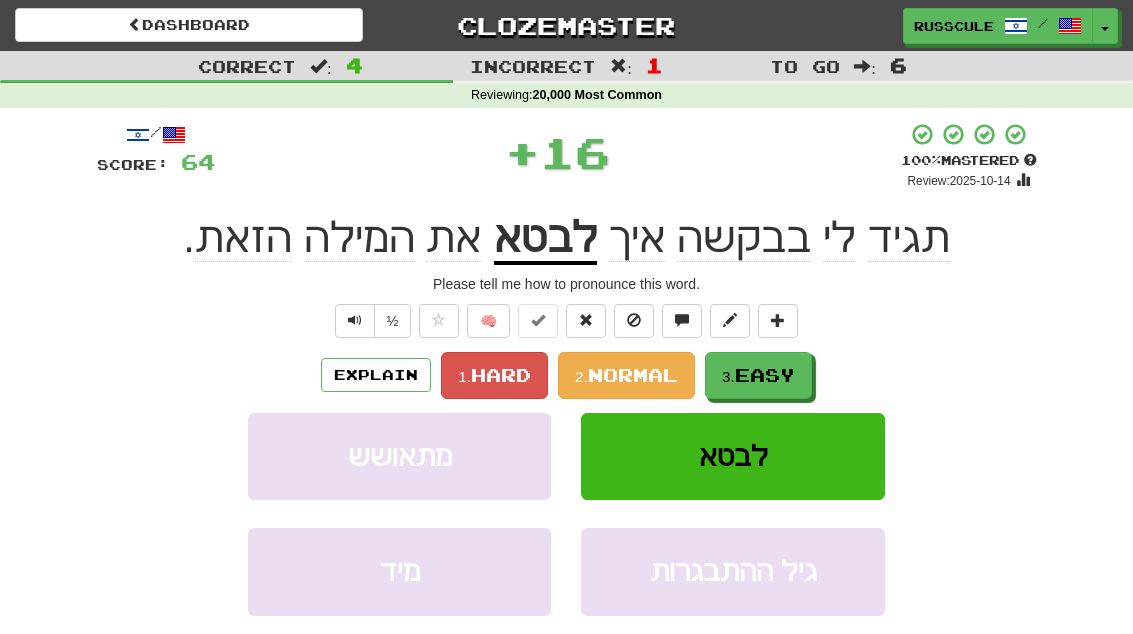 click on "3.  Easy" at bounding box center (758, 375) 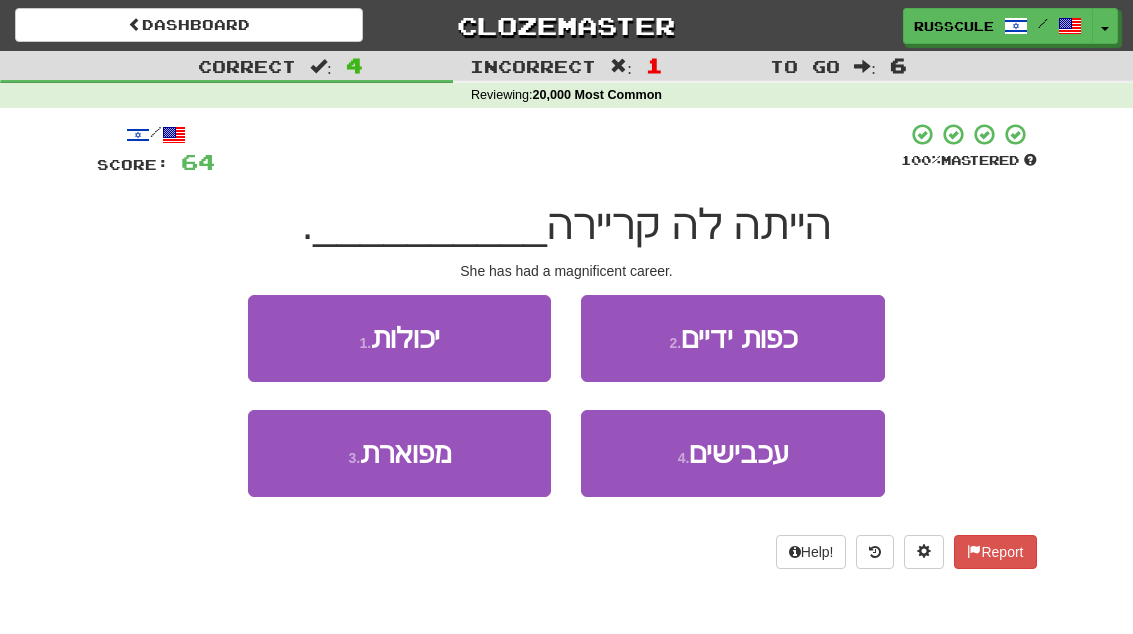 click on "3 .  מפוארת" at bounding box center (399, 453) 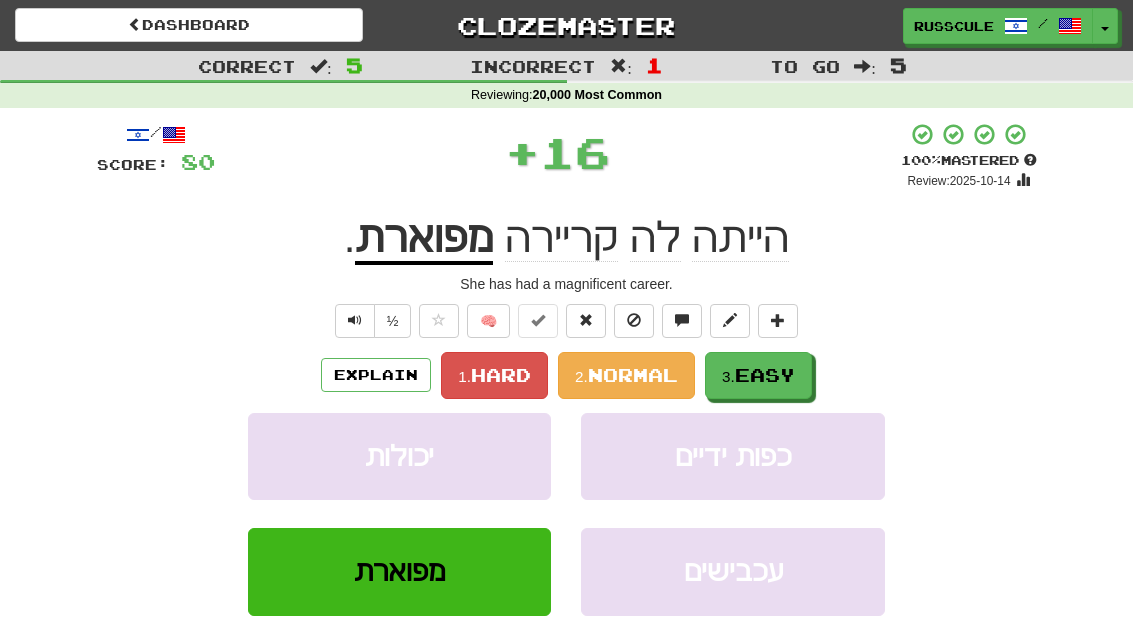 click on "3.  Easy" at bounding box center (758, 375) 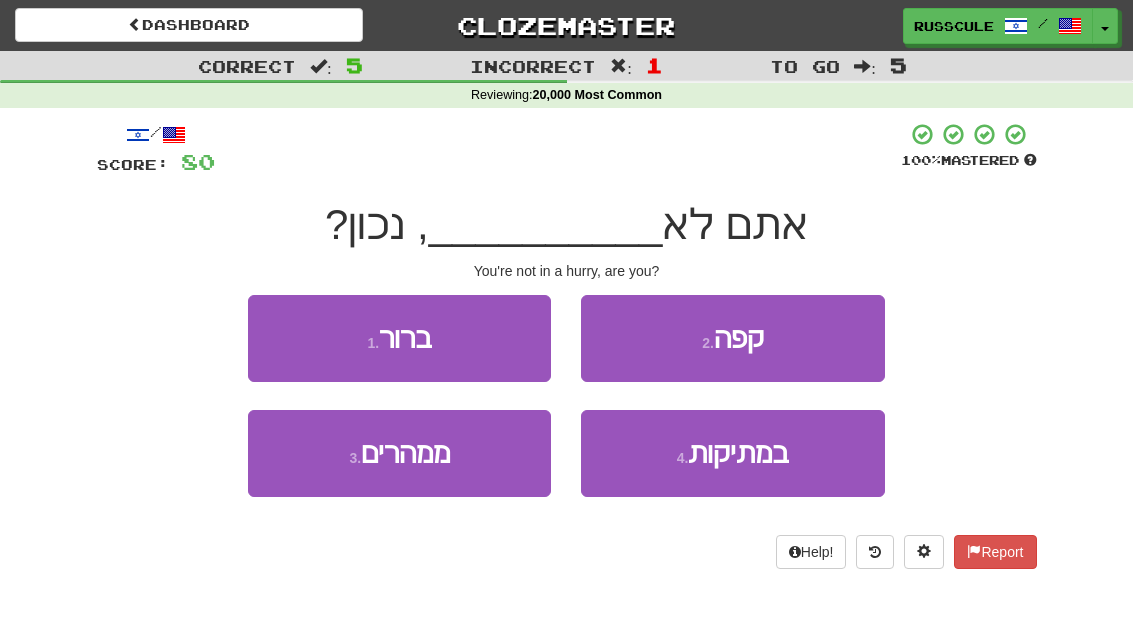 click on "3 .  ממהרים" at bounding box center (399, 453) 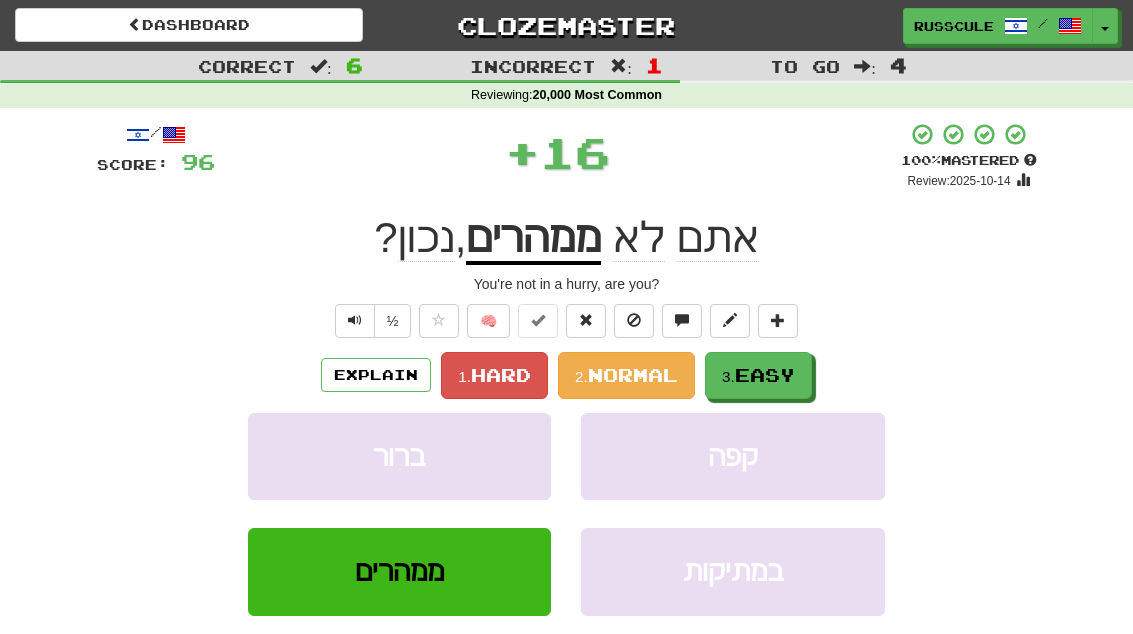 click on "Easy" at bounding box center (765, 375) 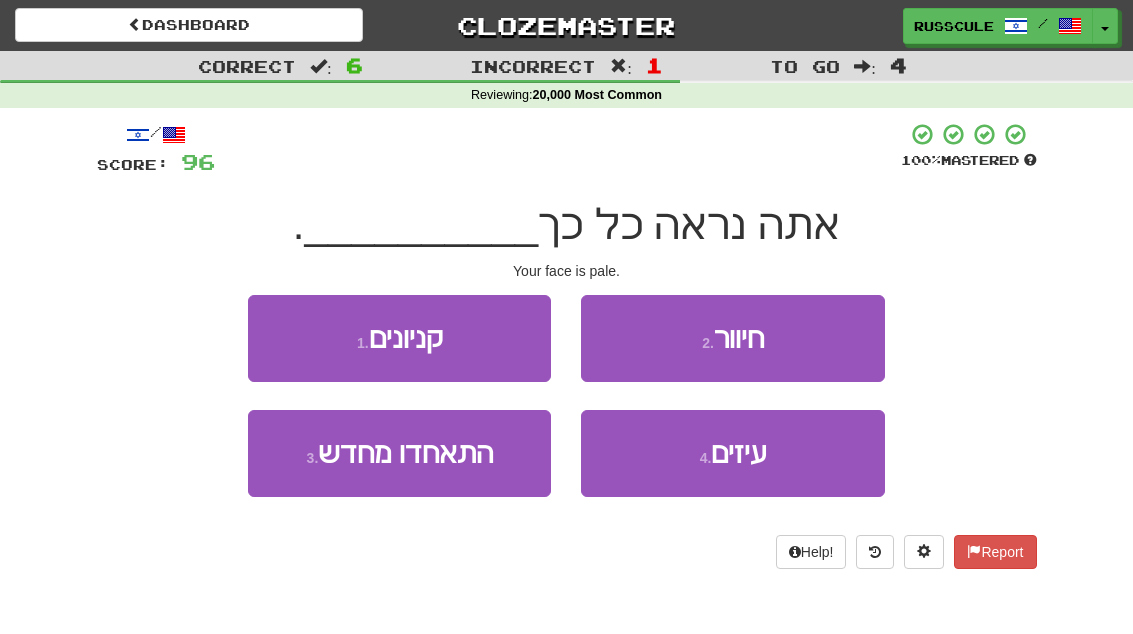 click on "2 .  חיוור" at bounding box center [732, 338] 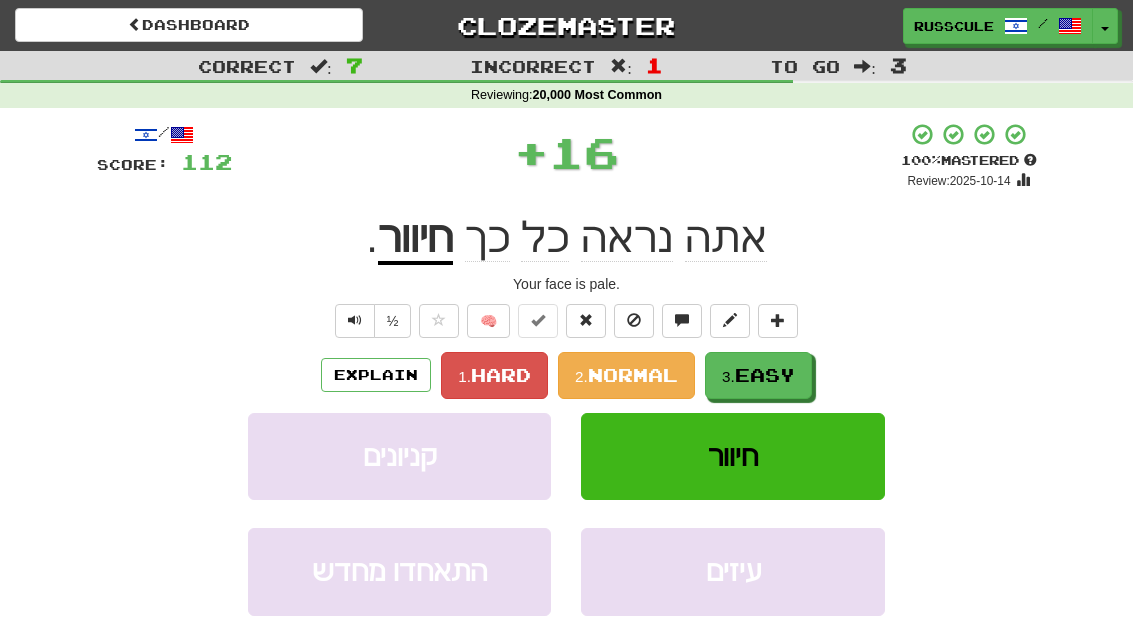 click on "Easy" at bounding box center (765, 375) 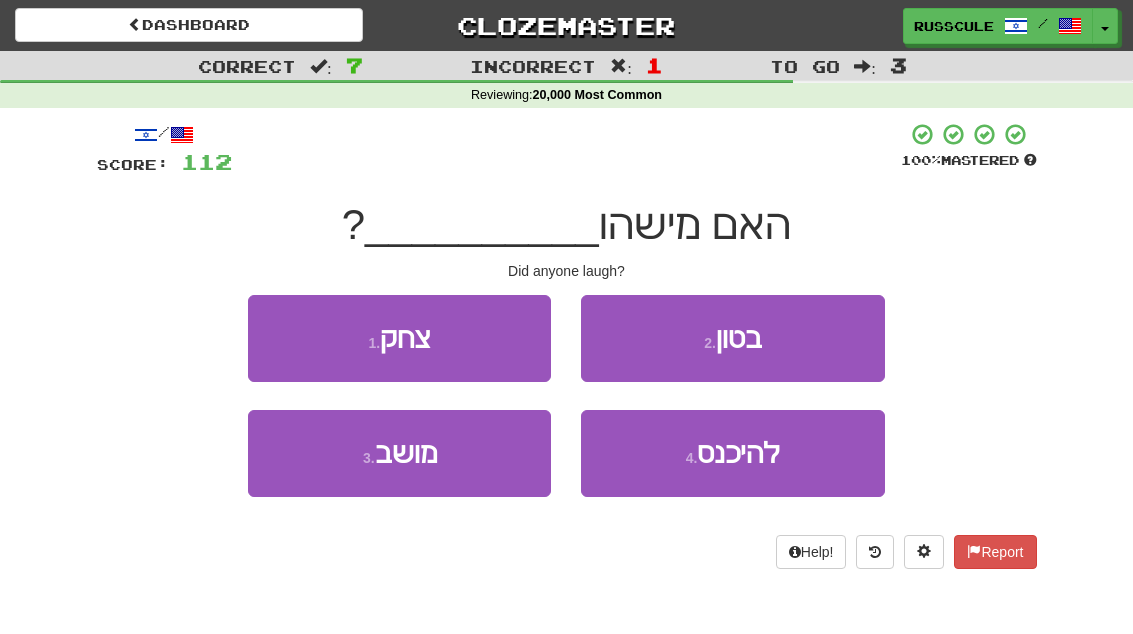 click on "1 .  צחק" at bounding box center [399, 338] 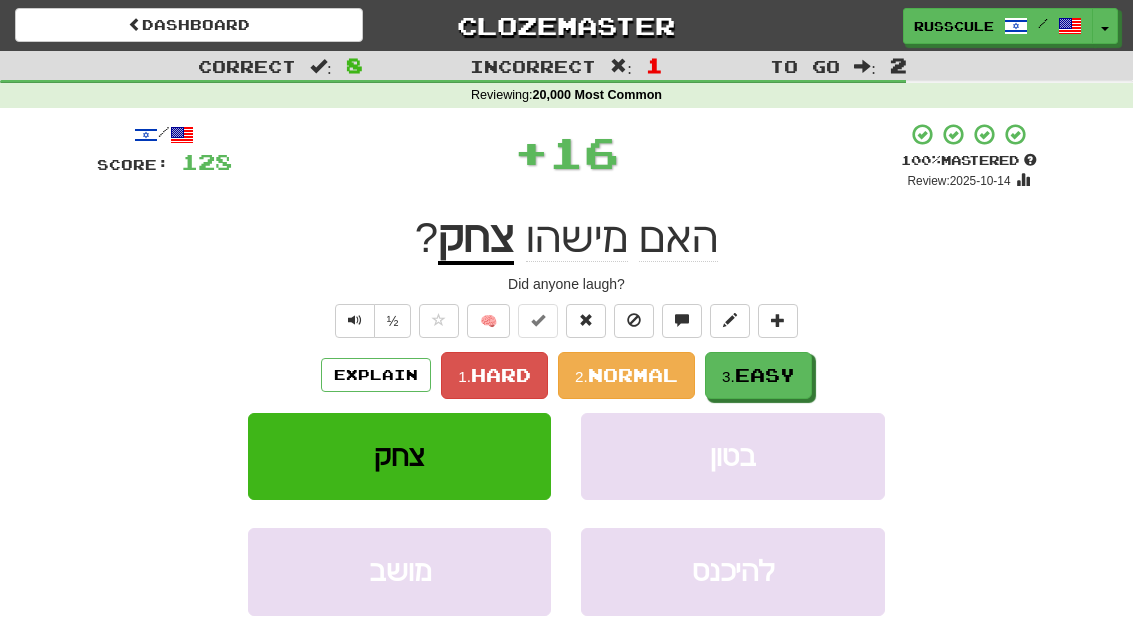 click on "Easy" at bounding box center (765, 375) 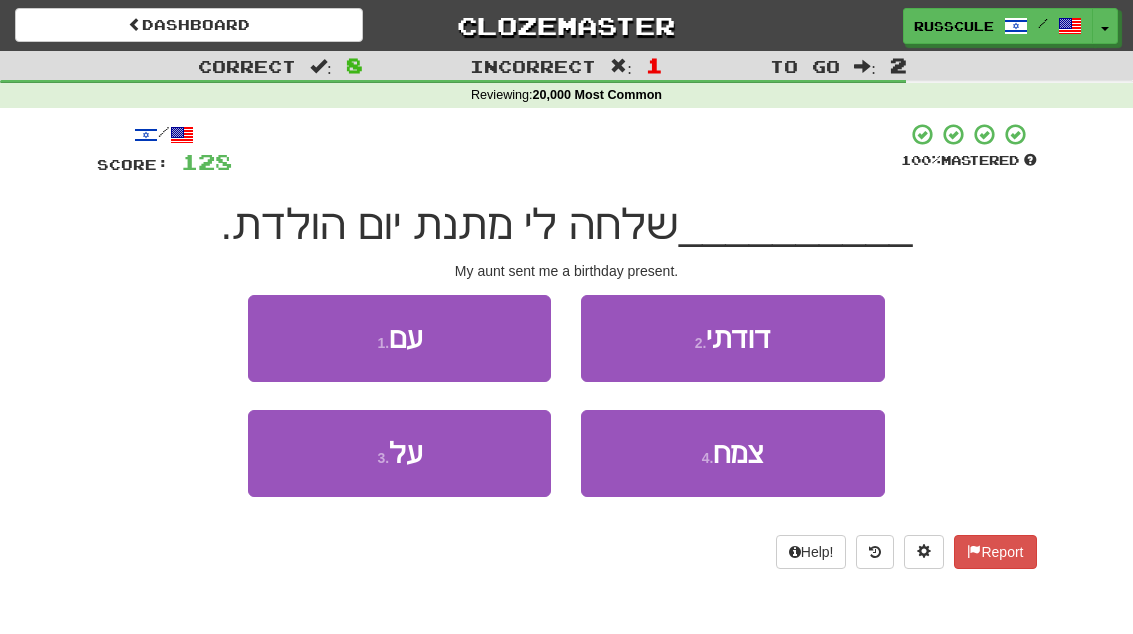 click on "2 .  דודתי" at bounding box center [732, 338] 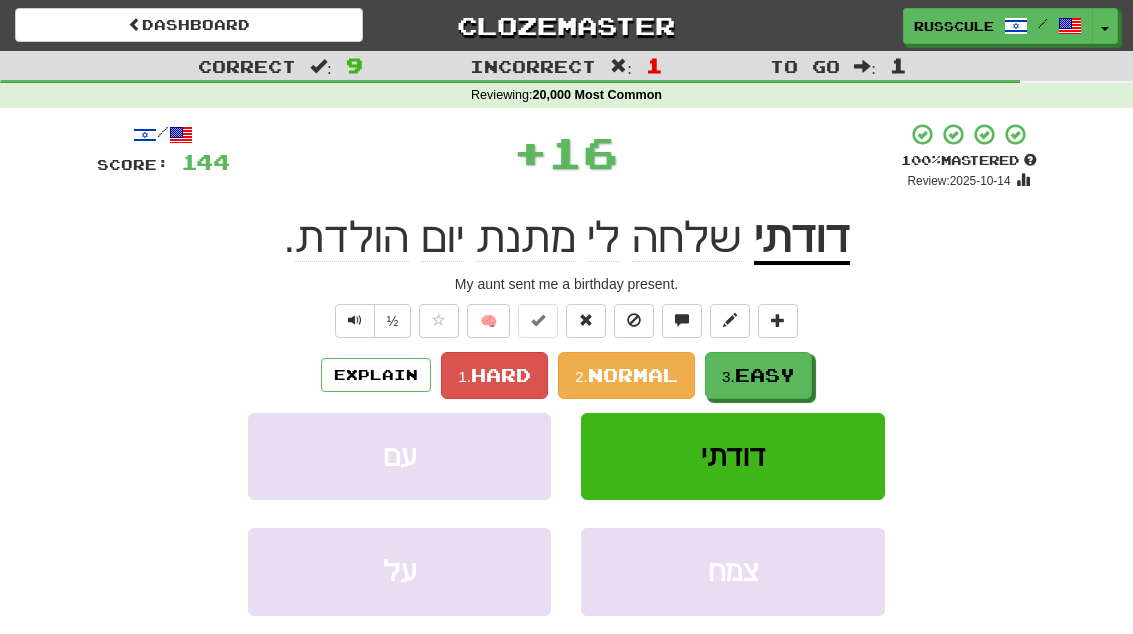 click on "Easy" at bounding box center [765, 375] 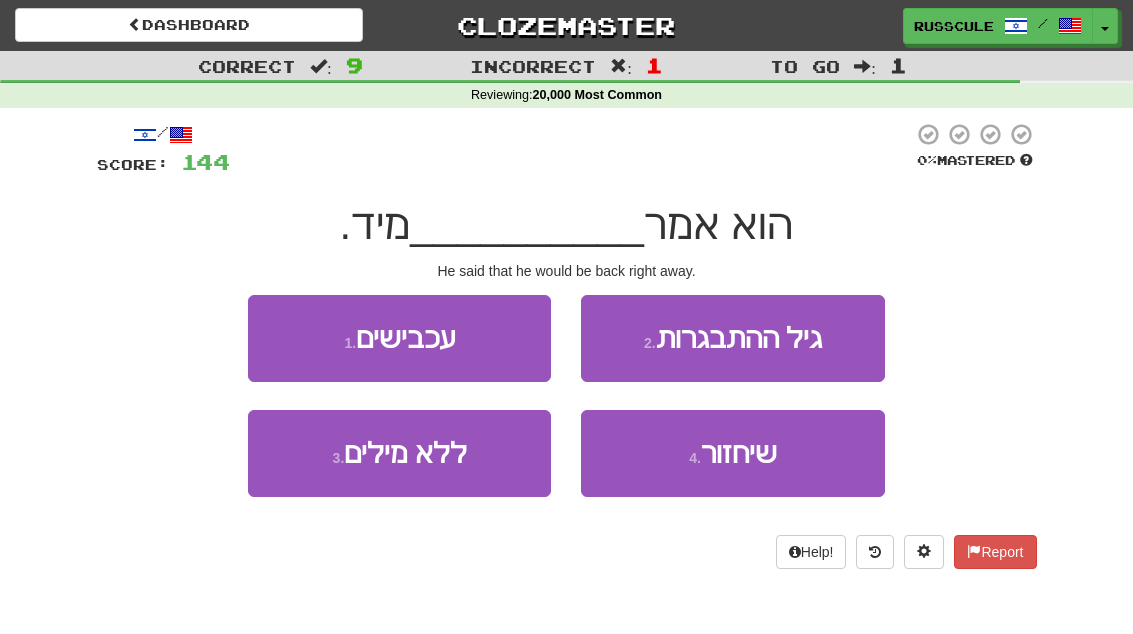 click on "4 .  שיחזור" at bounding box center (732, 453) 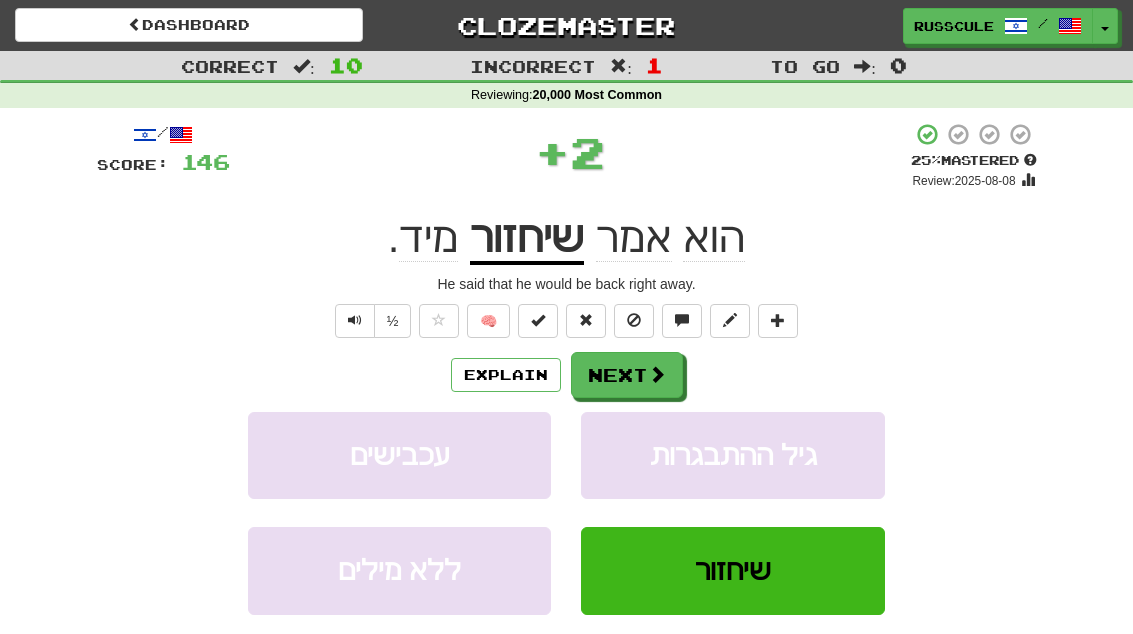 click on "Next" at bounding box center (627, 375) 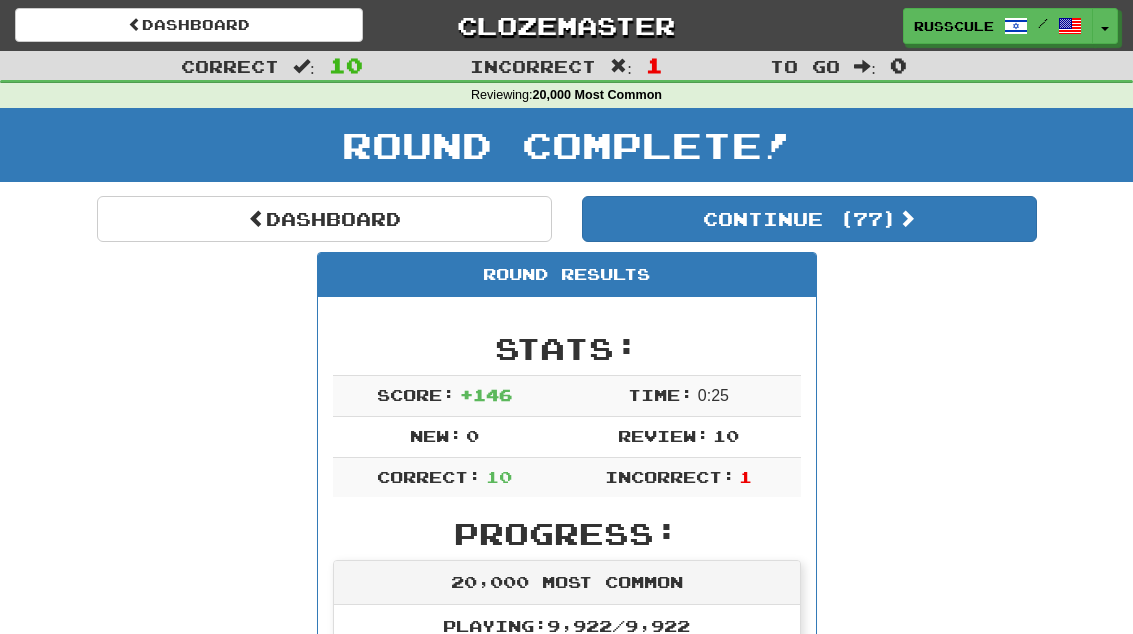 click on "Continue ( 77 )" at bounding box center [809, 219] 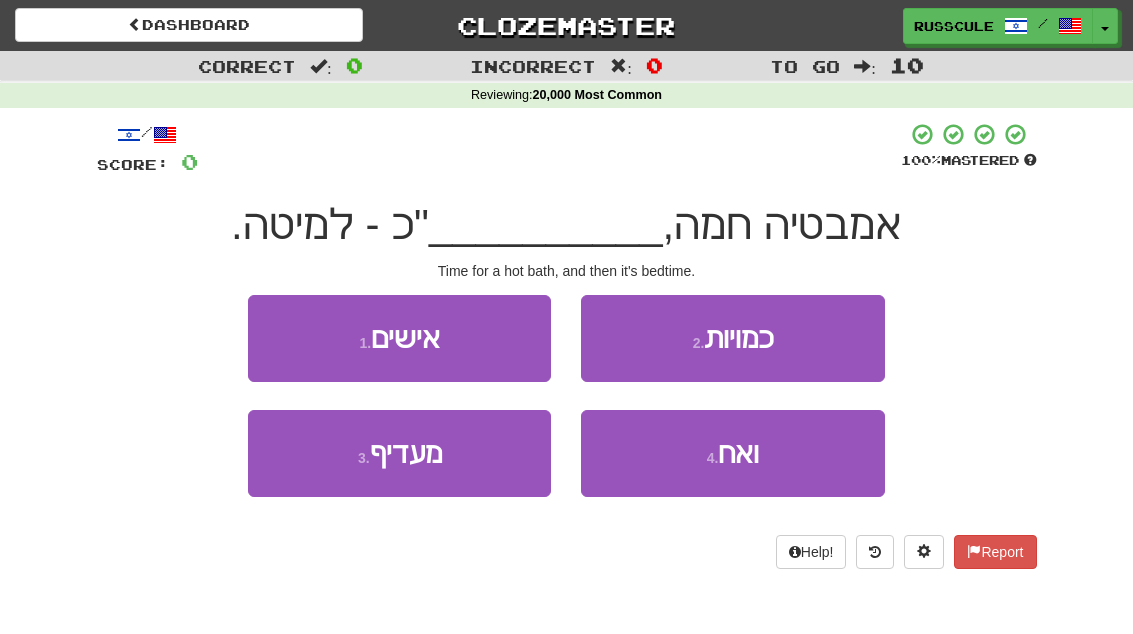 click on "4 .  ואח" at bounding box center (732, 453) 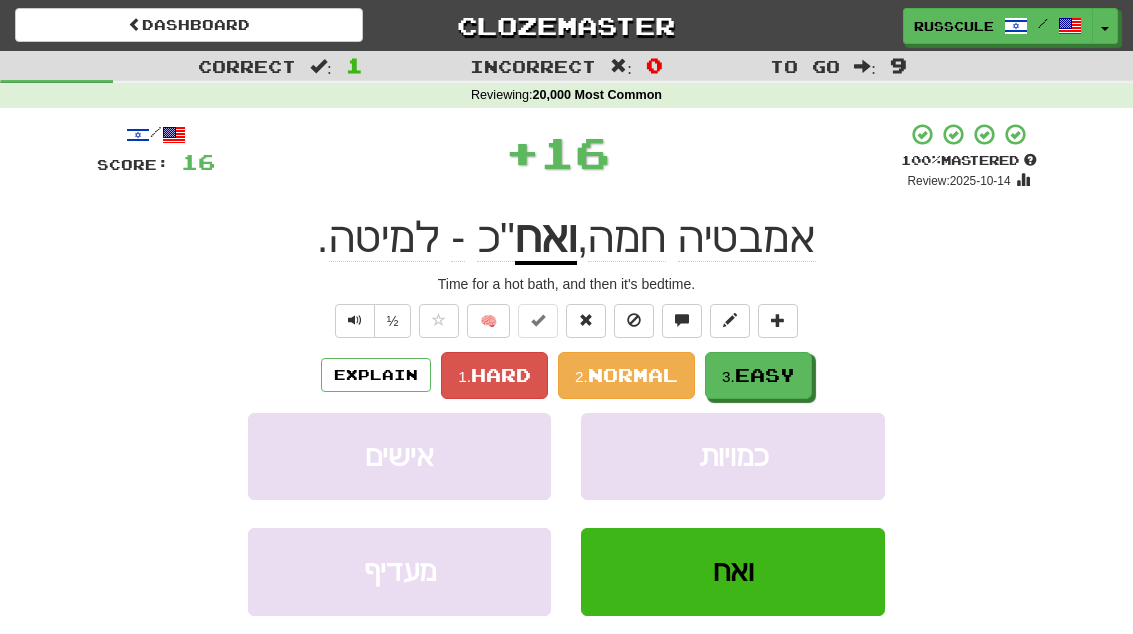 click on "Easy" at bounding box center [765, 375] 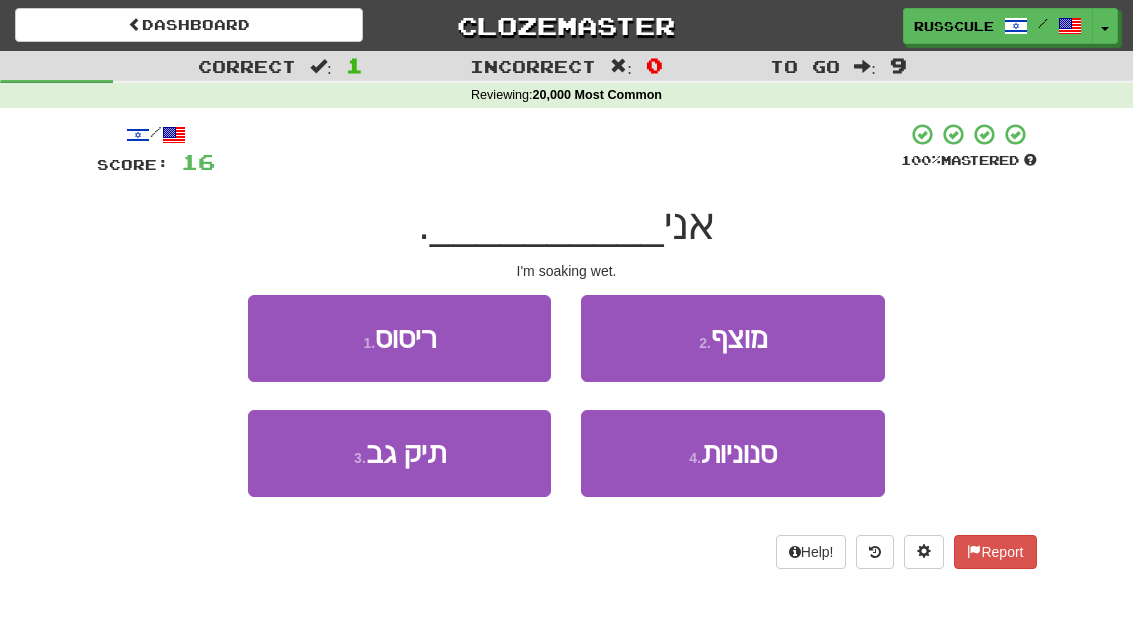 click on "2 .  מוצף" at bounding box center [732, 338] 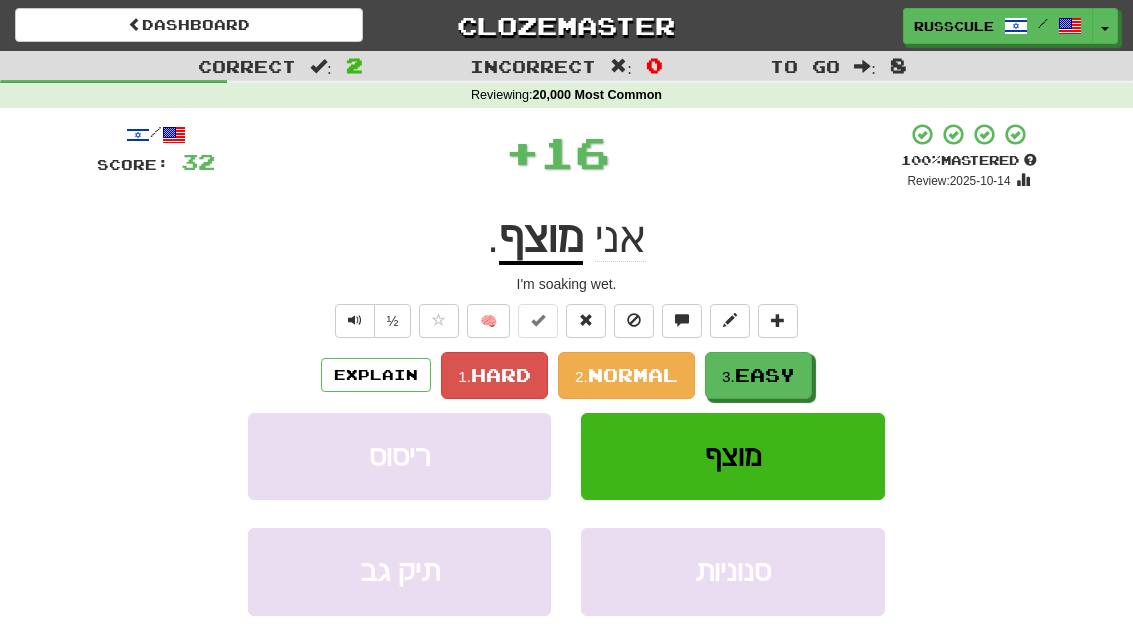 click on "Easy" at bounding box center [765, 375] 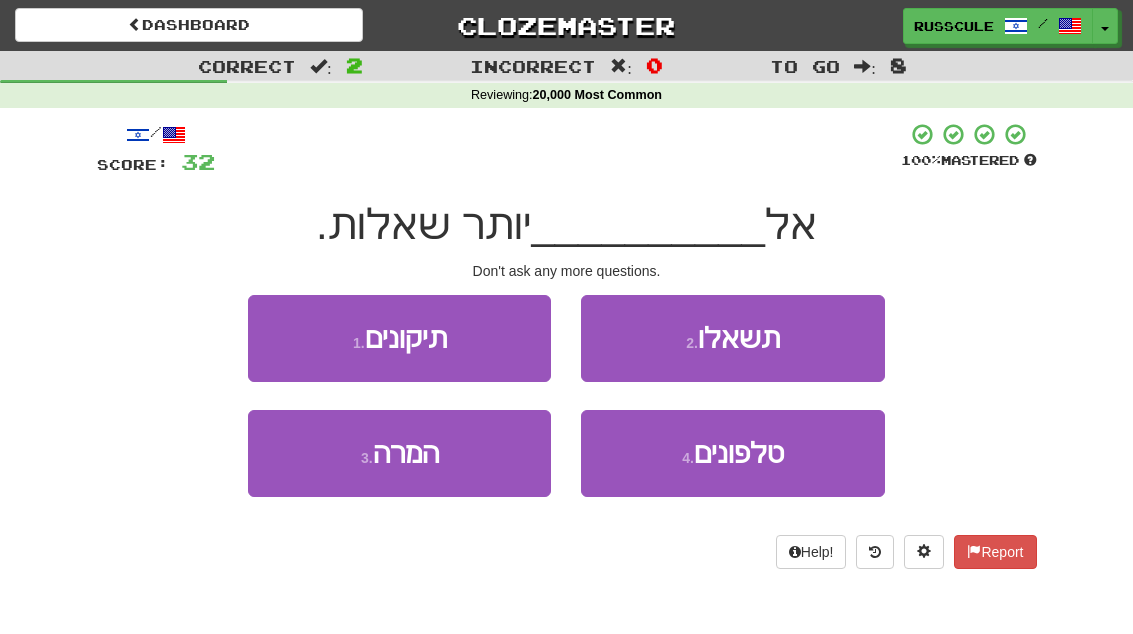 click on "2 .  תשאלו" at bounding box center (732, 338) 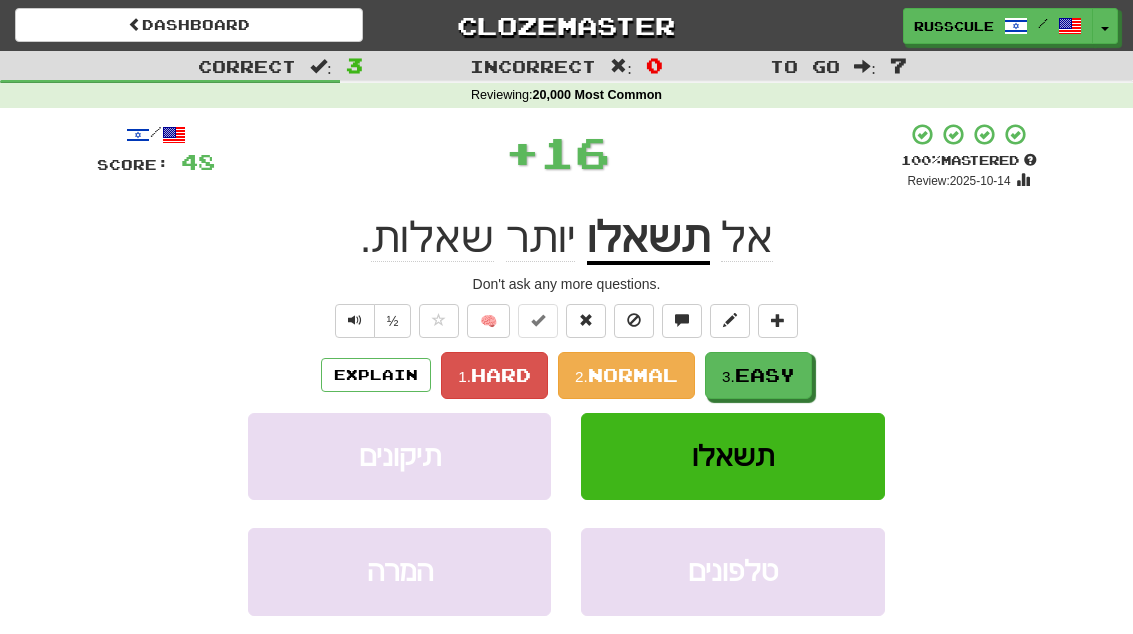 click on "3.  Easy" at bounding box center (758, 375) 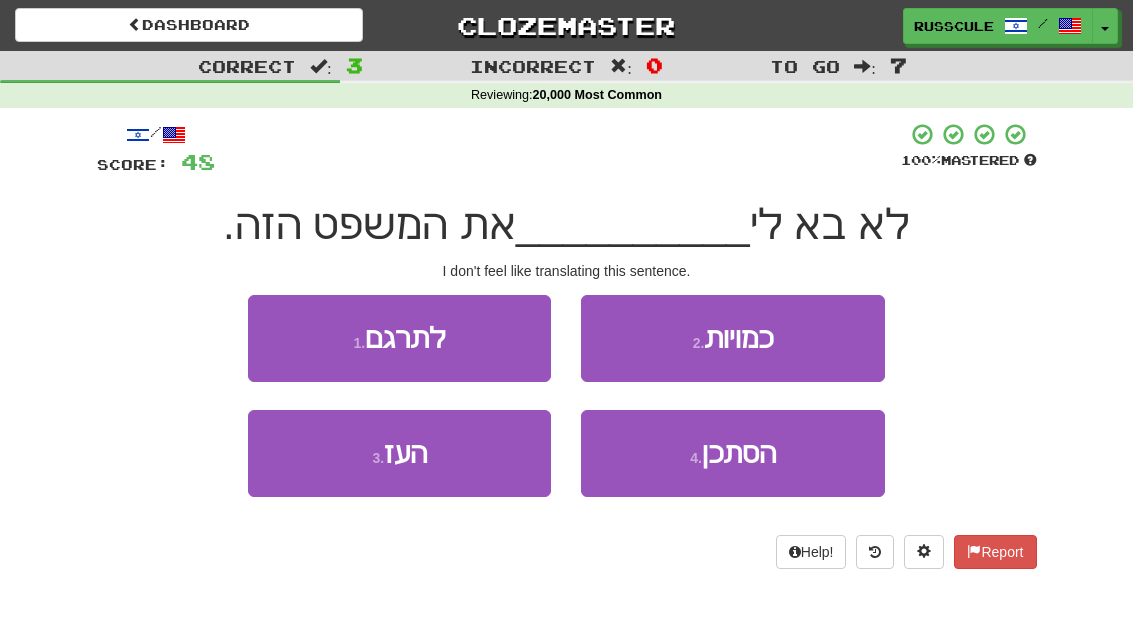 click on "1 .  לתרגם" at bounding box center (399, 338) 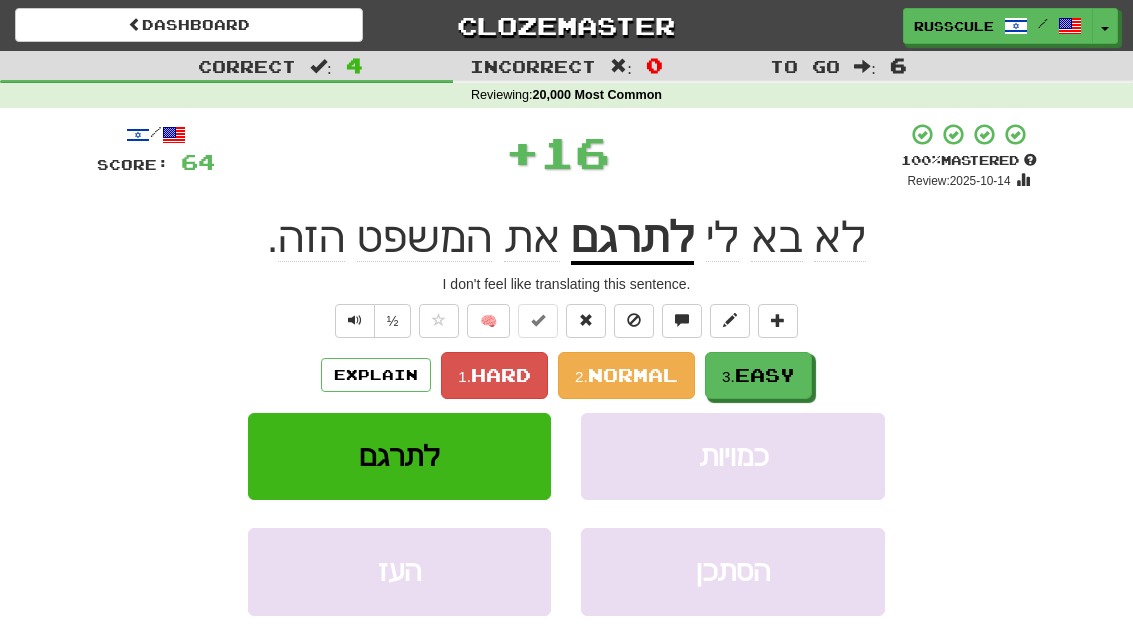 click on "Easy" at bounding box center (765, 375) 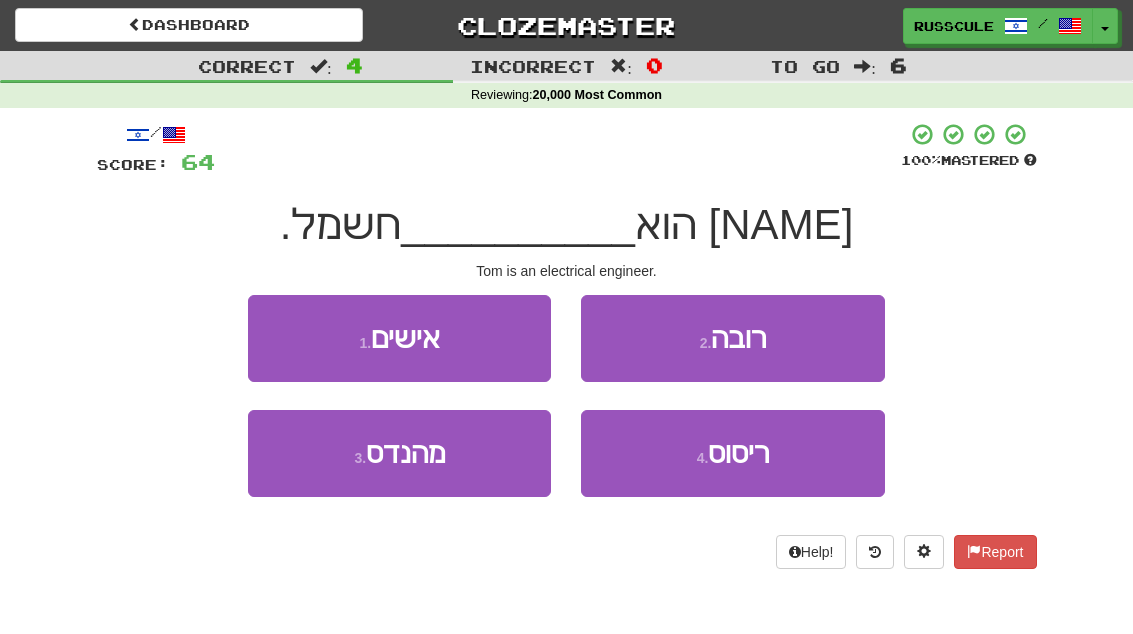 click on "3 .  מהנדס" at bounding box center (399, 453) 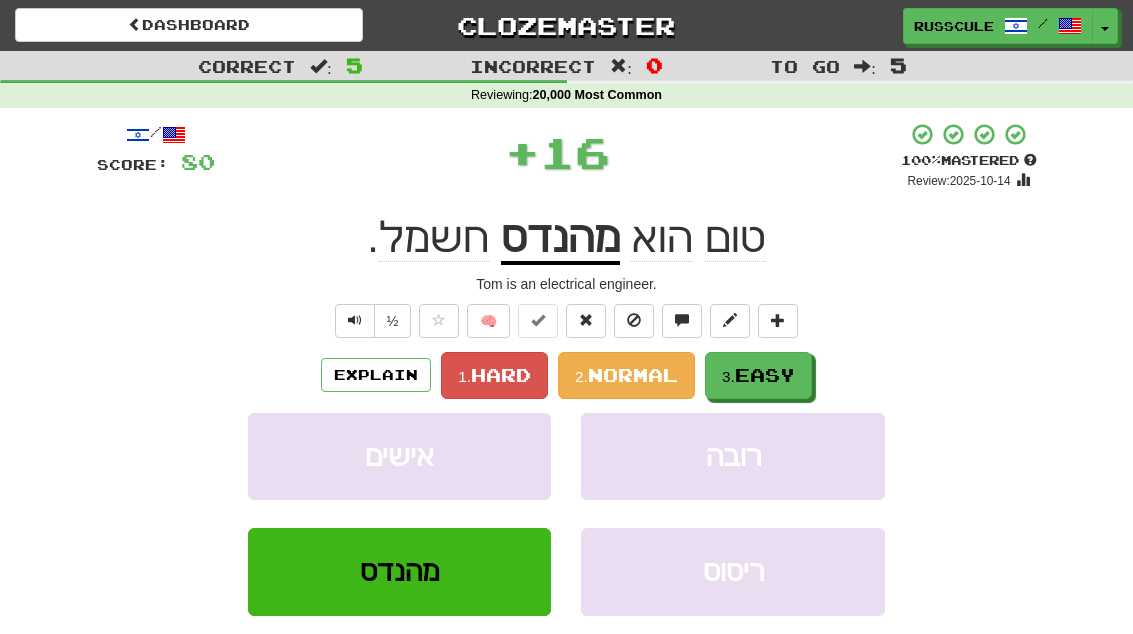 click on "3.  Easy" at bounding box center (758, 375) 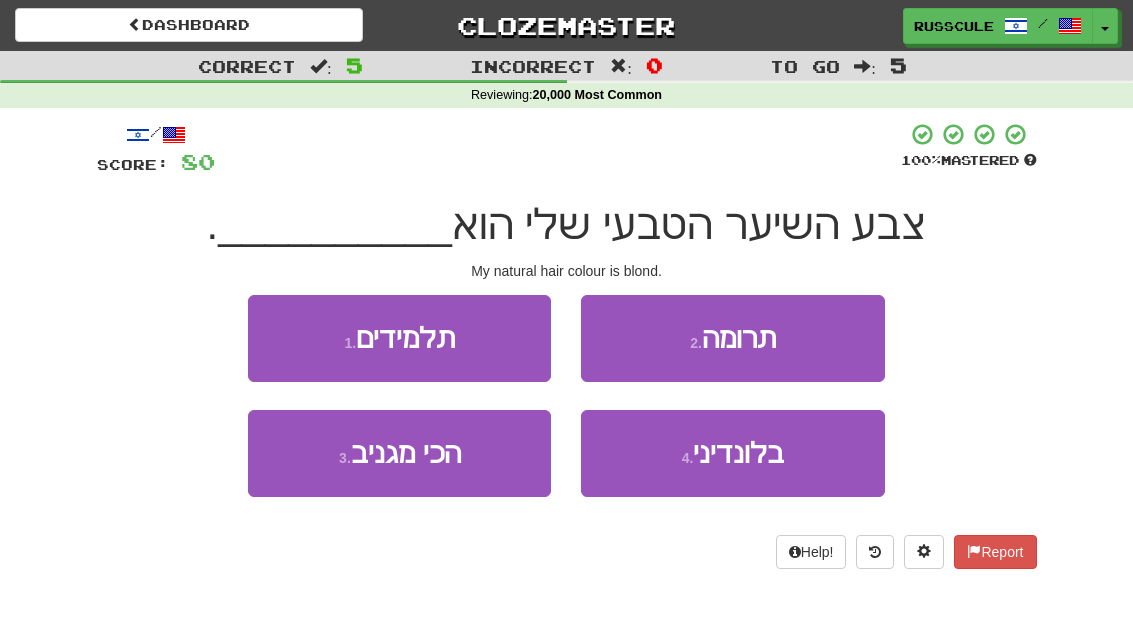 click on "בלונדיני" at bounding box center (738, 453) 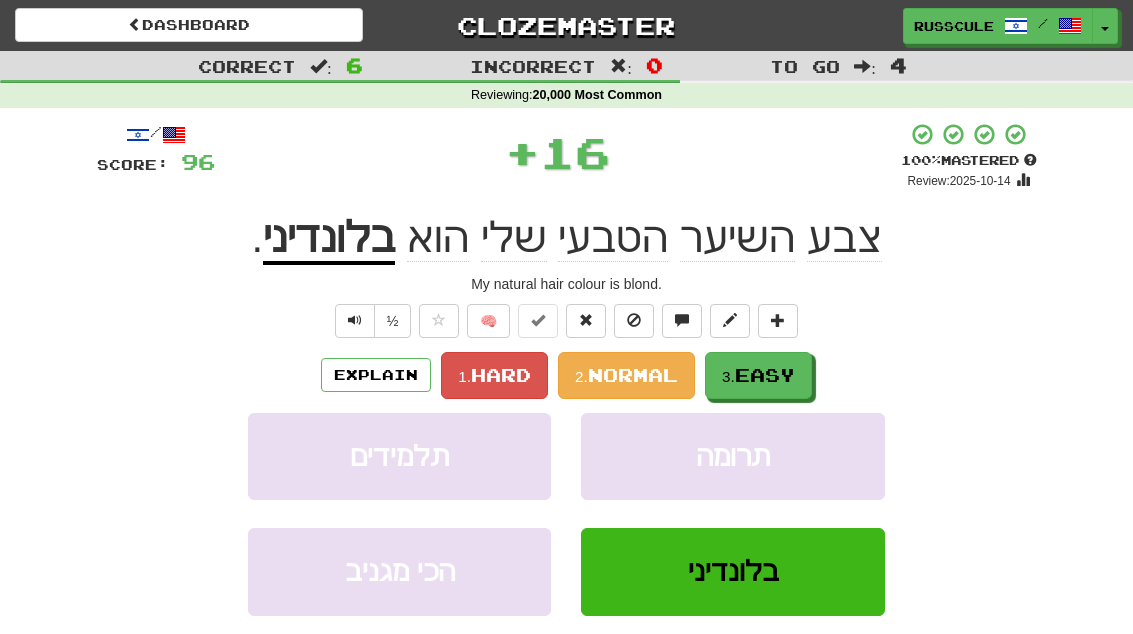 click on "3.  Easy" at bounding box center (758, 375) 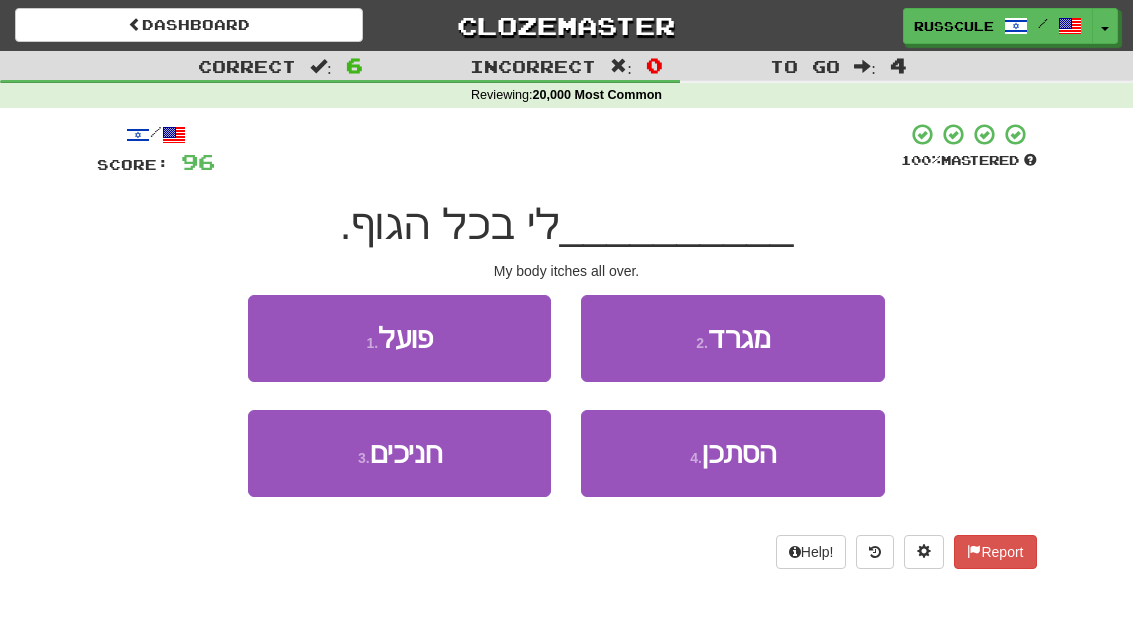click on "2 .  מגרד" at bounding box center (732, 338) 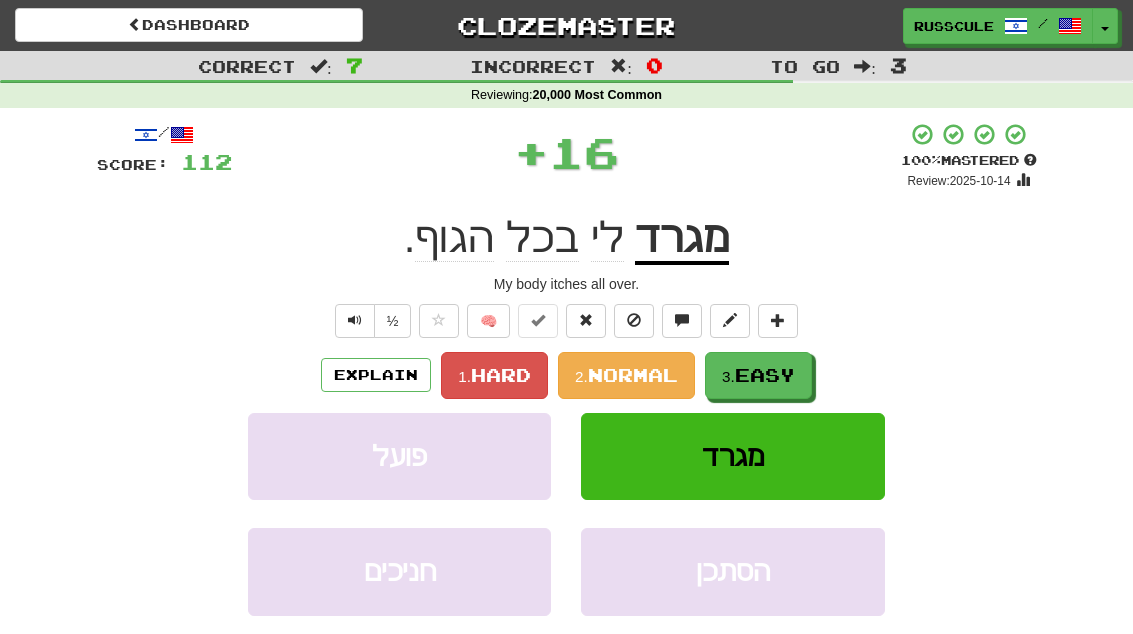 click on "Easy" at bounding box center (765, 375) 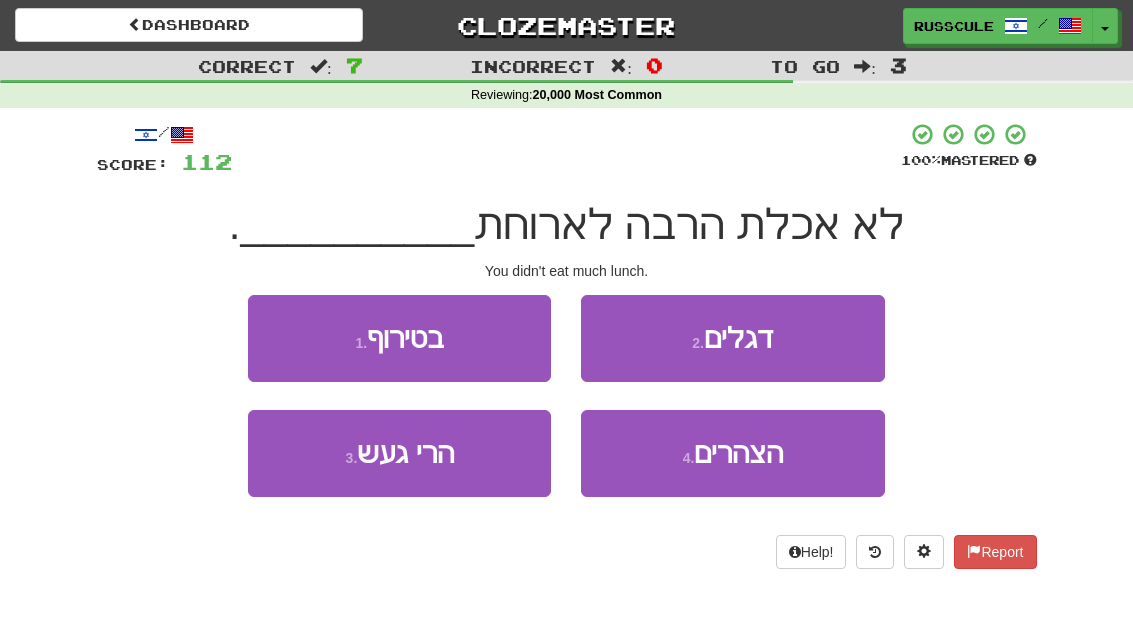 click on "4 .  הצהרים" at bounding box center [732, 453] 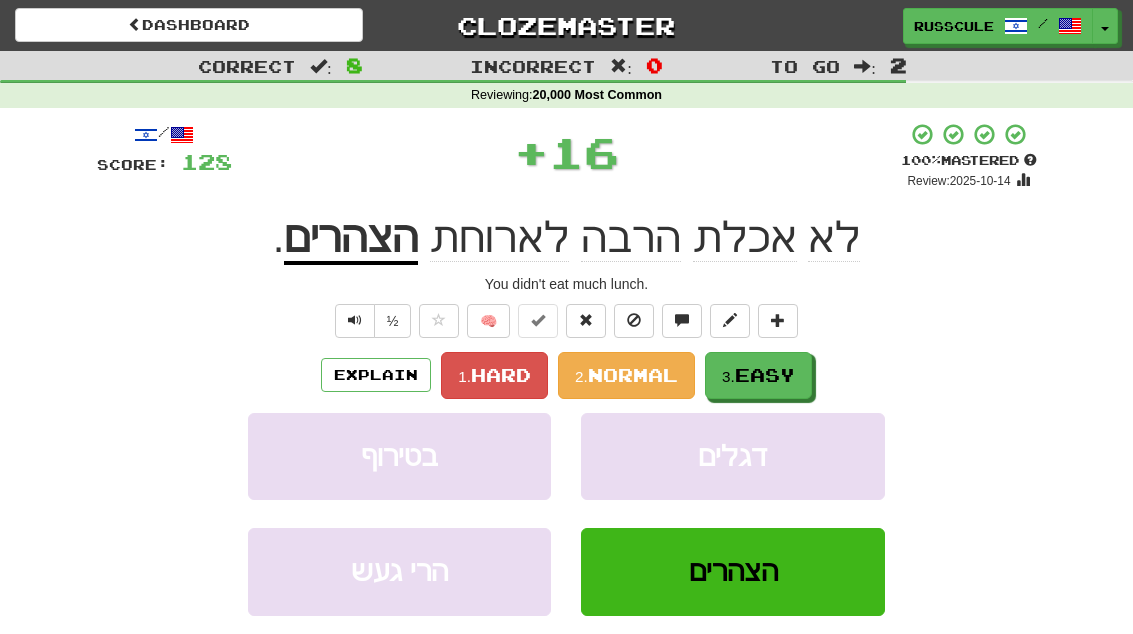 click on "3.  Easy" at bounding box center [758, 375] 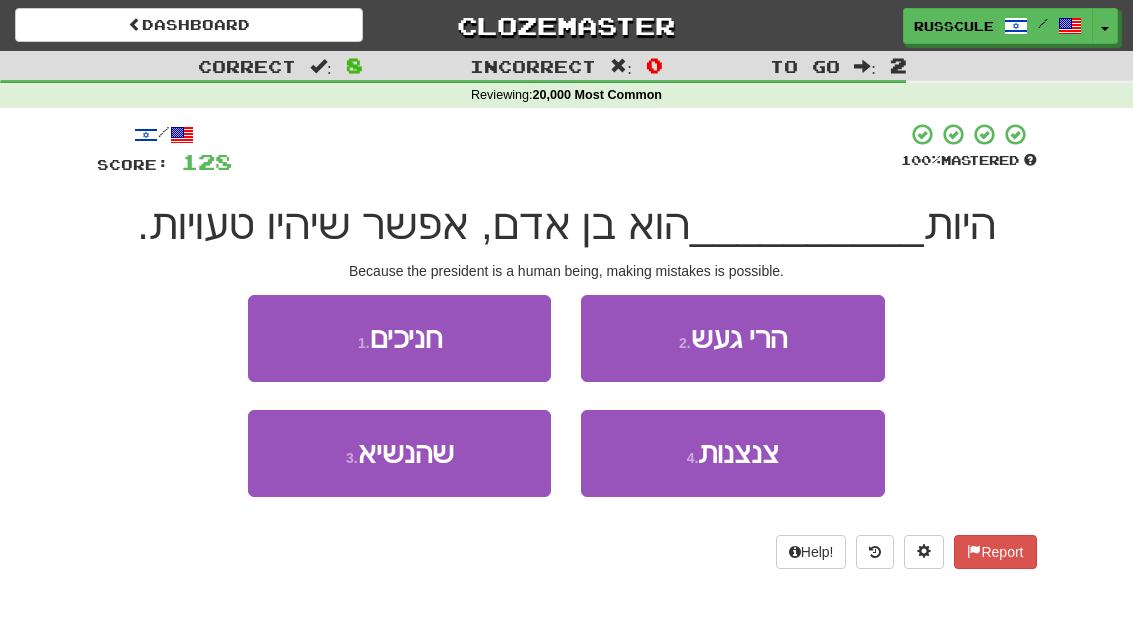 click on "3 .  שהנשיא" at bounding box center (399, 453) 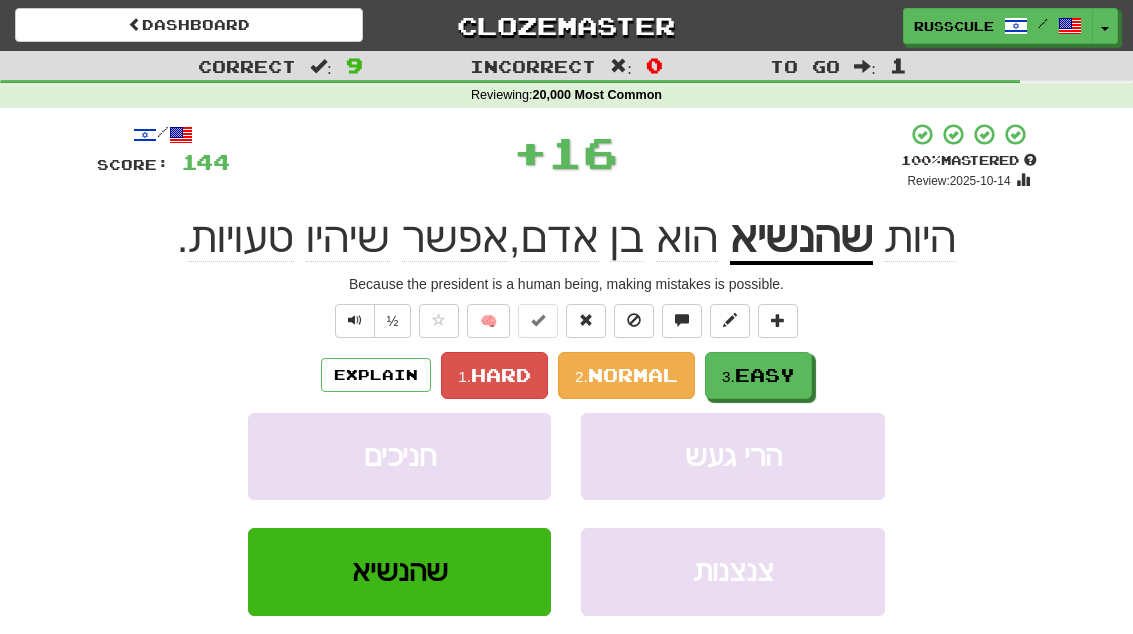 click on "3.  Easy" at bounding box center (758, 375) 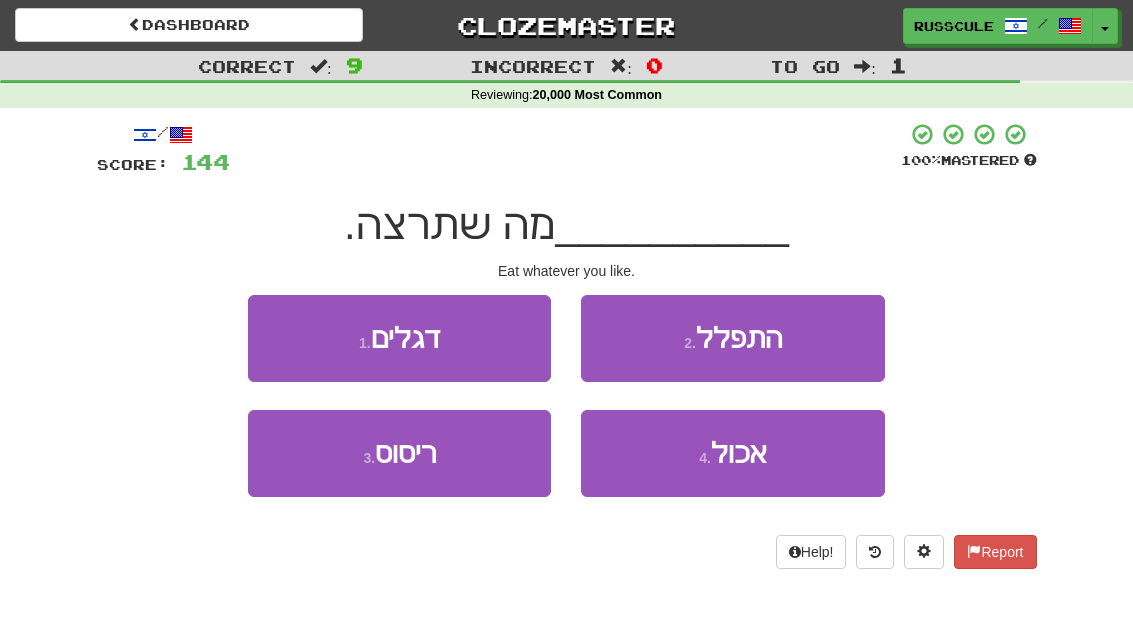 click on "4 .  אכול" at bounding box center (732, 453) 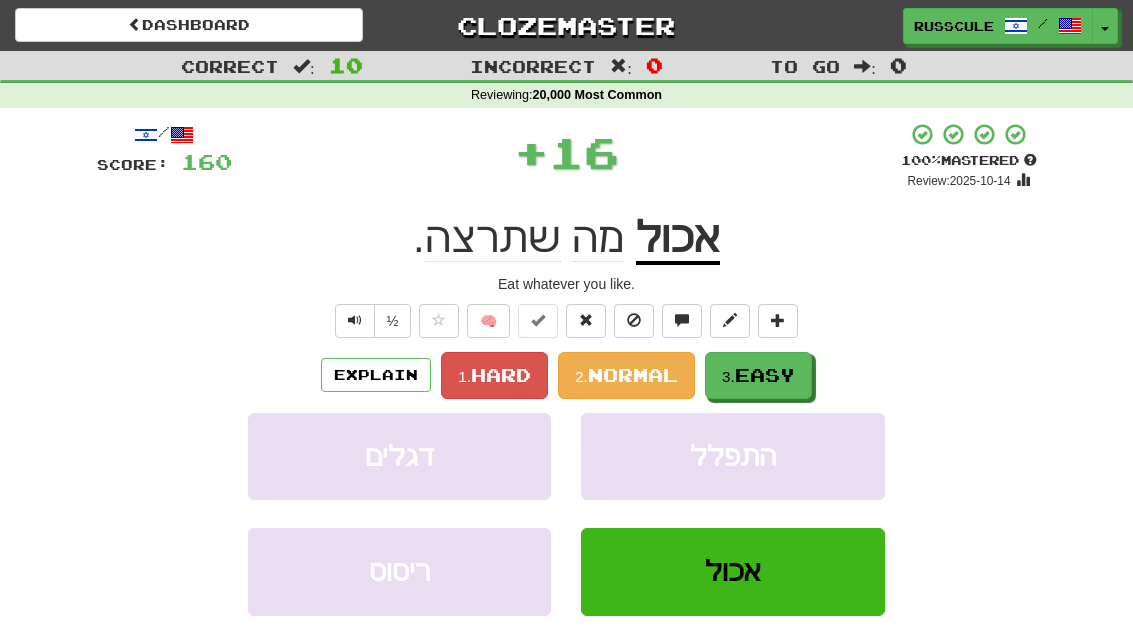click on "3.  Easy" at bounding box center (758, 375) 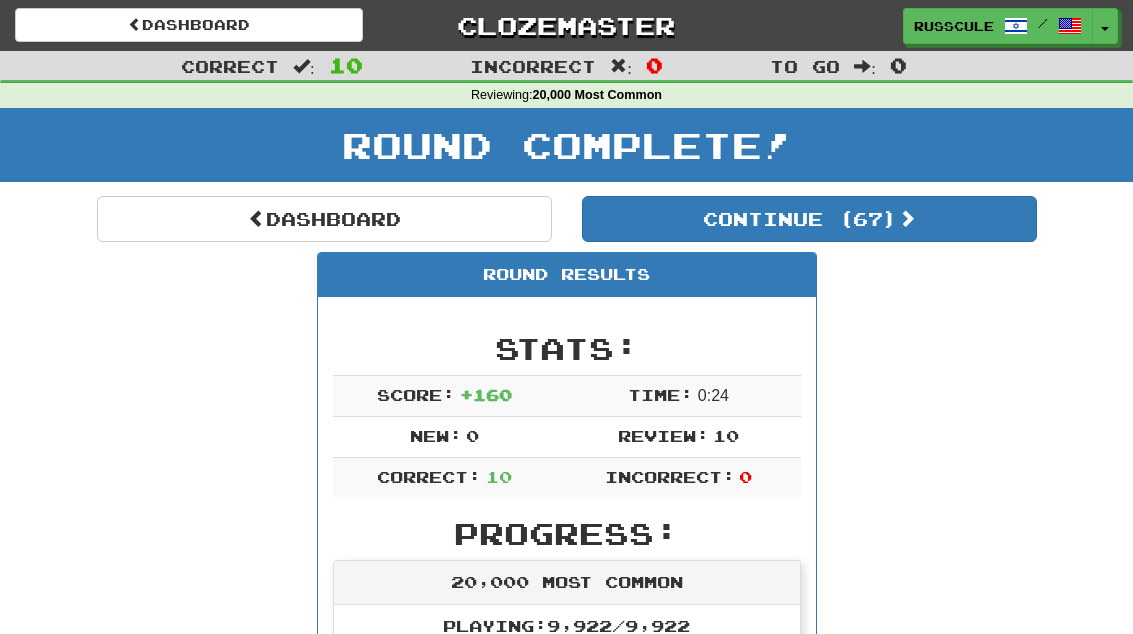 click on "Continue ( 67 )" at bounding box center (809, 219) 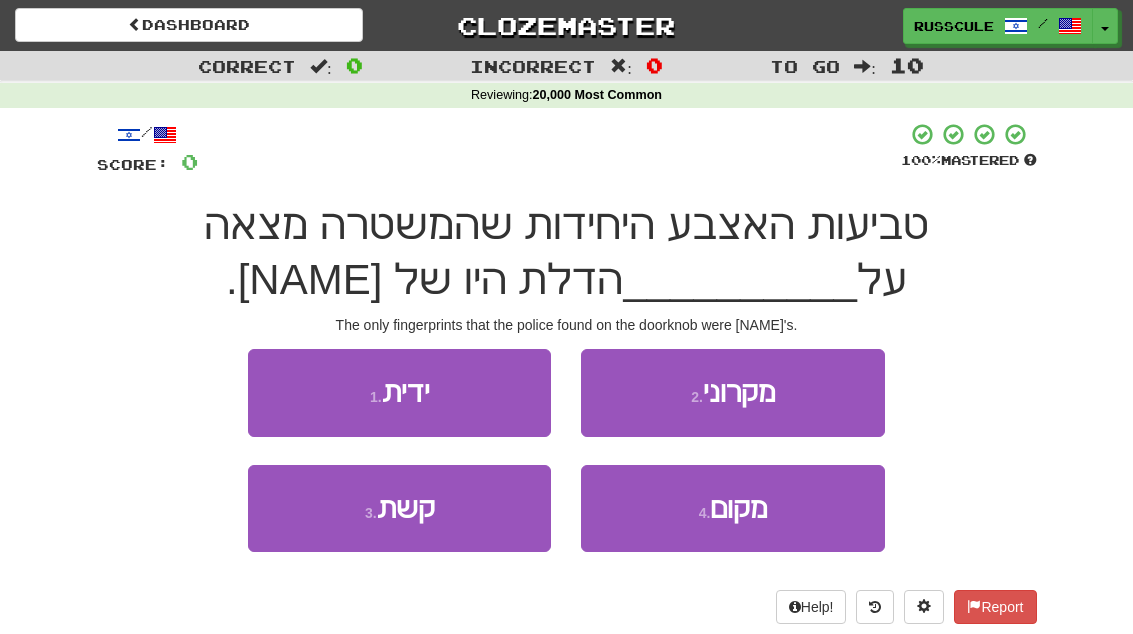 click on "1 .  ידית" at bounding box center (399, 392) 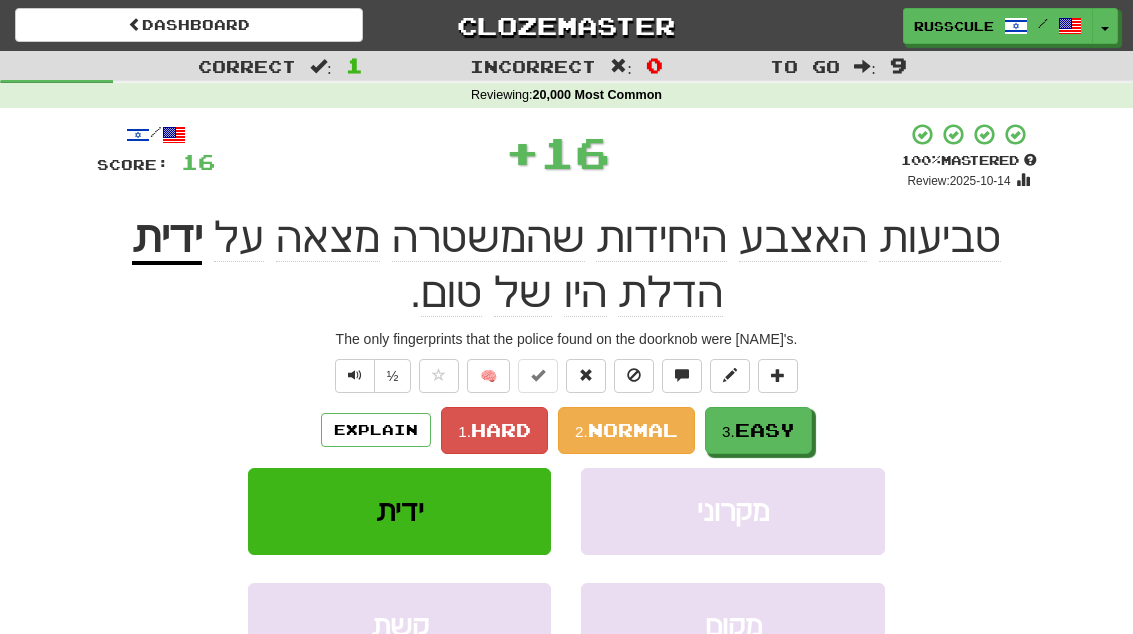 click on "Easy" at bounding box center (765, 430) 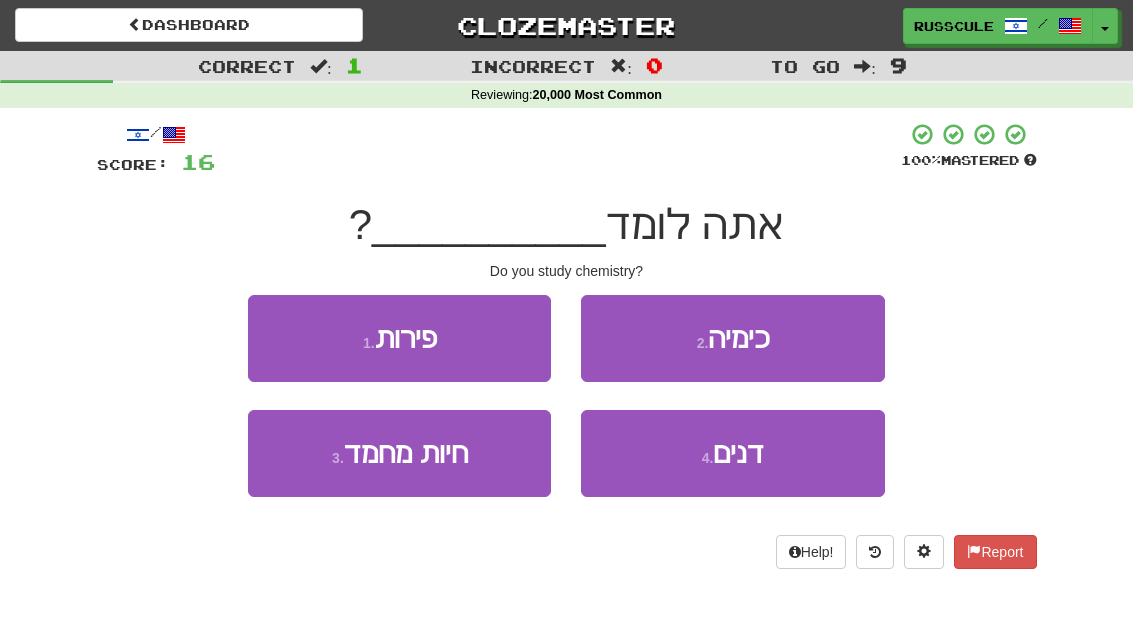 click on "2 .  כימיה" at bounding box center (732, 338) 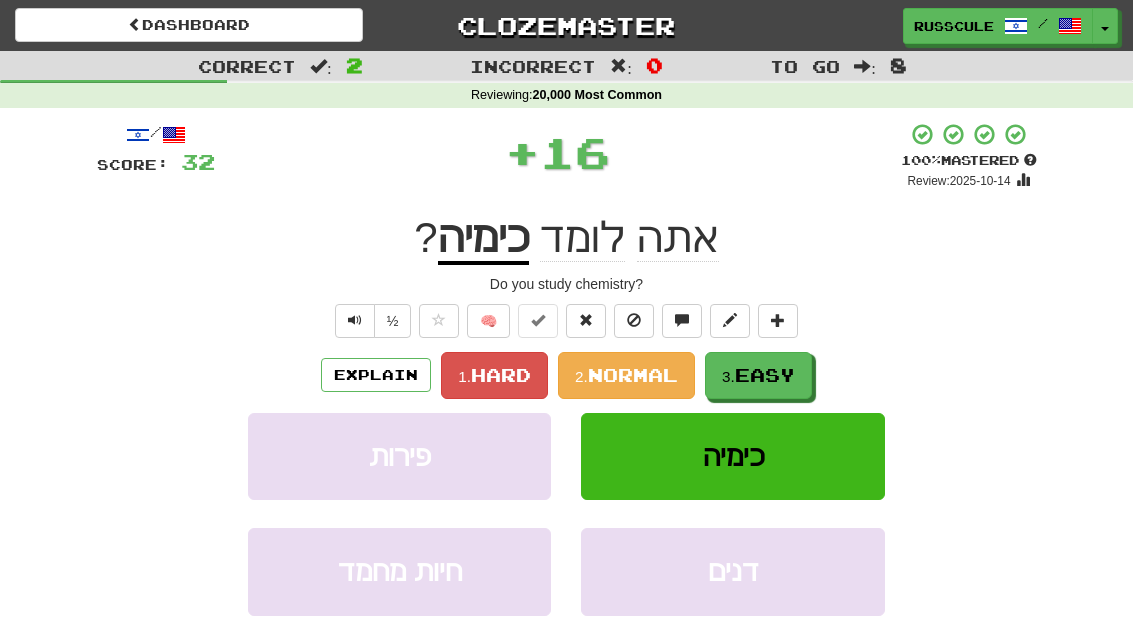 click on "Easy" at bounding box center [765, 375] 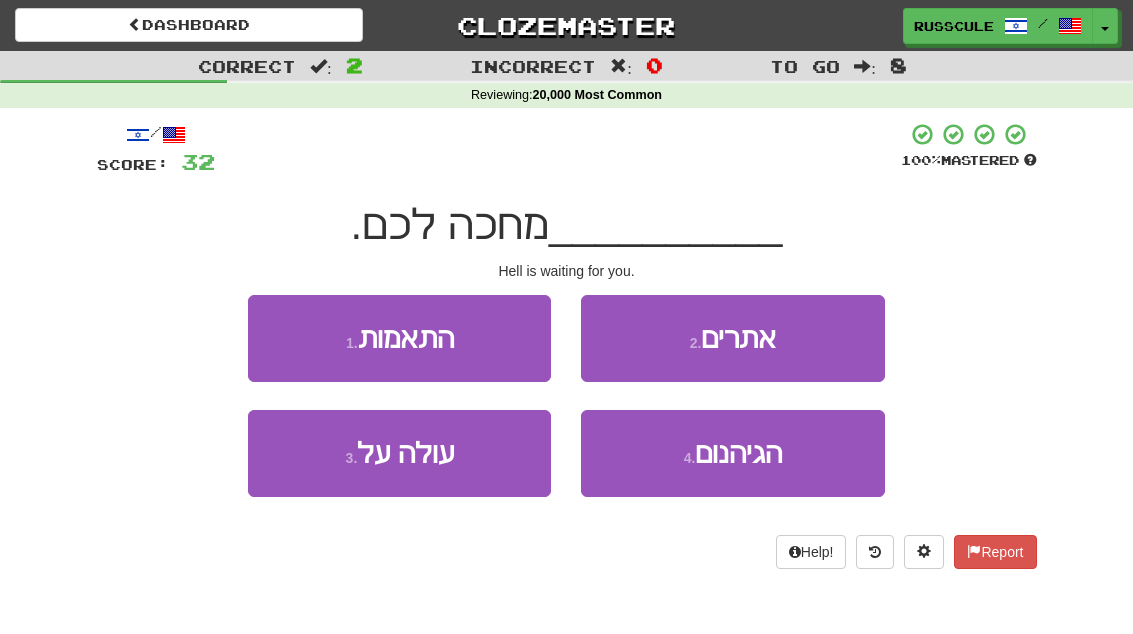click on "4 .  הגיהנום" at bounding box center (732, 453) 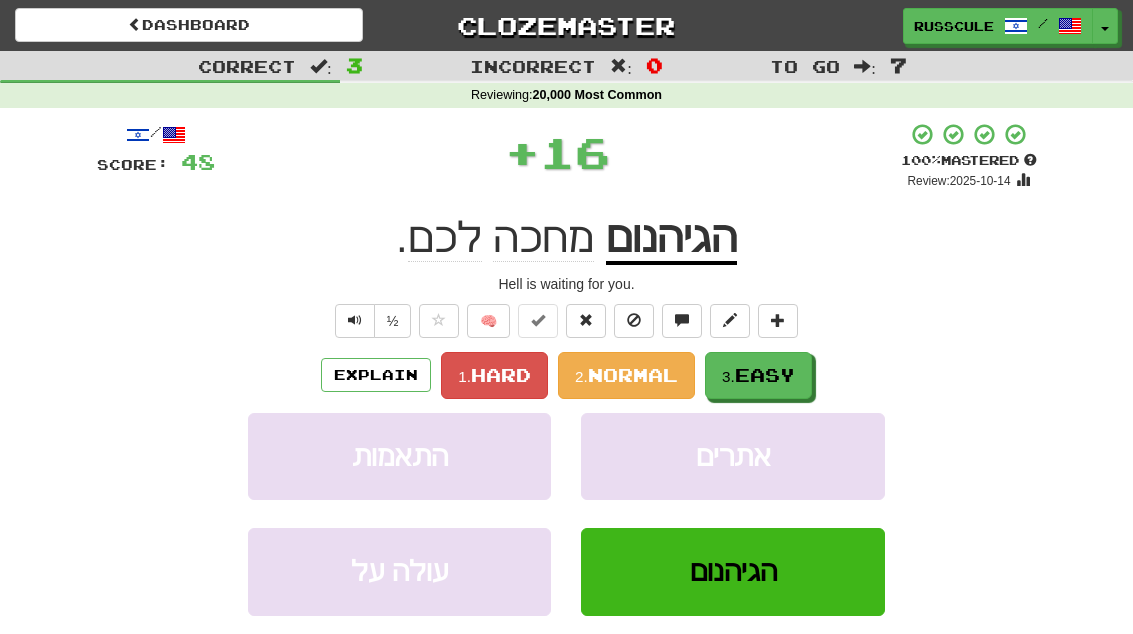 click on "3.  Easy" at bounding box center [758, 375] 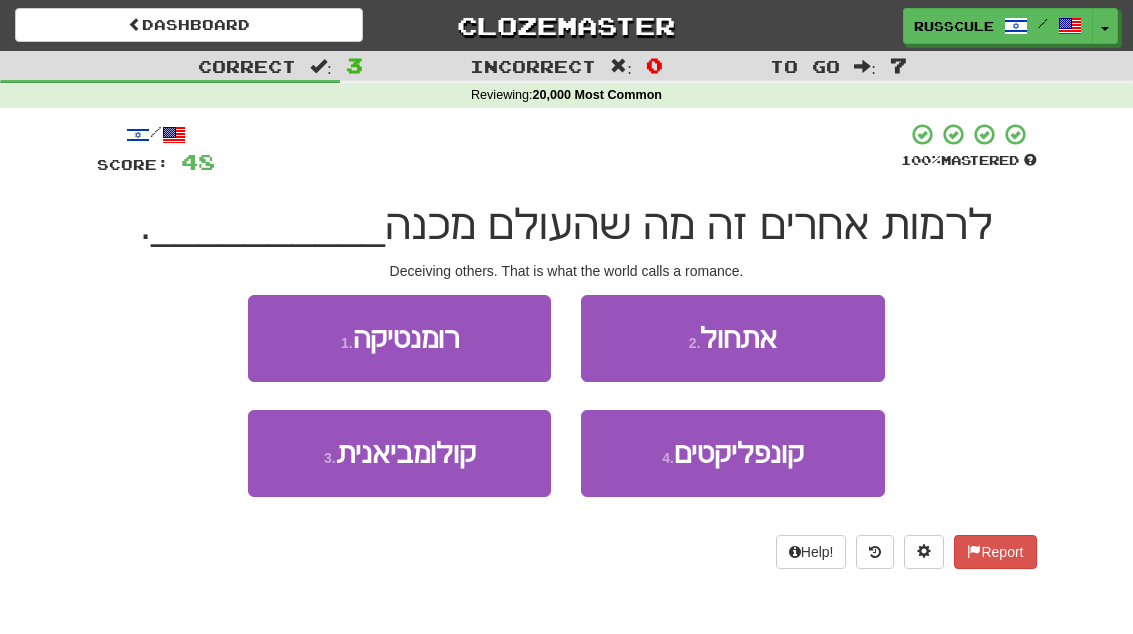 click on "1 .  רומנטיקה" at bounding box center (399, 338) 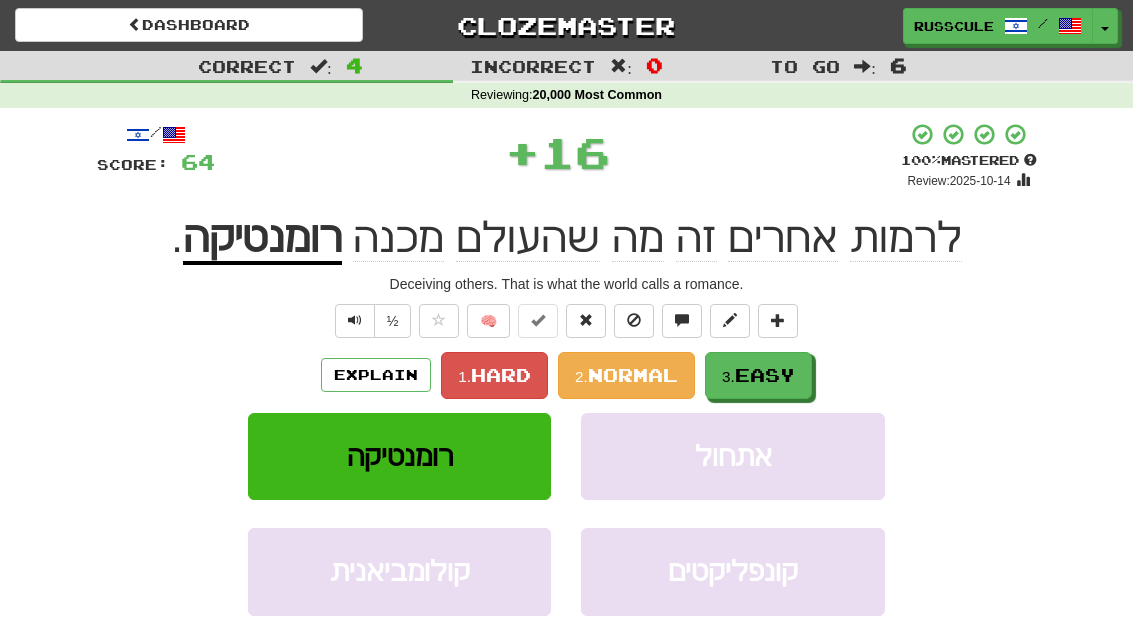 click on "Easy" at bounding box center [765, 375] 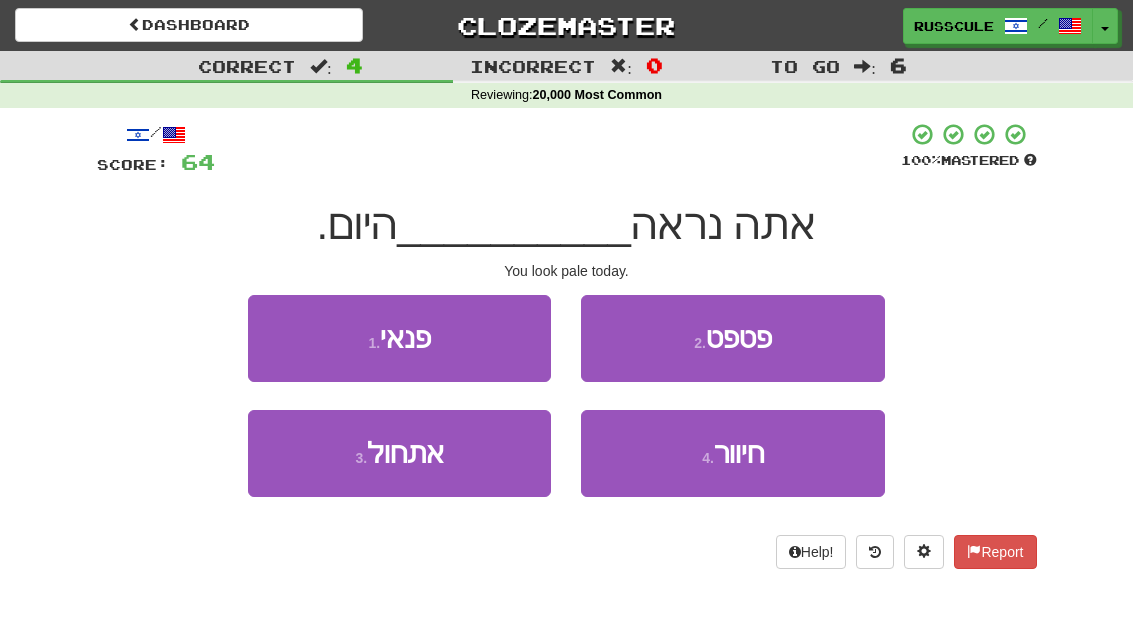 click on "4 .  חיוור" at bounding box center [732, 453] 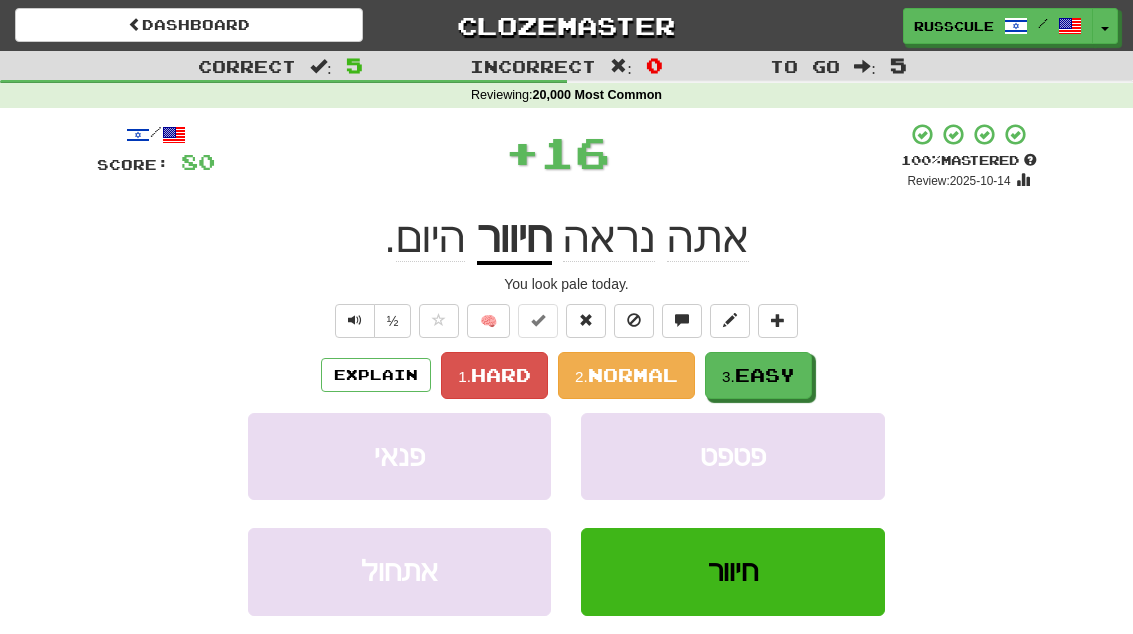 click on "3.  Easy" at bounding box center [758, 375] 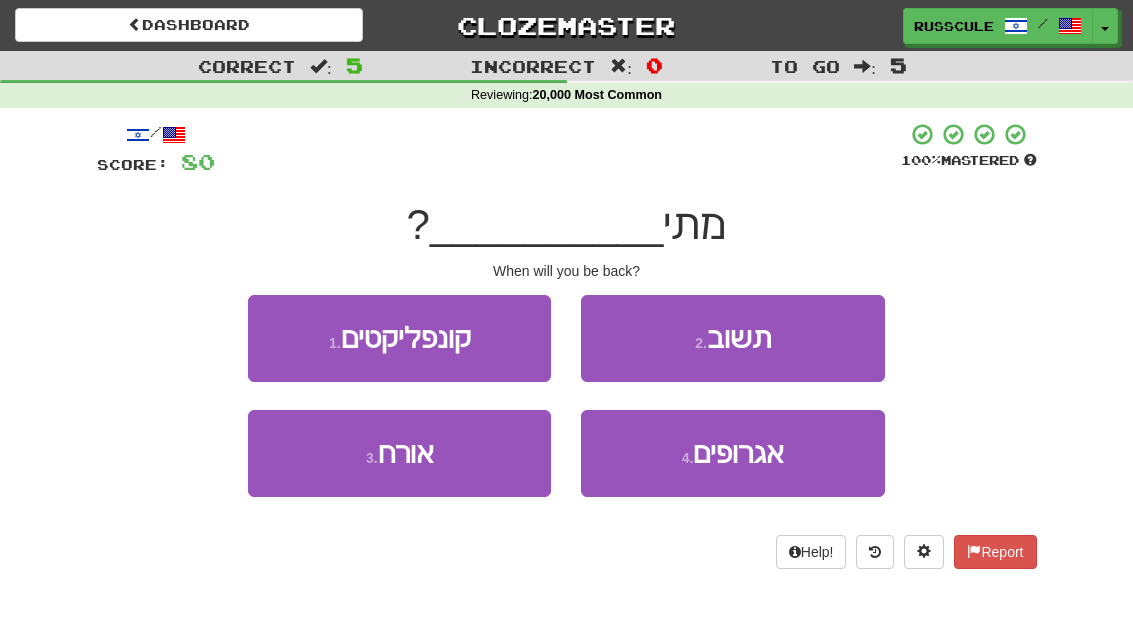 click on "2 .  תשוב" at bounding box center (732, 338) 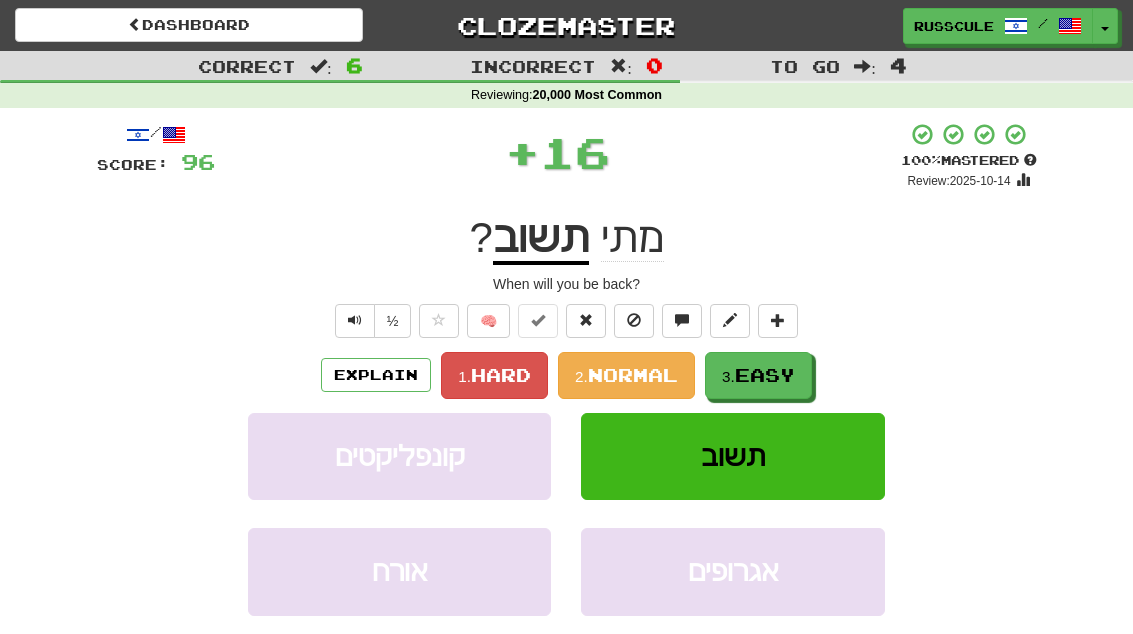 click on "Easy" at bounding box center [765, 375] 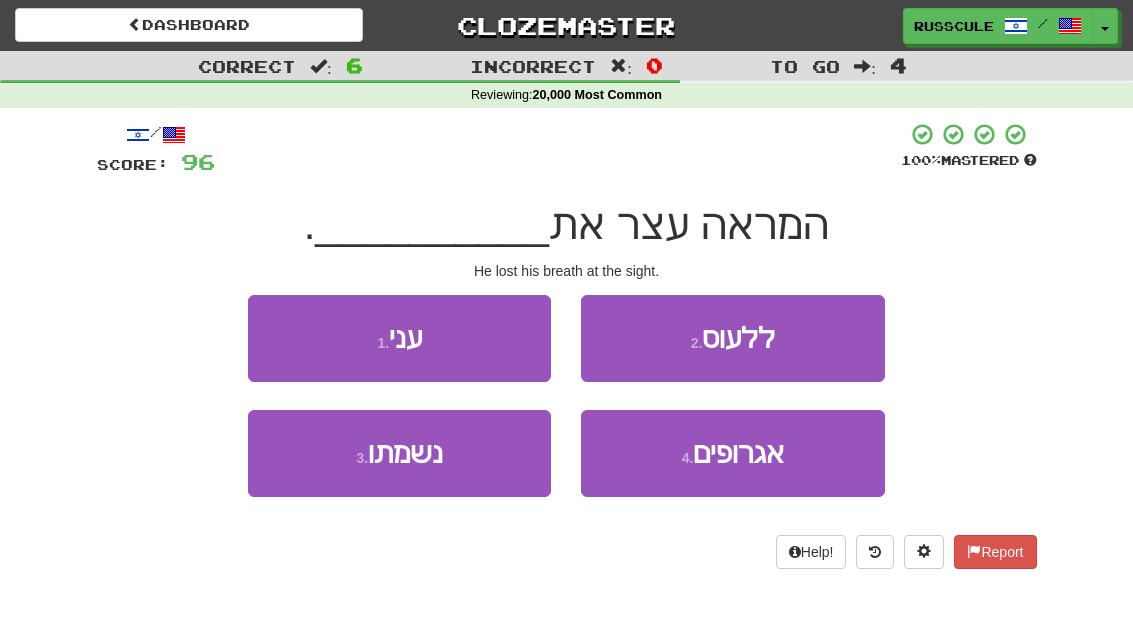 click on "3 .  נשמתו" at bounding box center (399, 453) 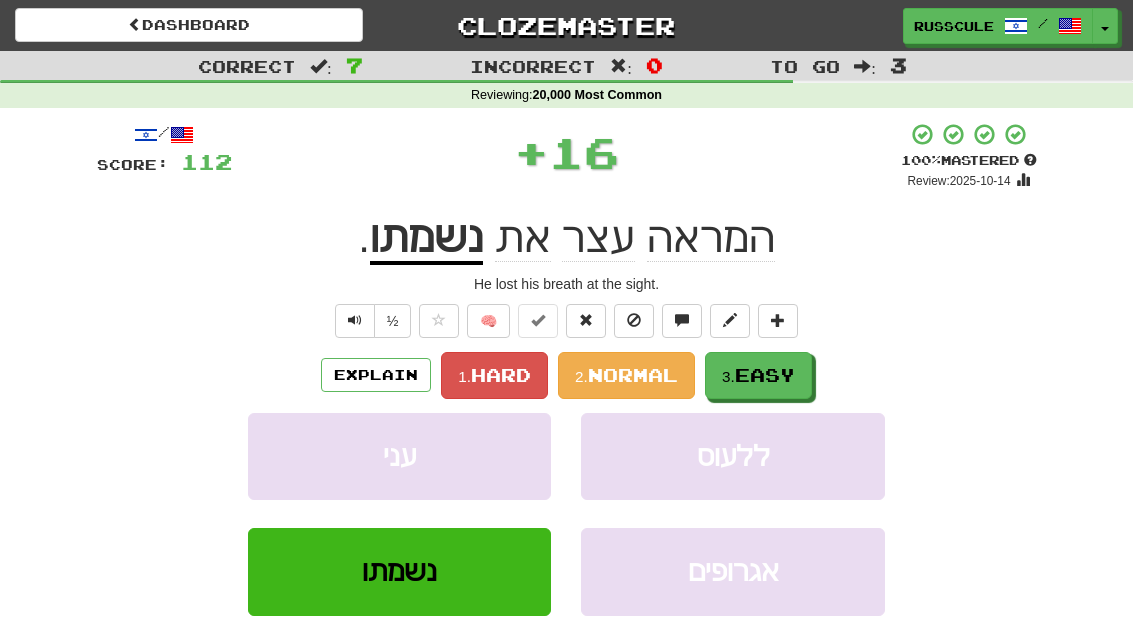 click on "Easy" at bounding box center [765, 375] 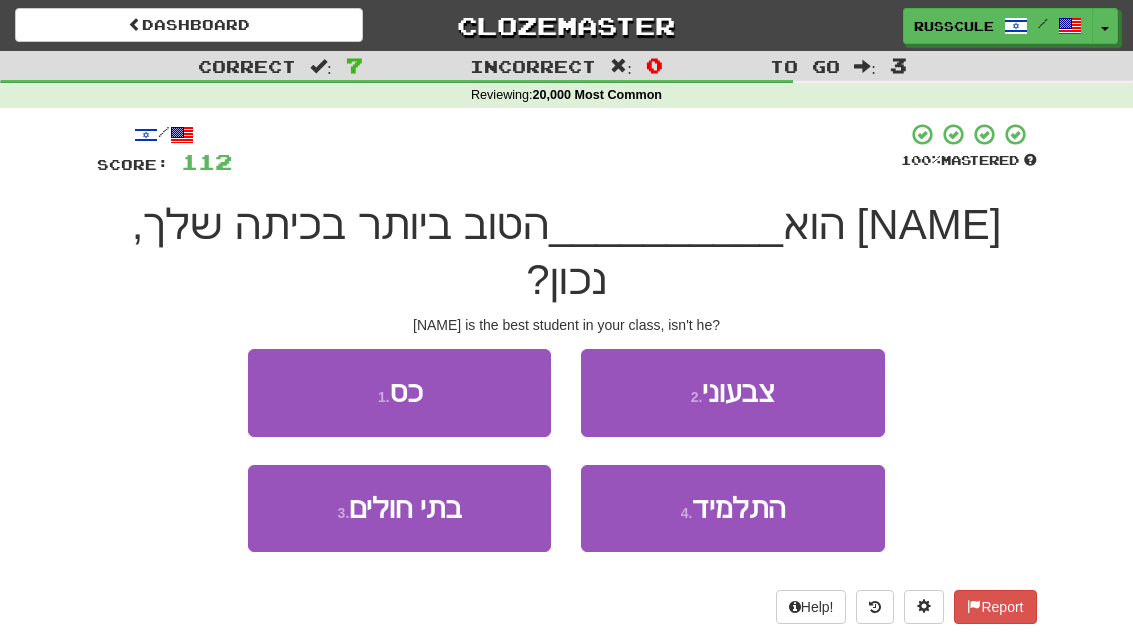 click on "4 .  התלמיד" at bounding box center (732, 508) 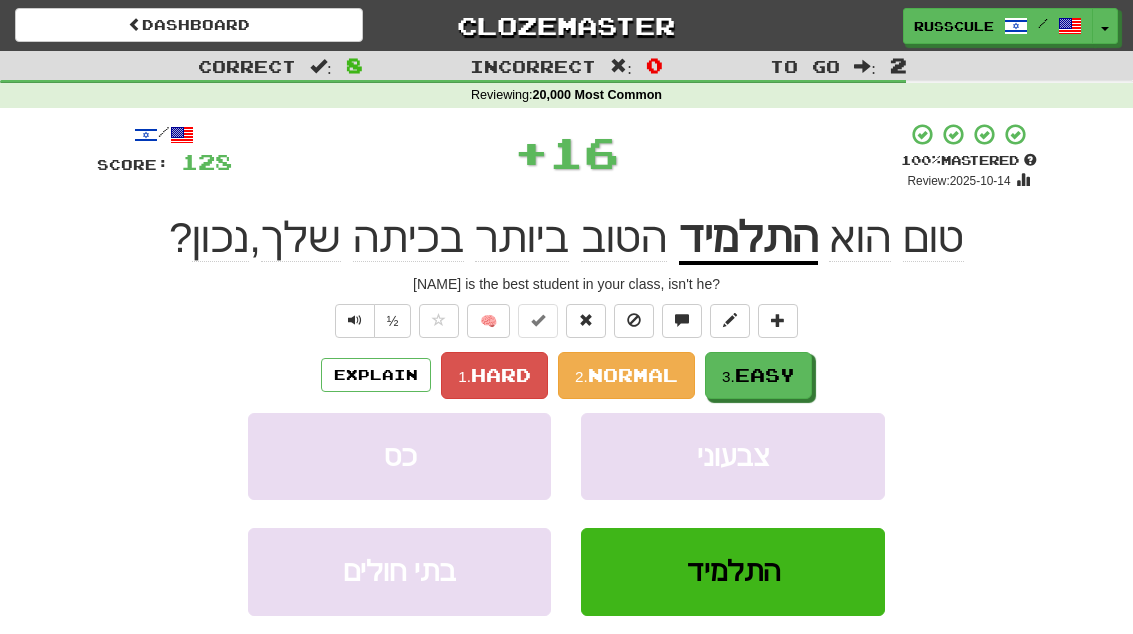 click on "3.  Easy" at bounding box center [758, 375] 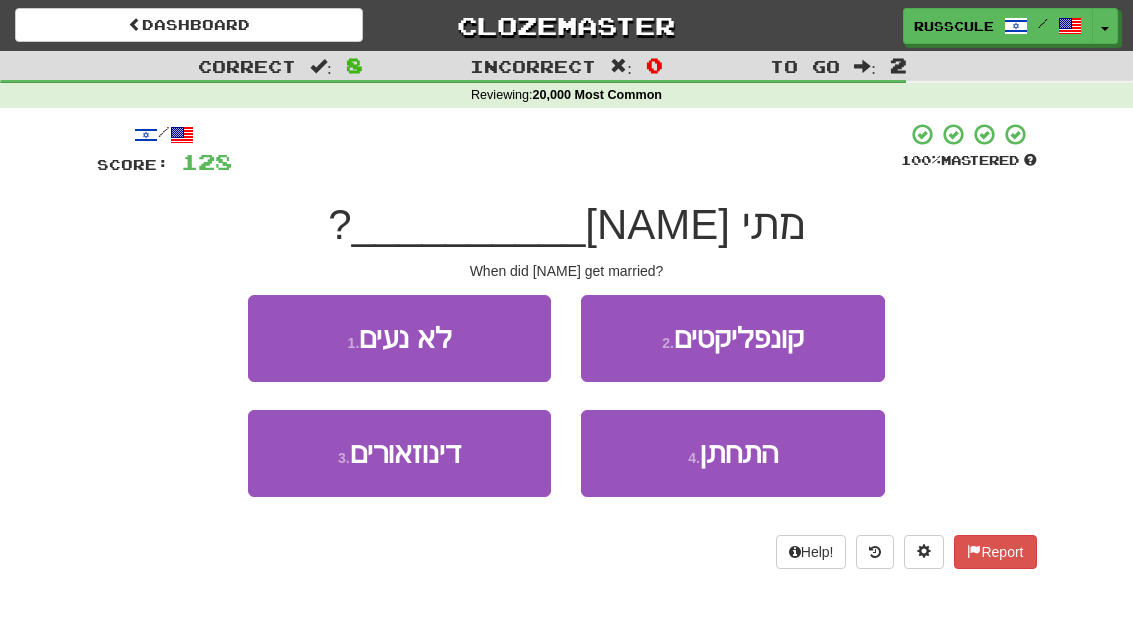 click on "4 .  התחתן" at bounding box center [732, 453] 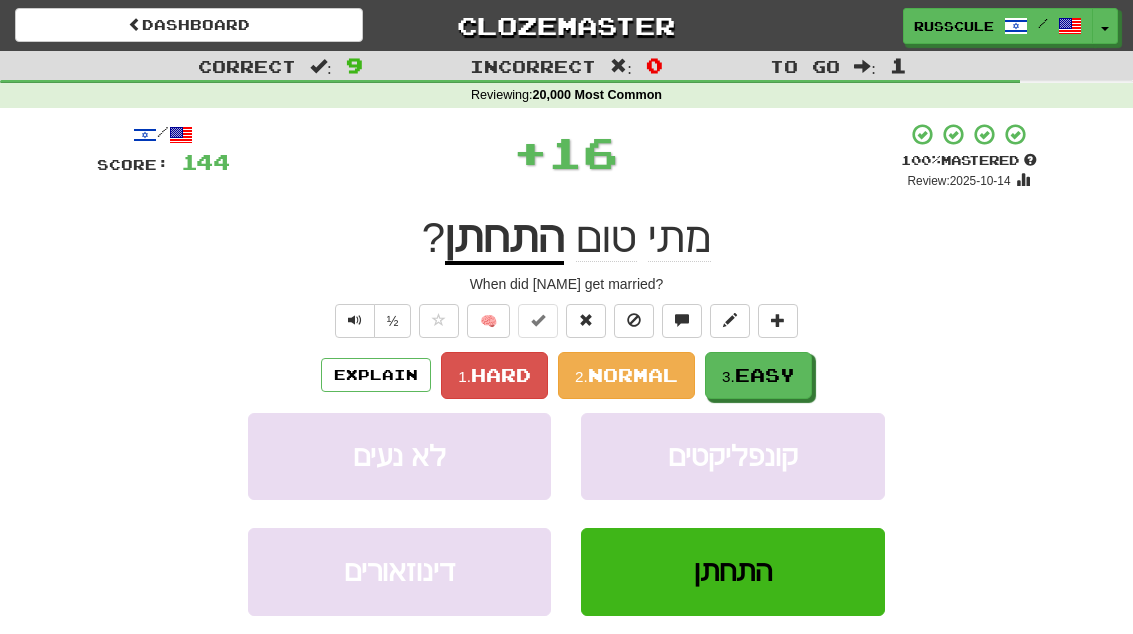 click on "3.  Easy" at bounding box center [758, 375] 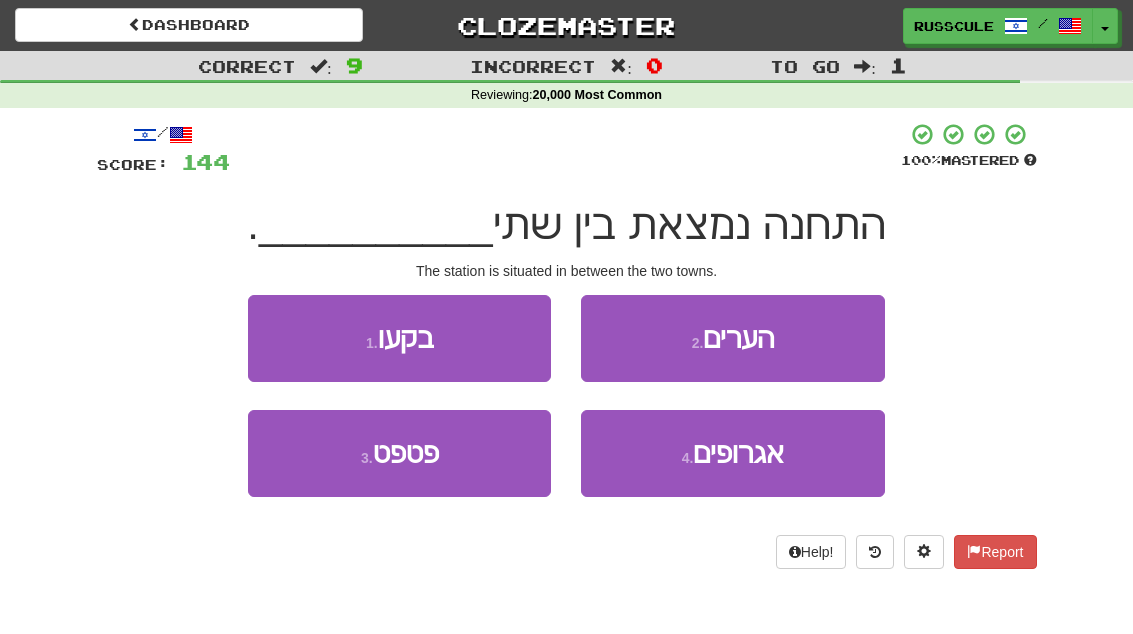 click on "2 .  הערים" at bounding box center (732, 338) 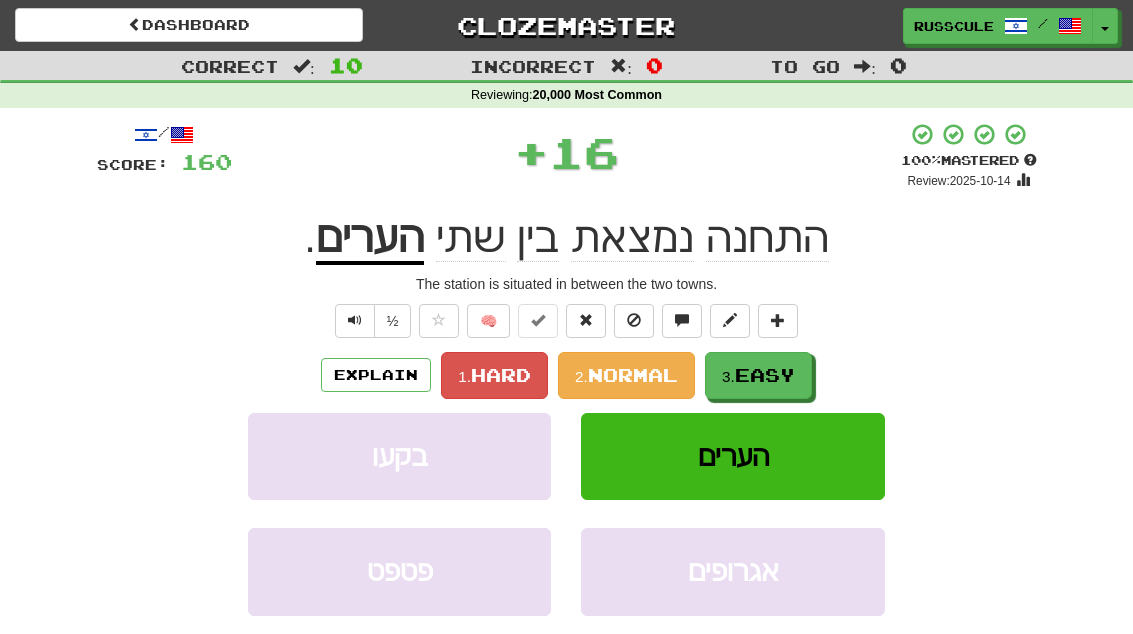 click on "Easy" at bounding box center [765, 375] 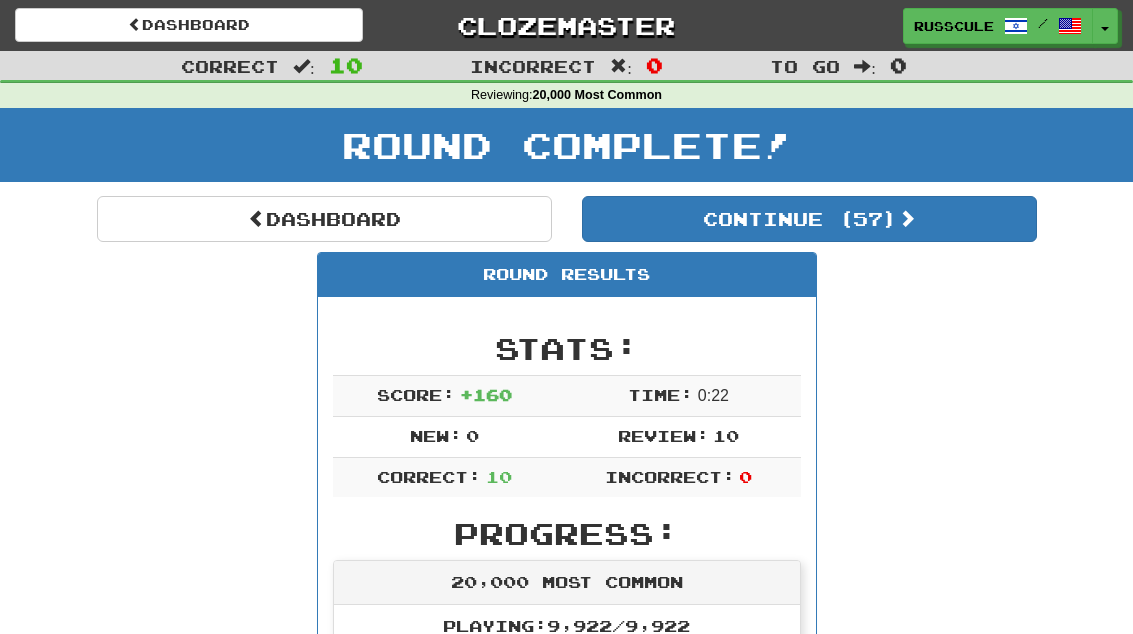 click on "Dashboard" at bounding box center (324, 219) 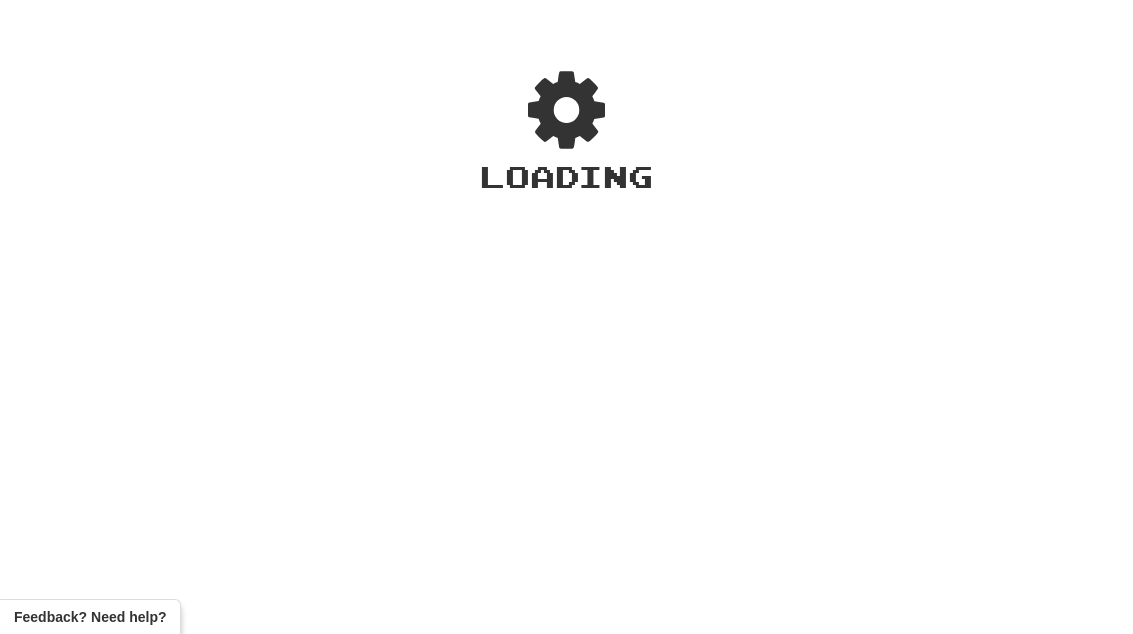 scroll, scrollTop: 0, scrollLeft: 0, axis: both 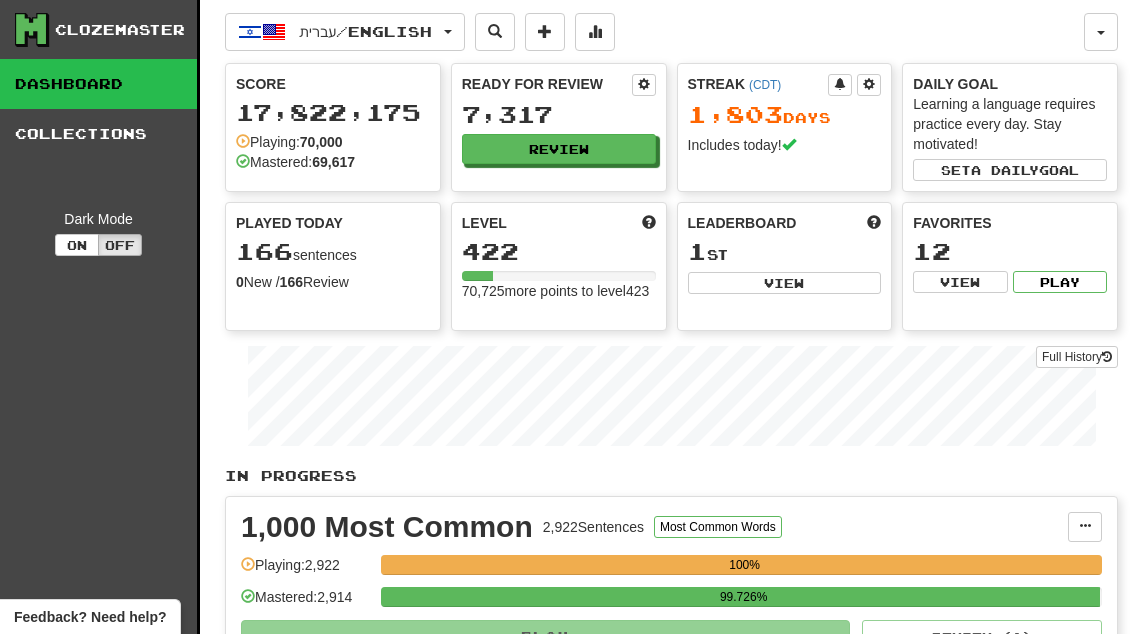 click on "View" at bounding box center [785, 283] 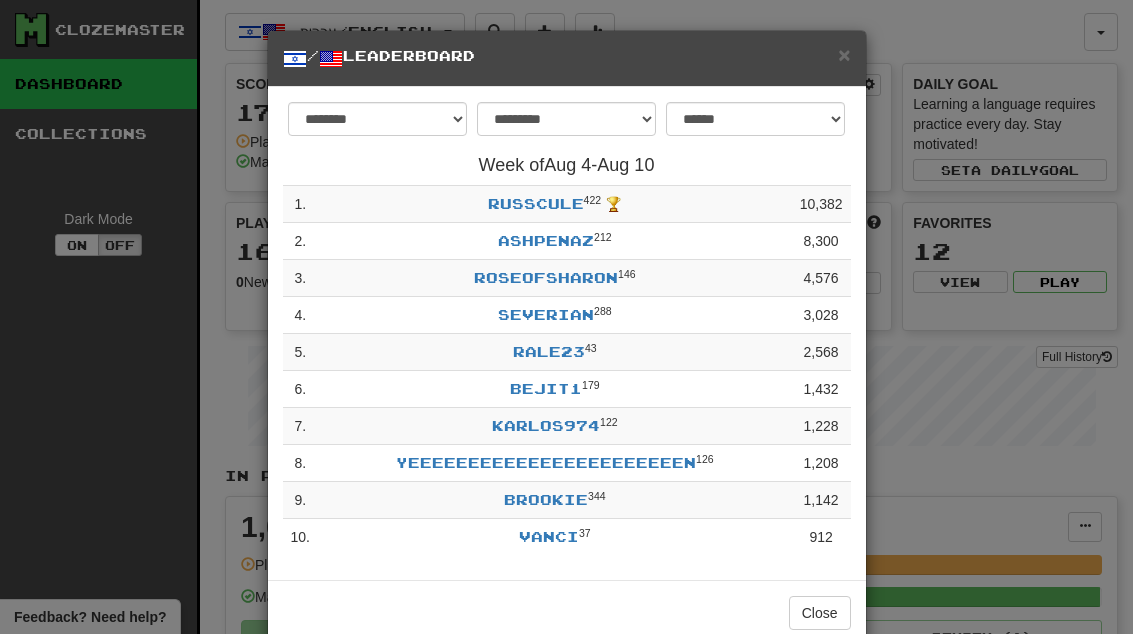 click on "×" at bounding box center (844, 54) 